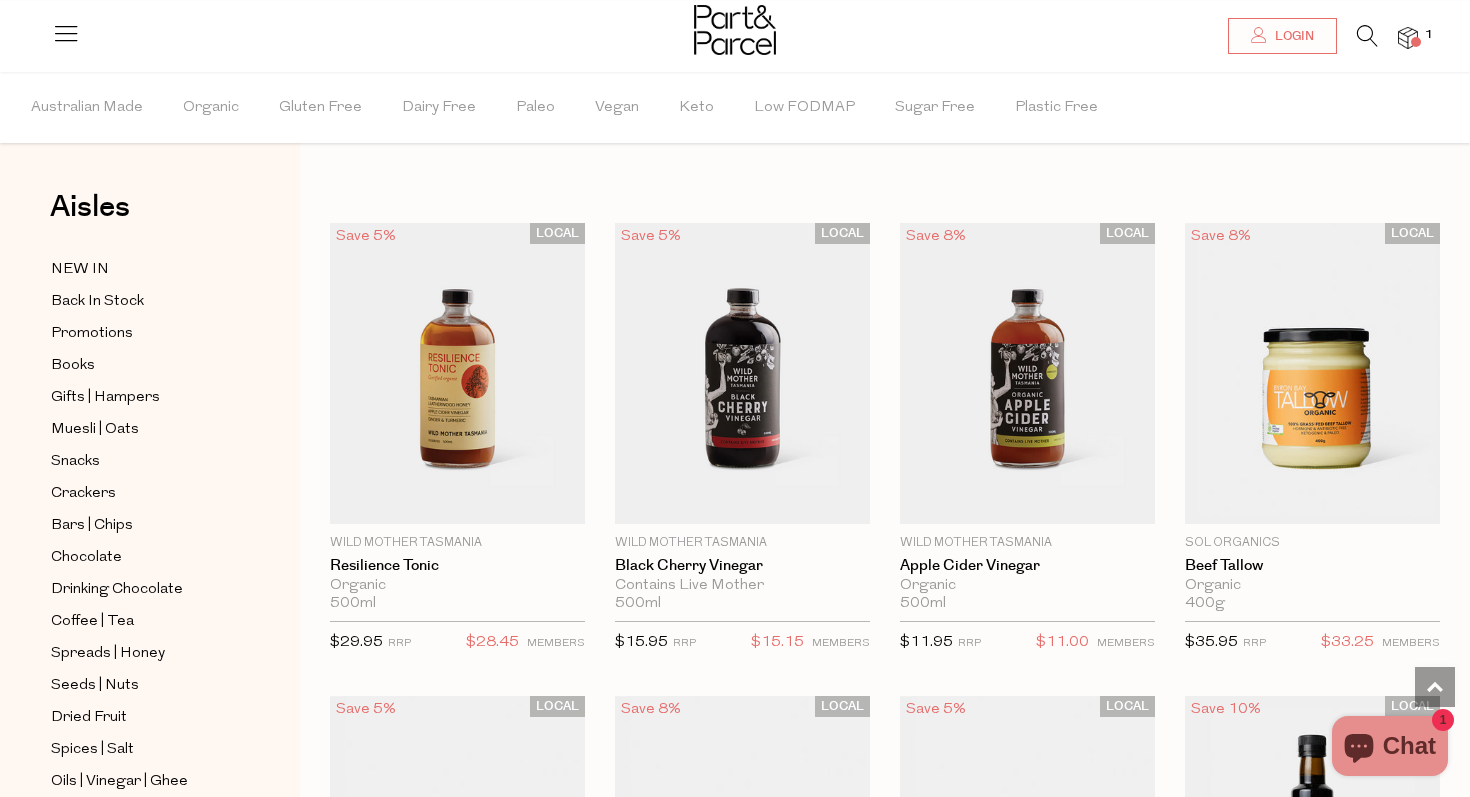 scroll, scrollTop: 4251, scrollLeft: 0, axis: vertical 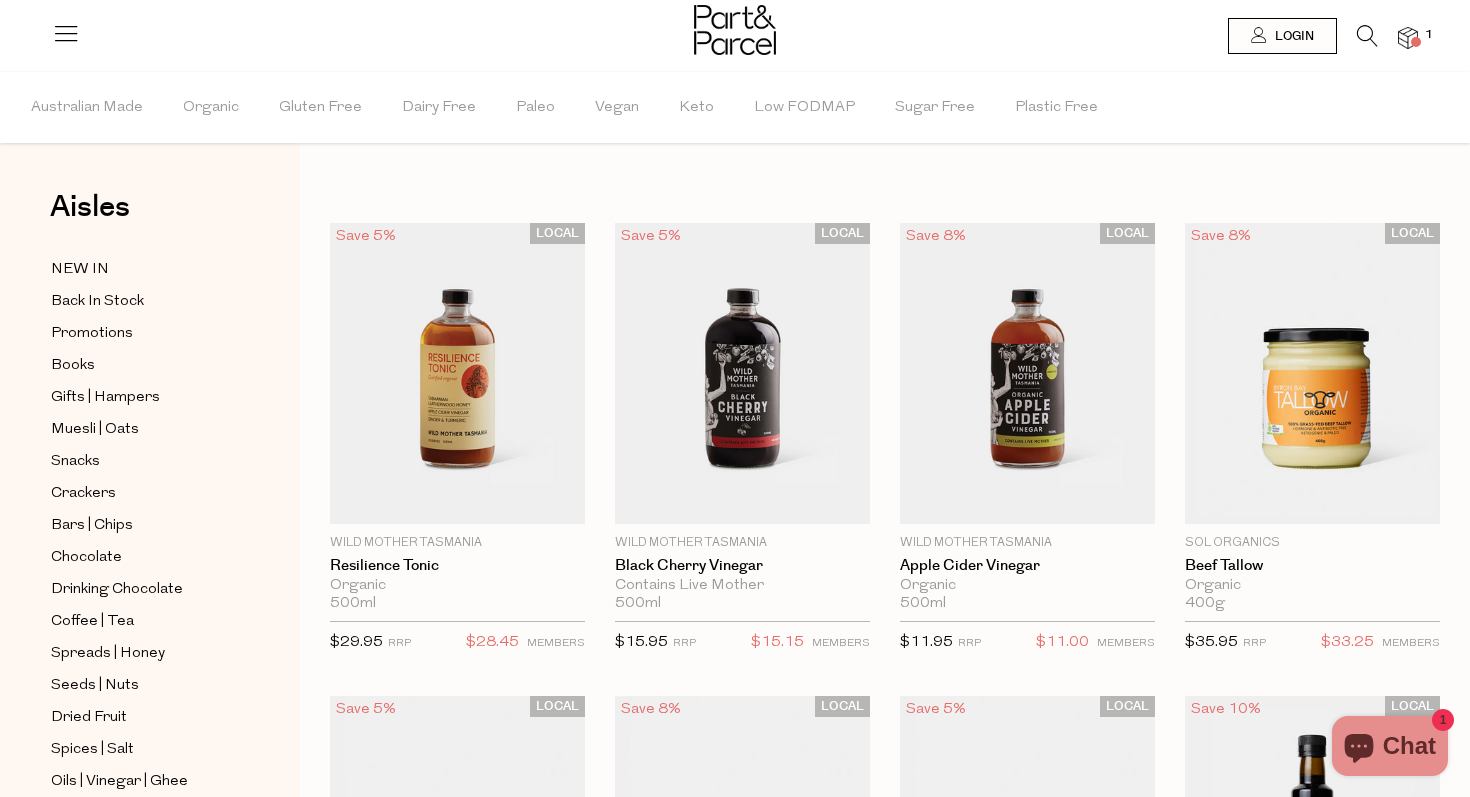 click at bounding box center [1367, 36] 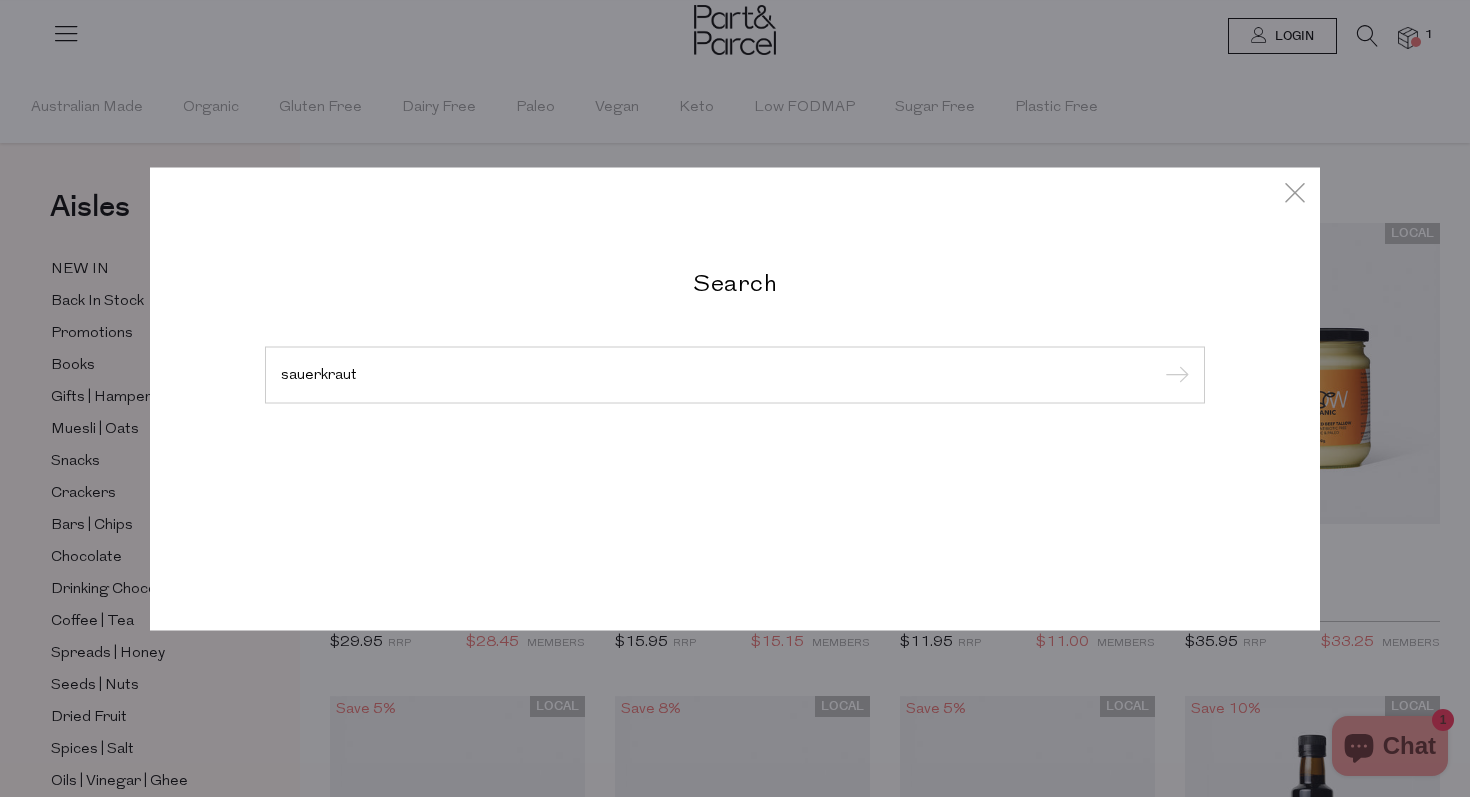 type on "sauerkraut" 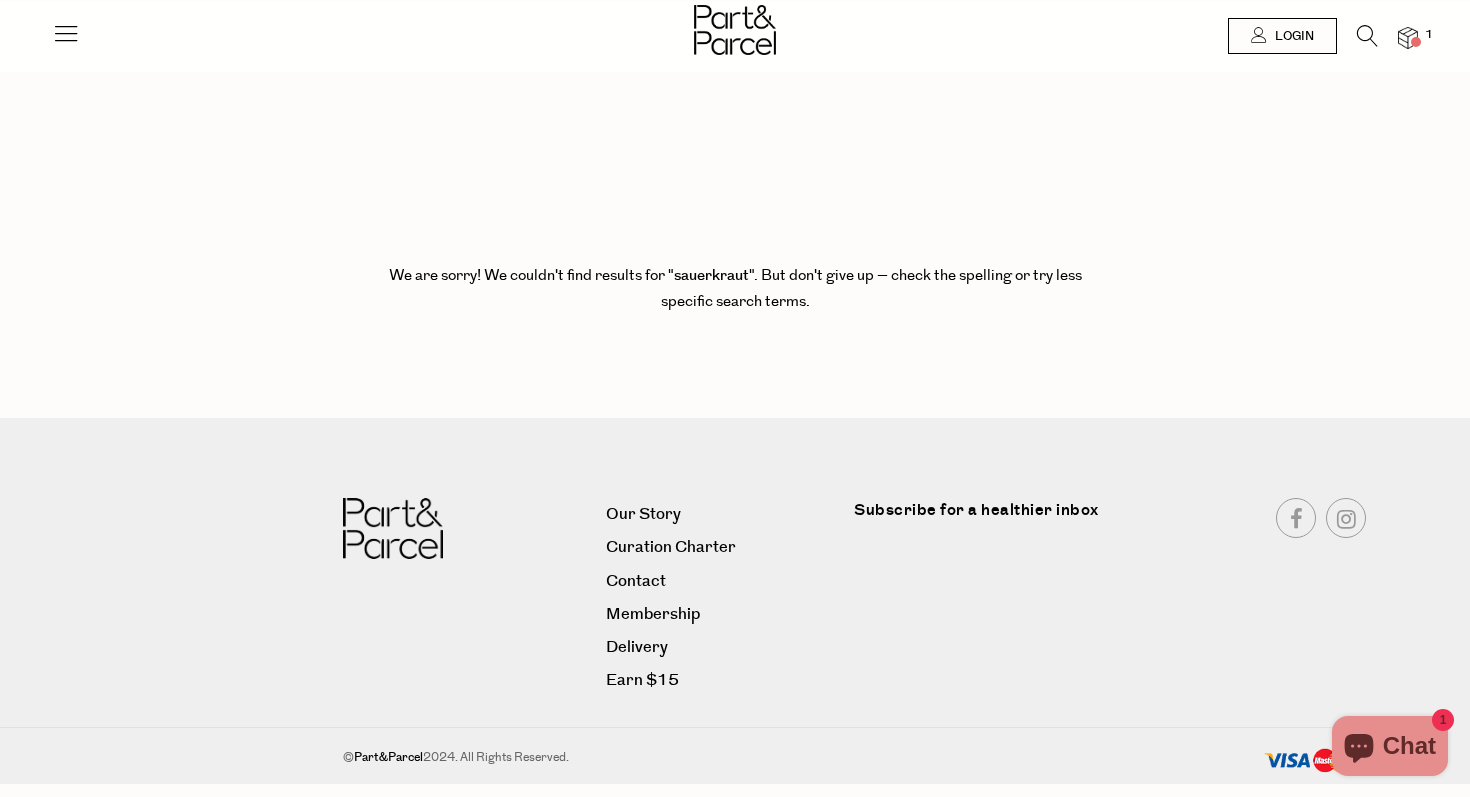 scroll, scrollTop: 0, scrollLeft: 0, axis: both 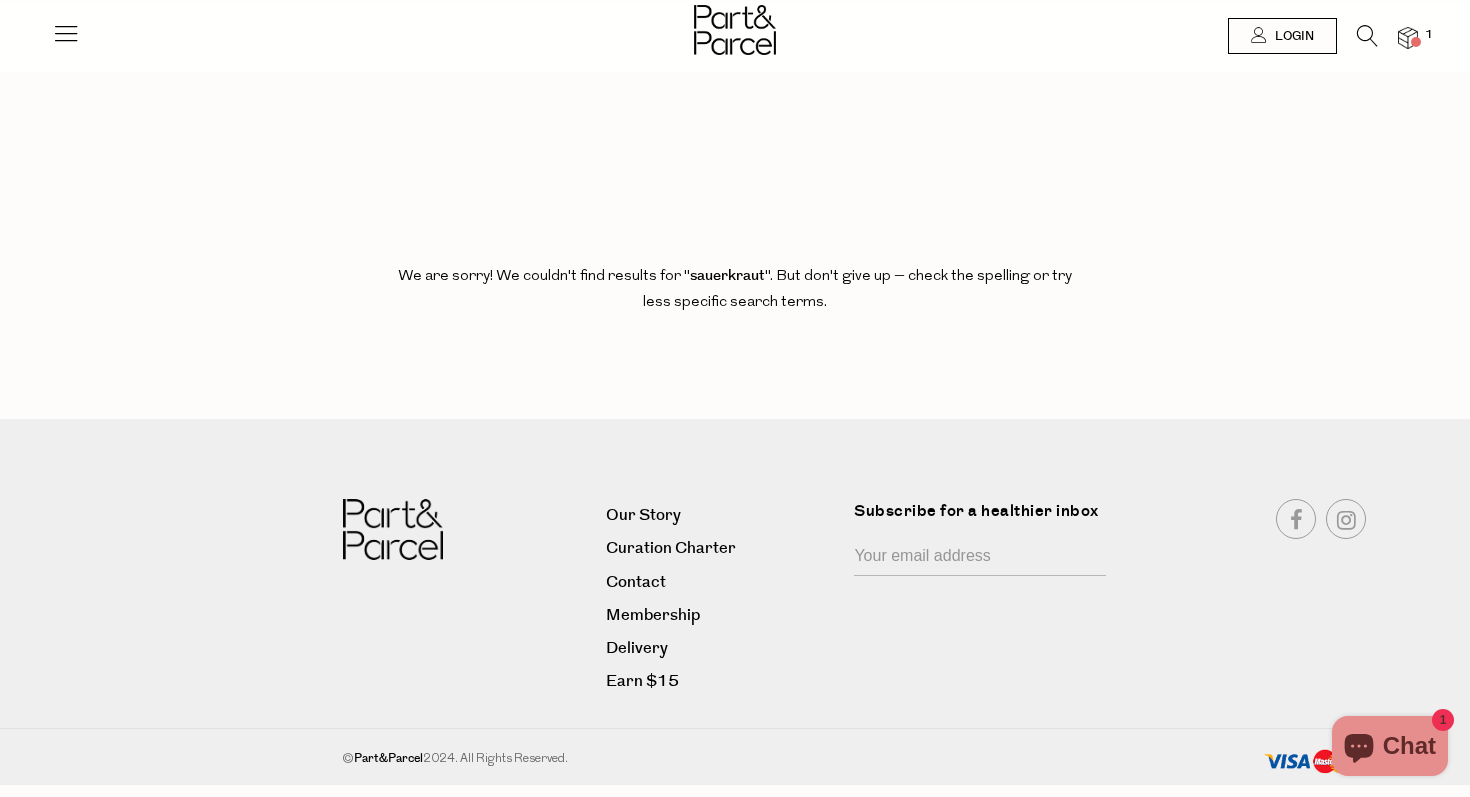 click at bounding box center (735, 30) 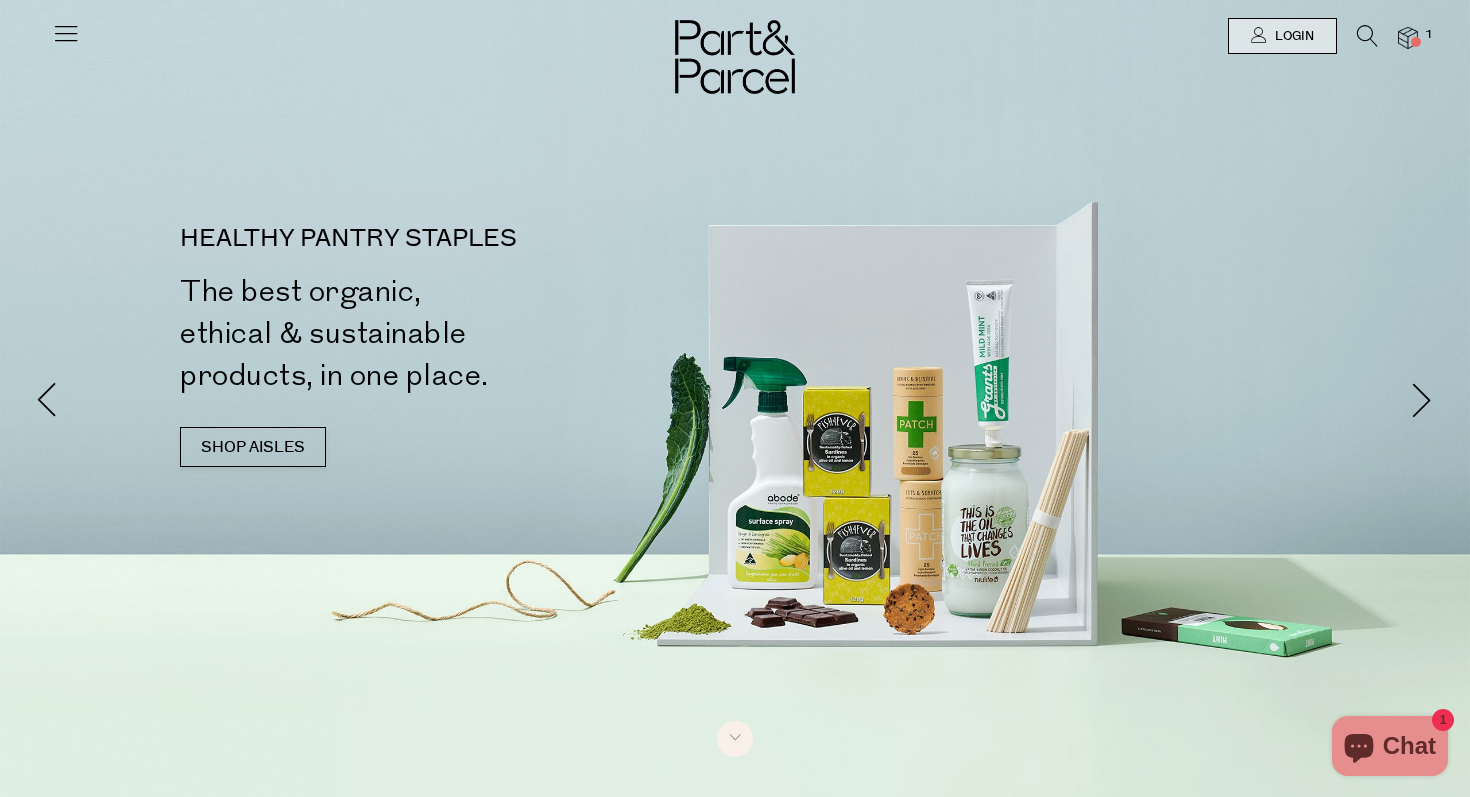scroll, scrollTop: 0, scrollLeft: 0, axis: both 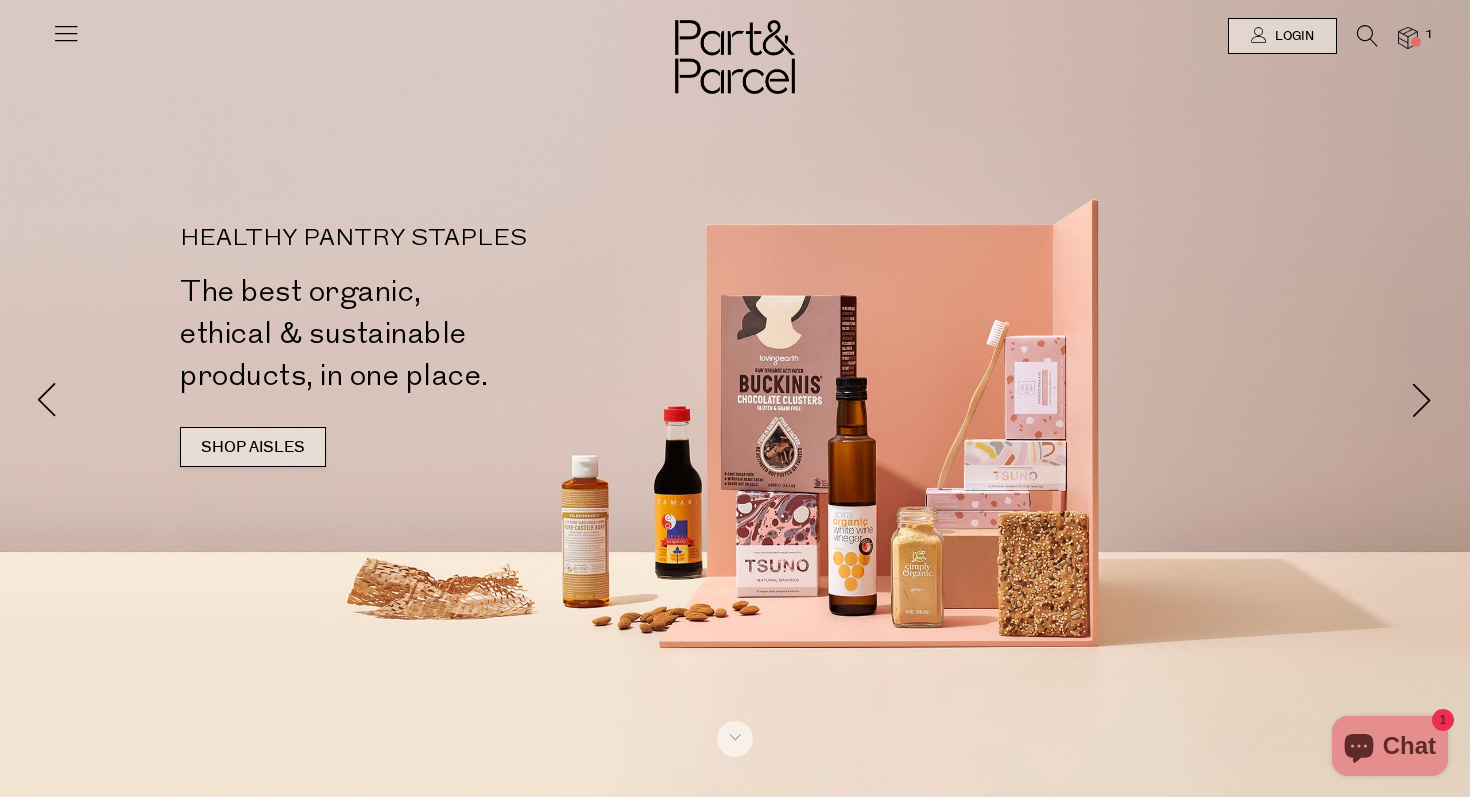 click on "SHOP AISLES" at bounding box center [253, 447] 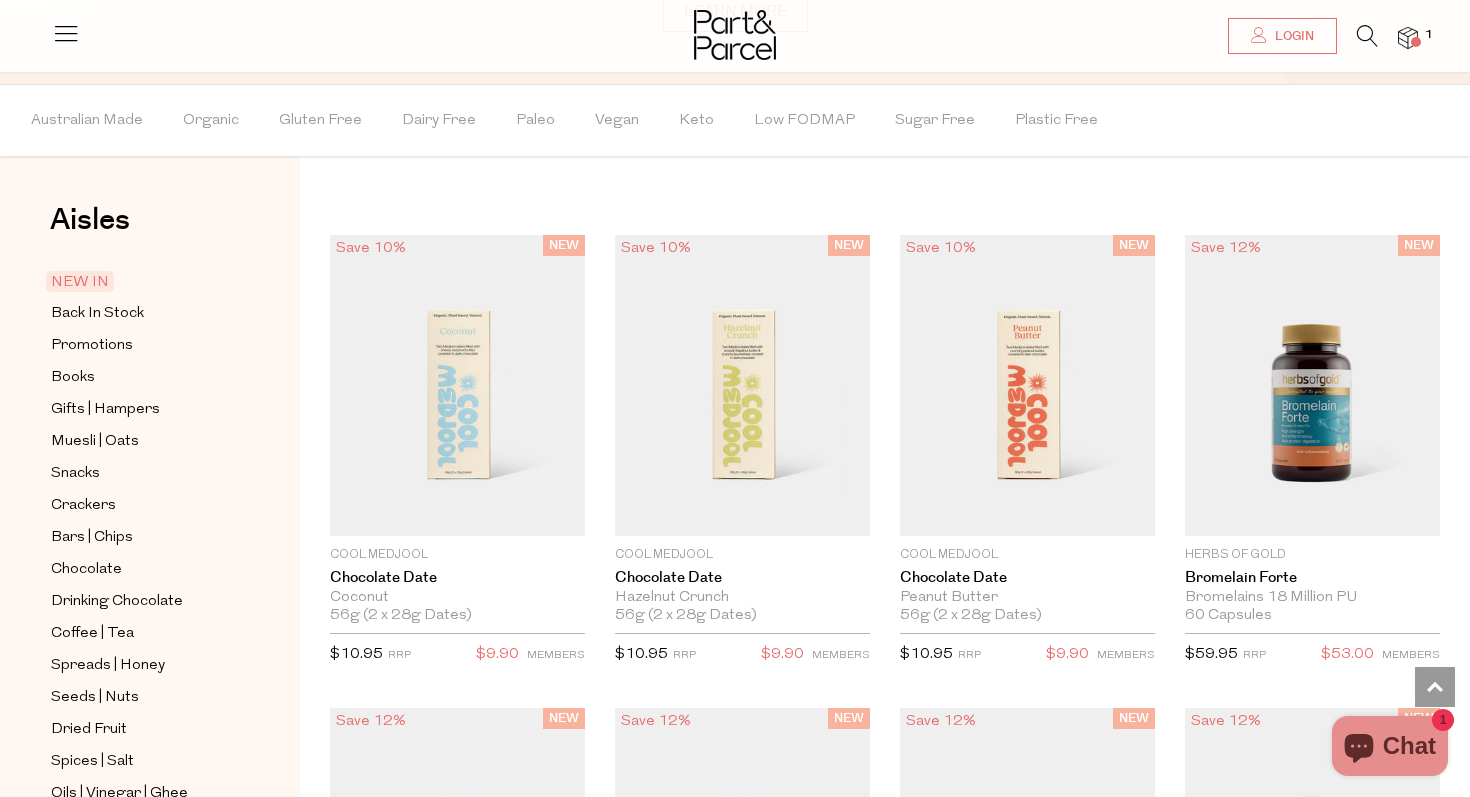 scroll, scrollTop: 1589, scrollLeft: 0, axis: vertical 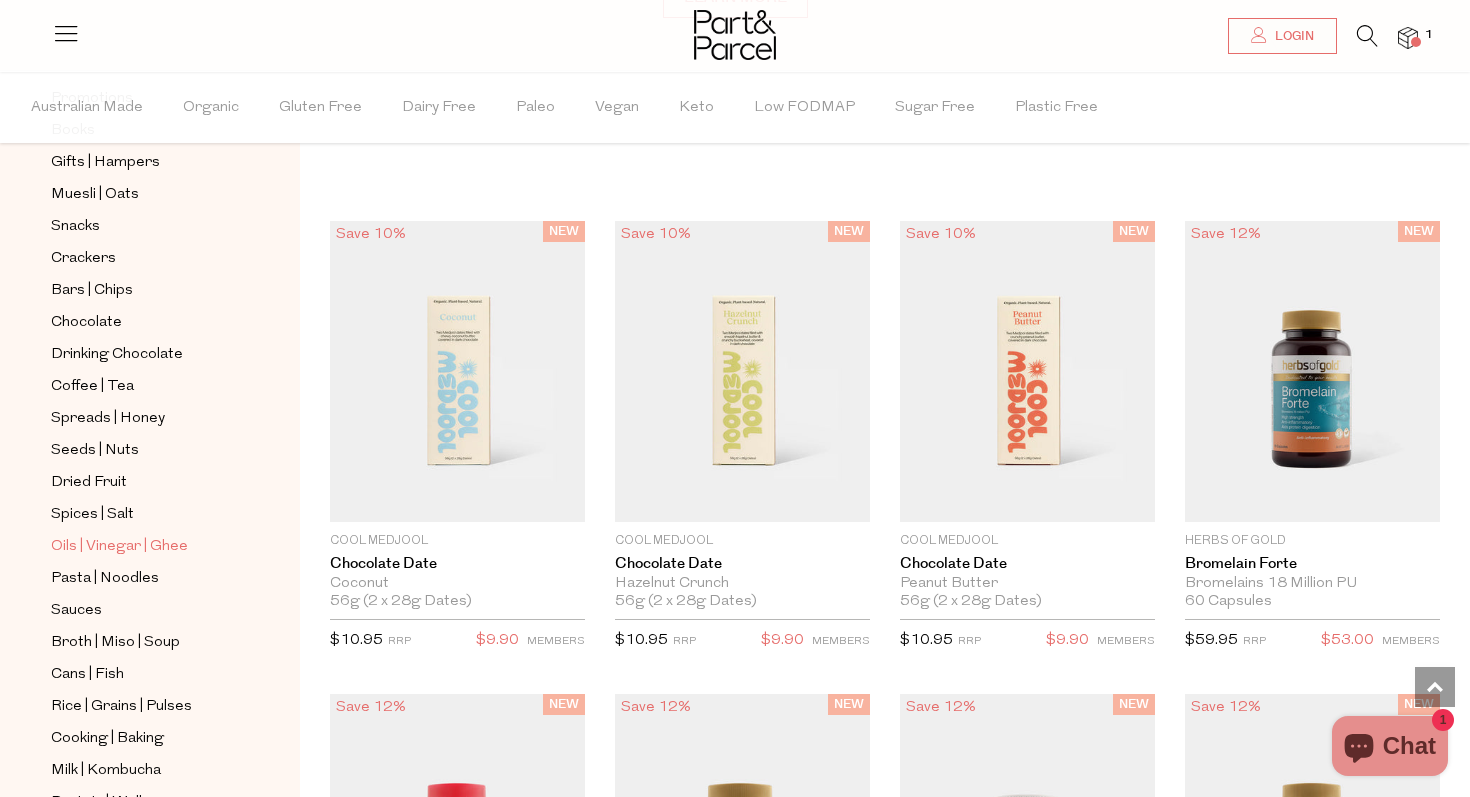 click on "Oils | Vinegar | Ghee" at bounding box center (119, 547) 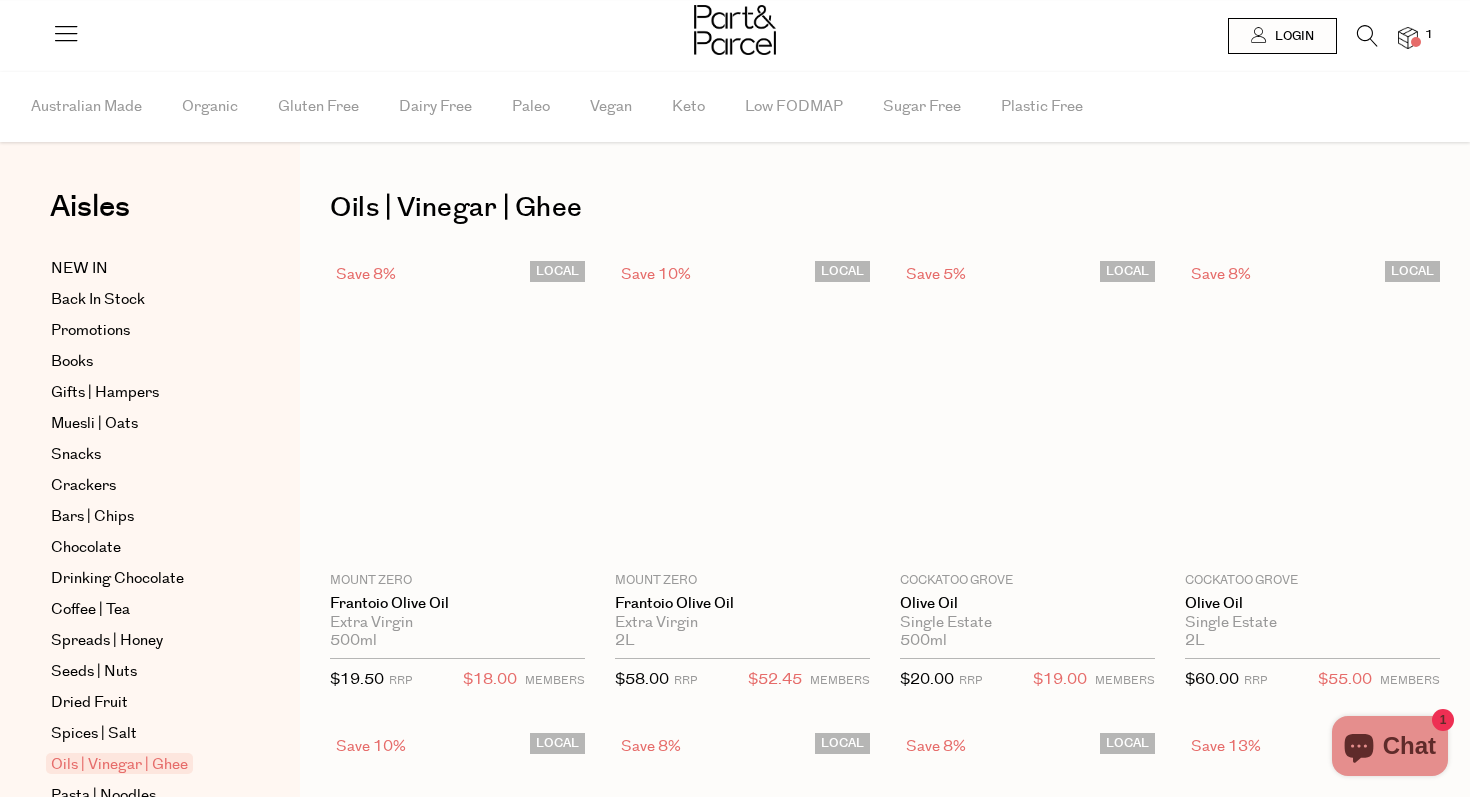 scroll, scrollTop: 0, scrollLeft: 0, axis: both 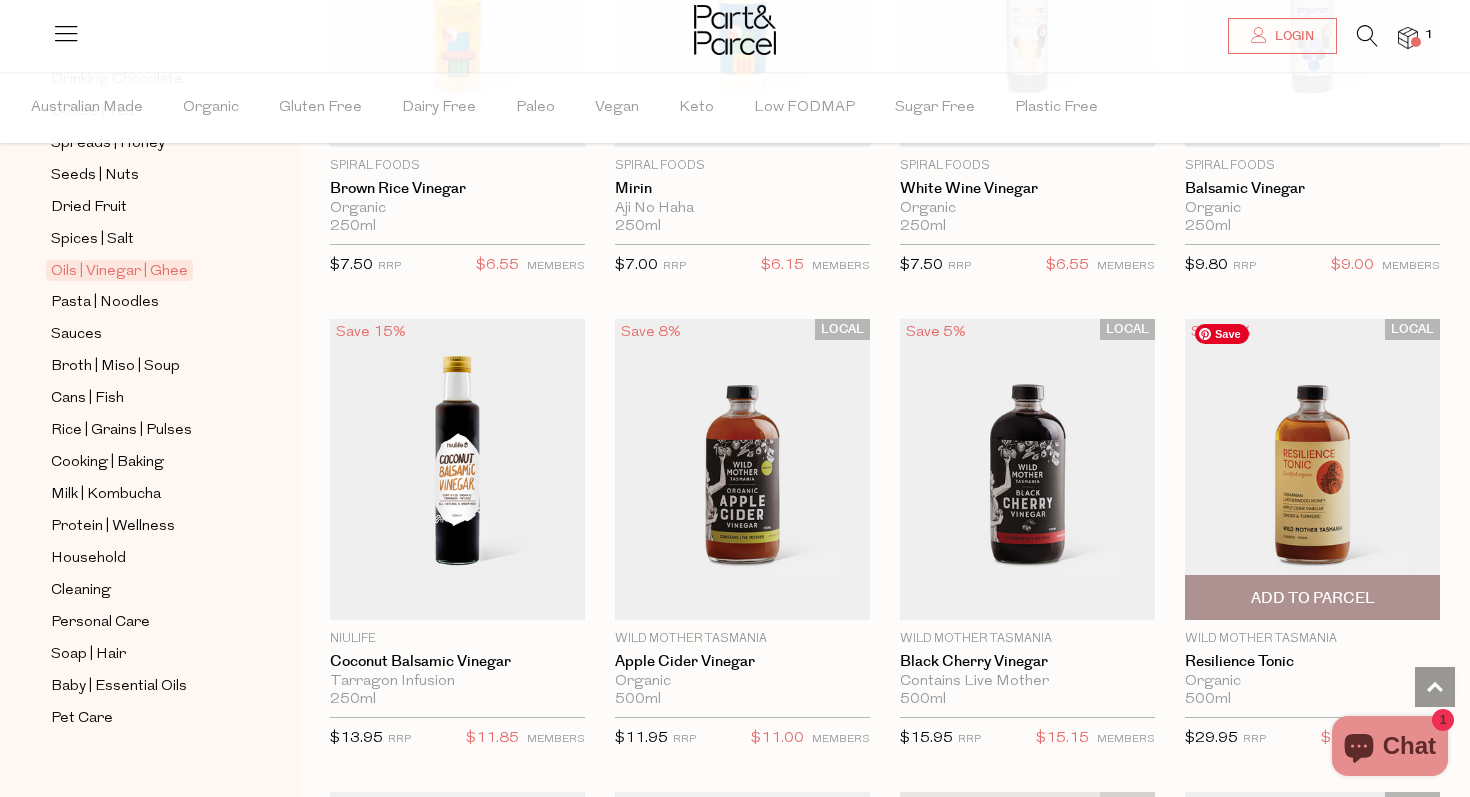 click at bounding box center (1312, 469) 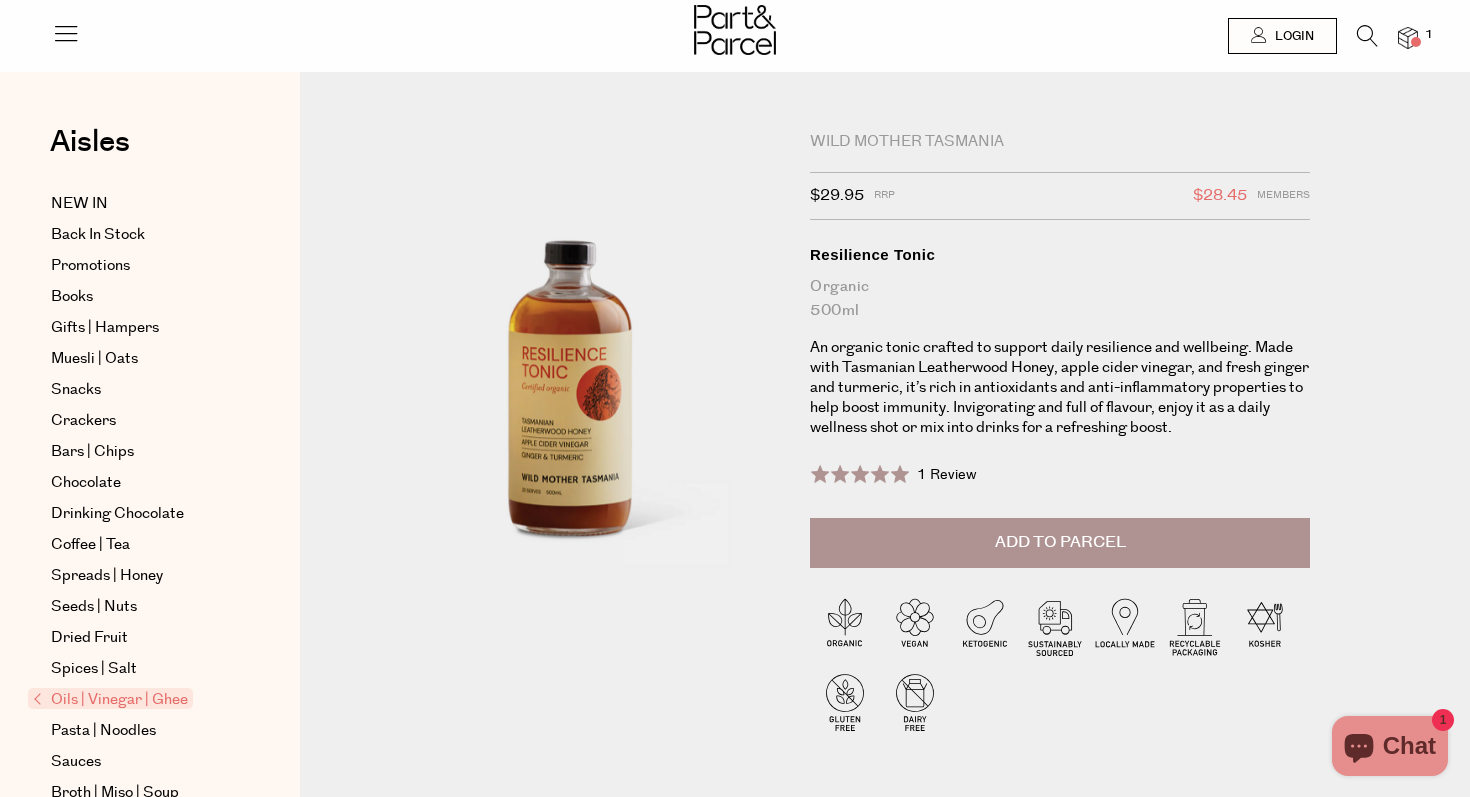 scroll, scrollTop: 0, scrollLeft: 0, axis: both 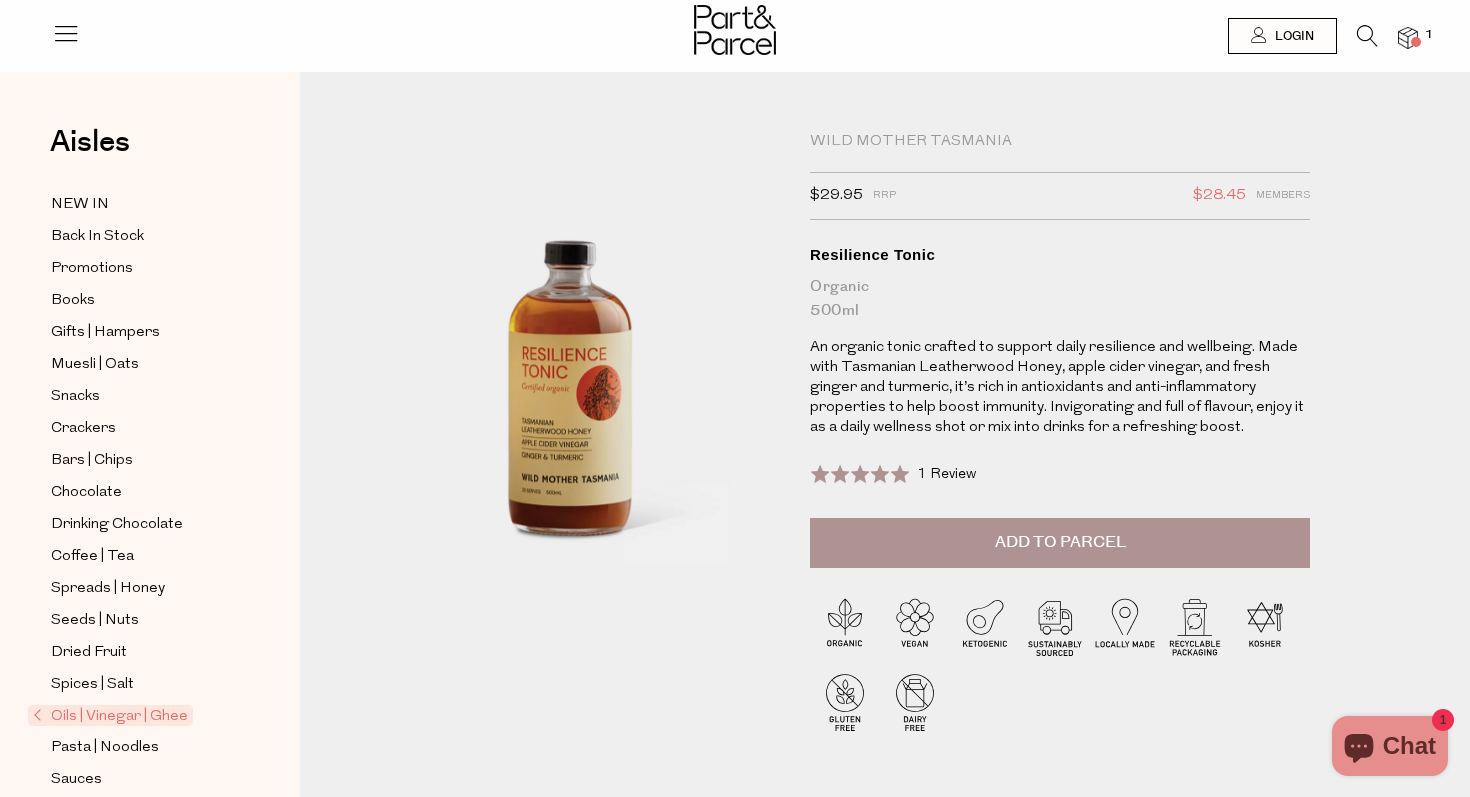 click on "Add to Parcel" at bounding box center (1060, 542) 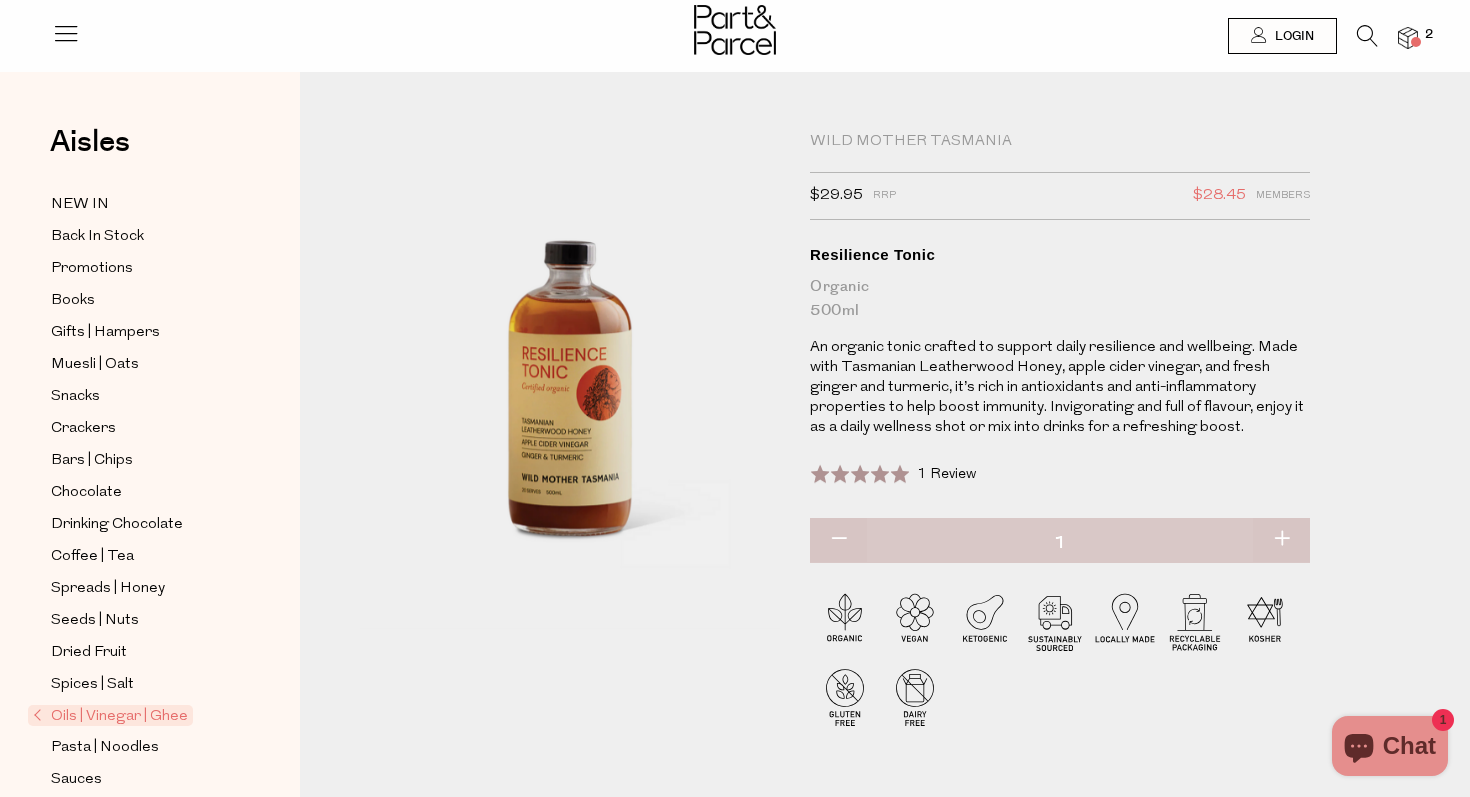 click at bounding box center (1416, 42) 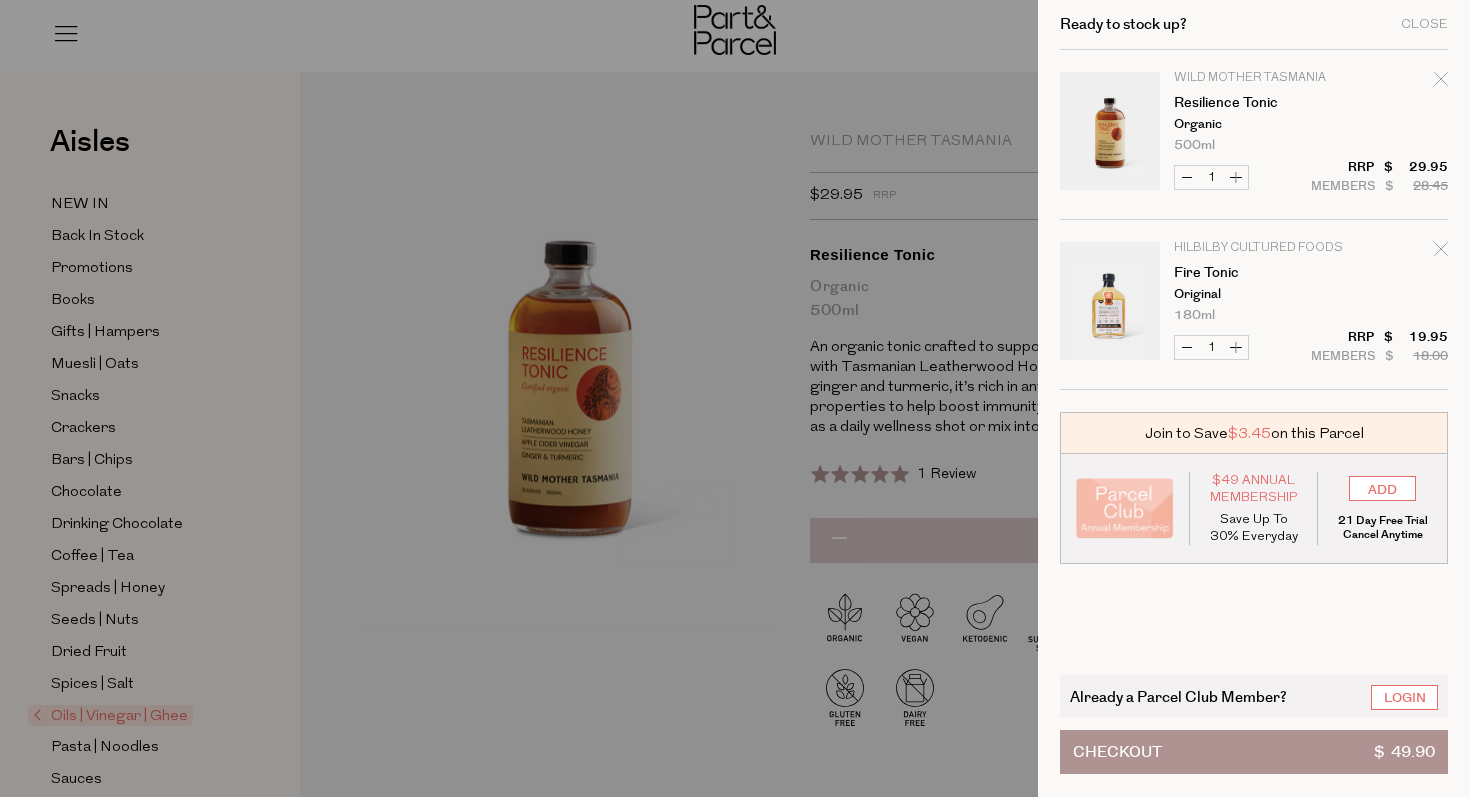 click at bounding box center [735, 398] 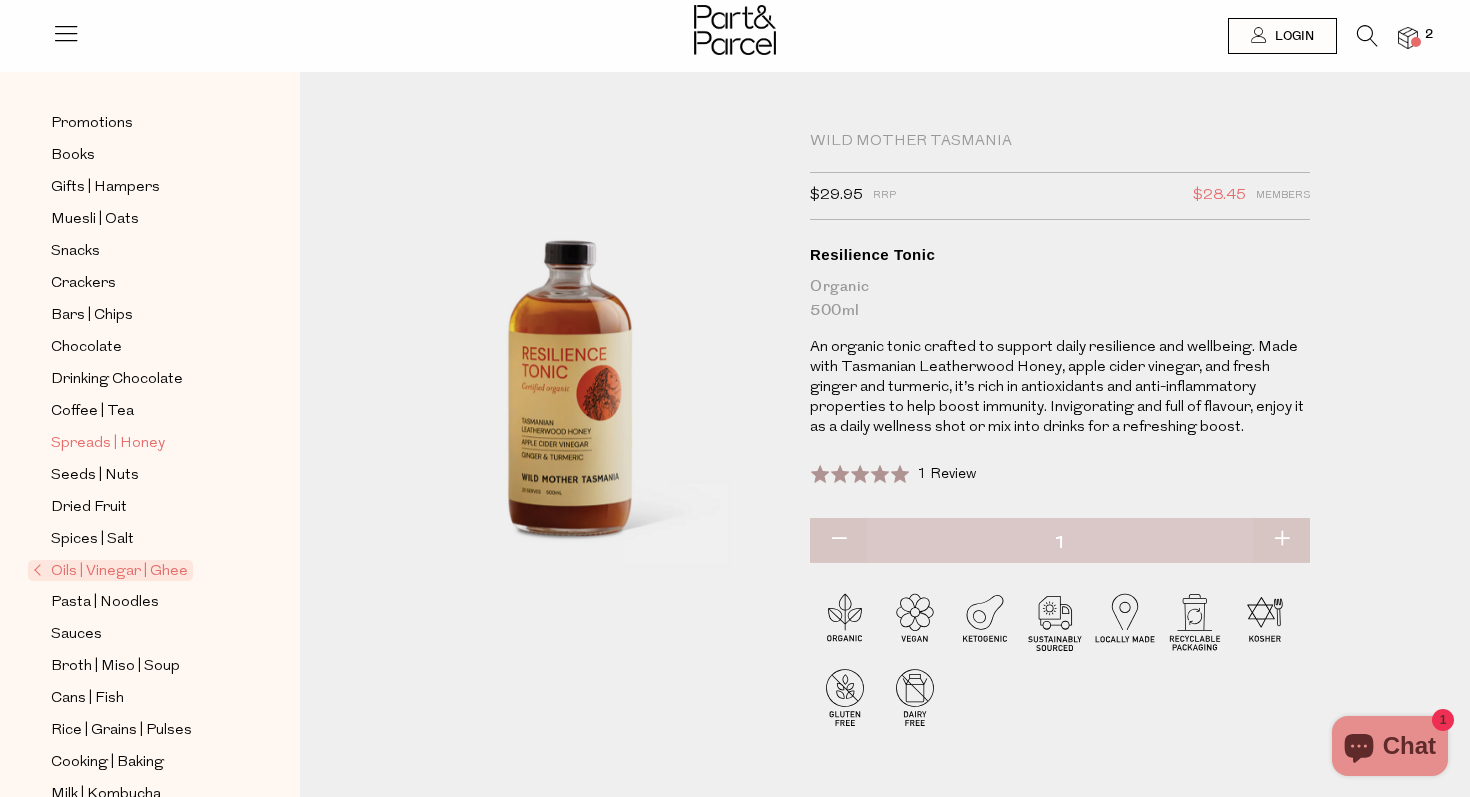 scroll, scrollTop: 151, scrollLeft: 0, axis: vertical 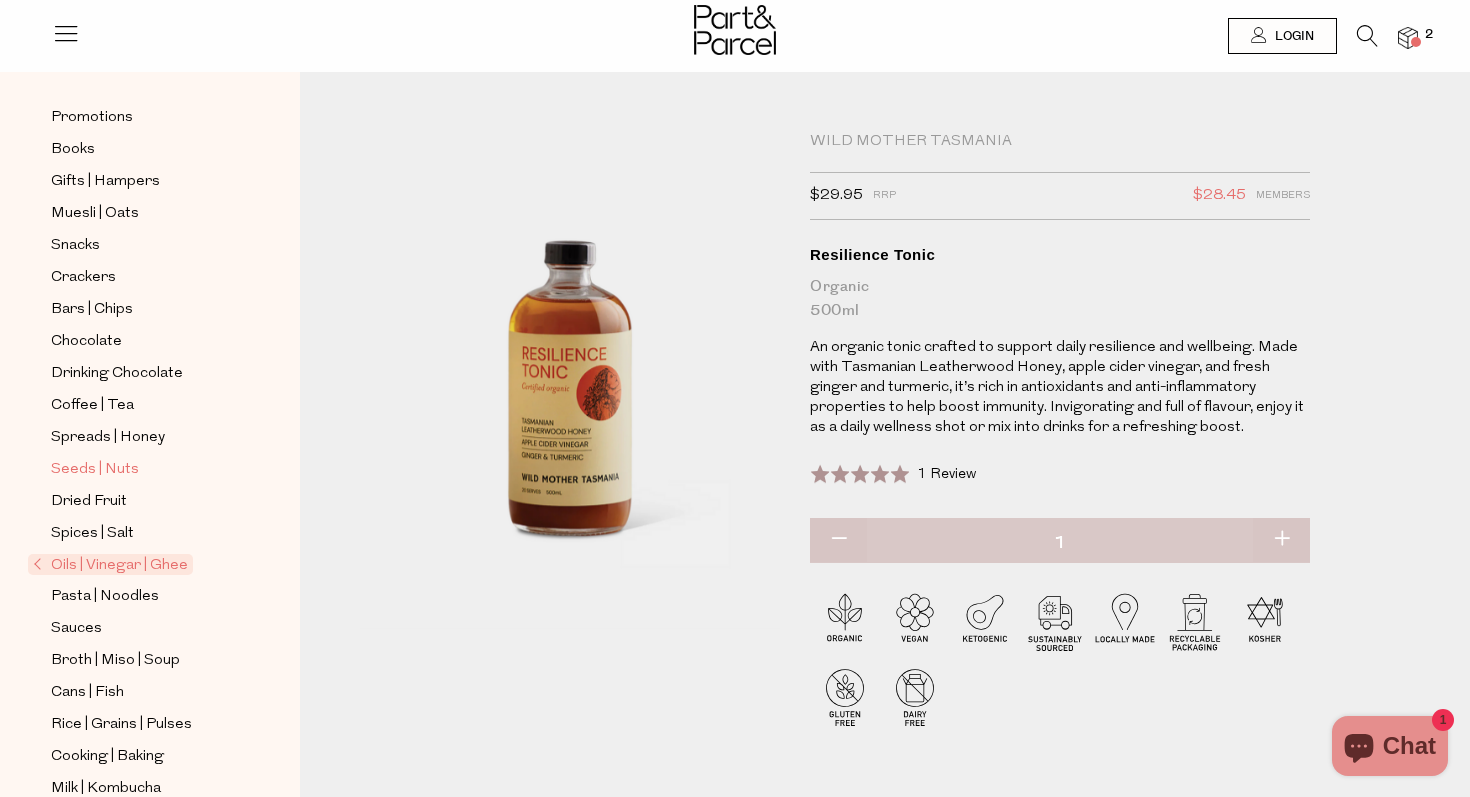 click on "Seeds | Nuts" at bounding box center [95, 470] 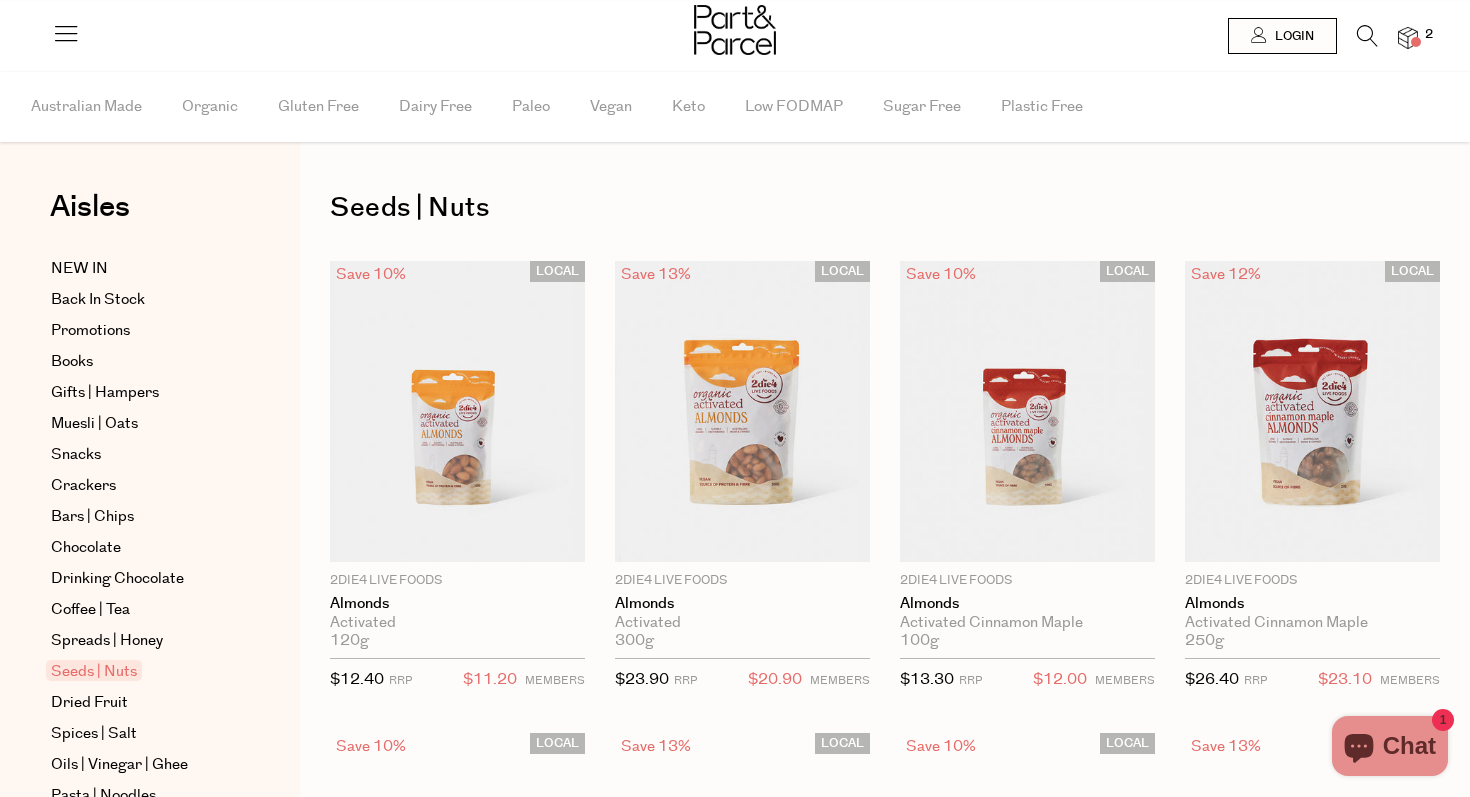 scroll, scrollTop: 0, scrollLeft: 0, axis: both 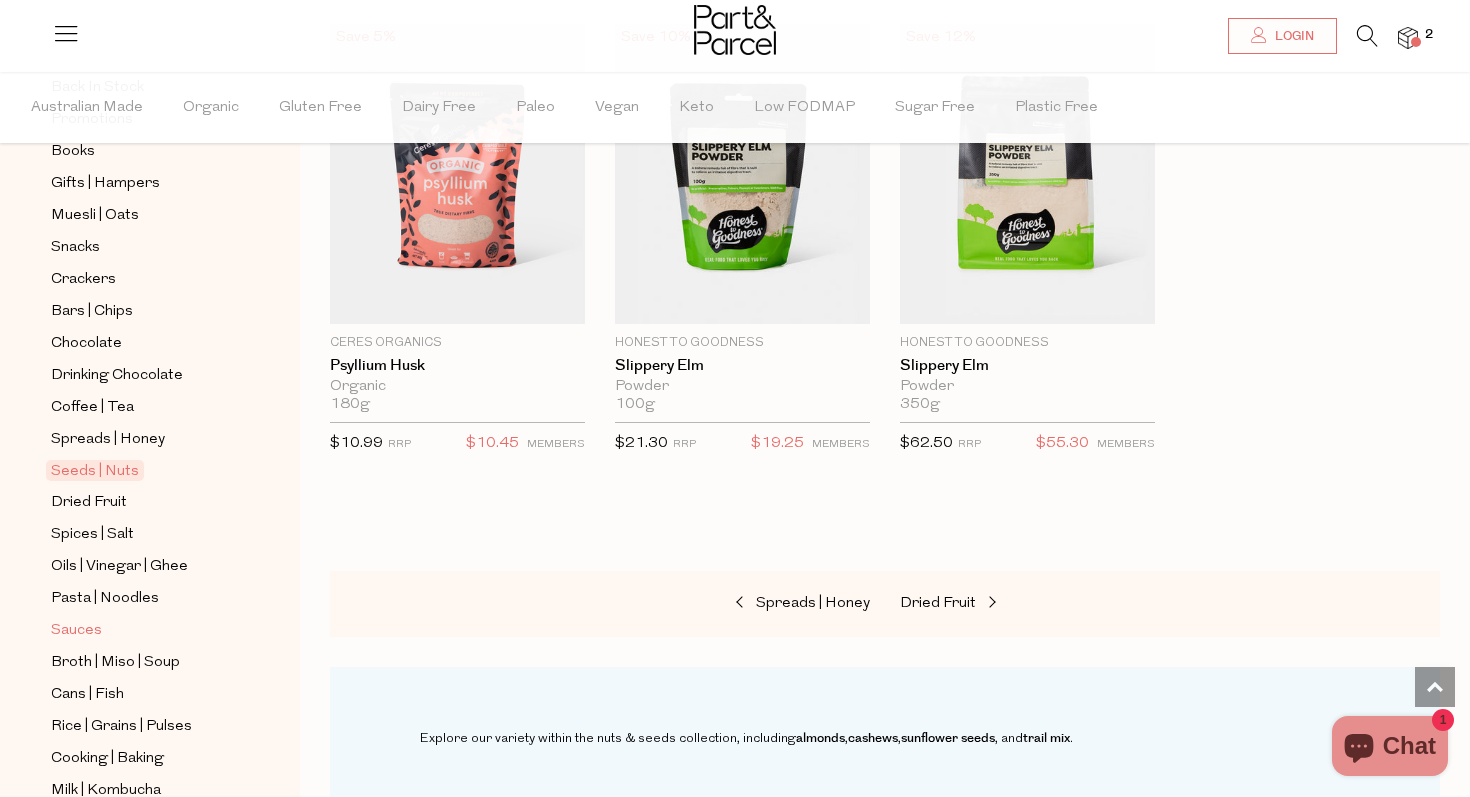 click on "Sauces" at bounding box center [76, 631] 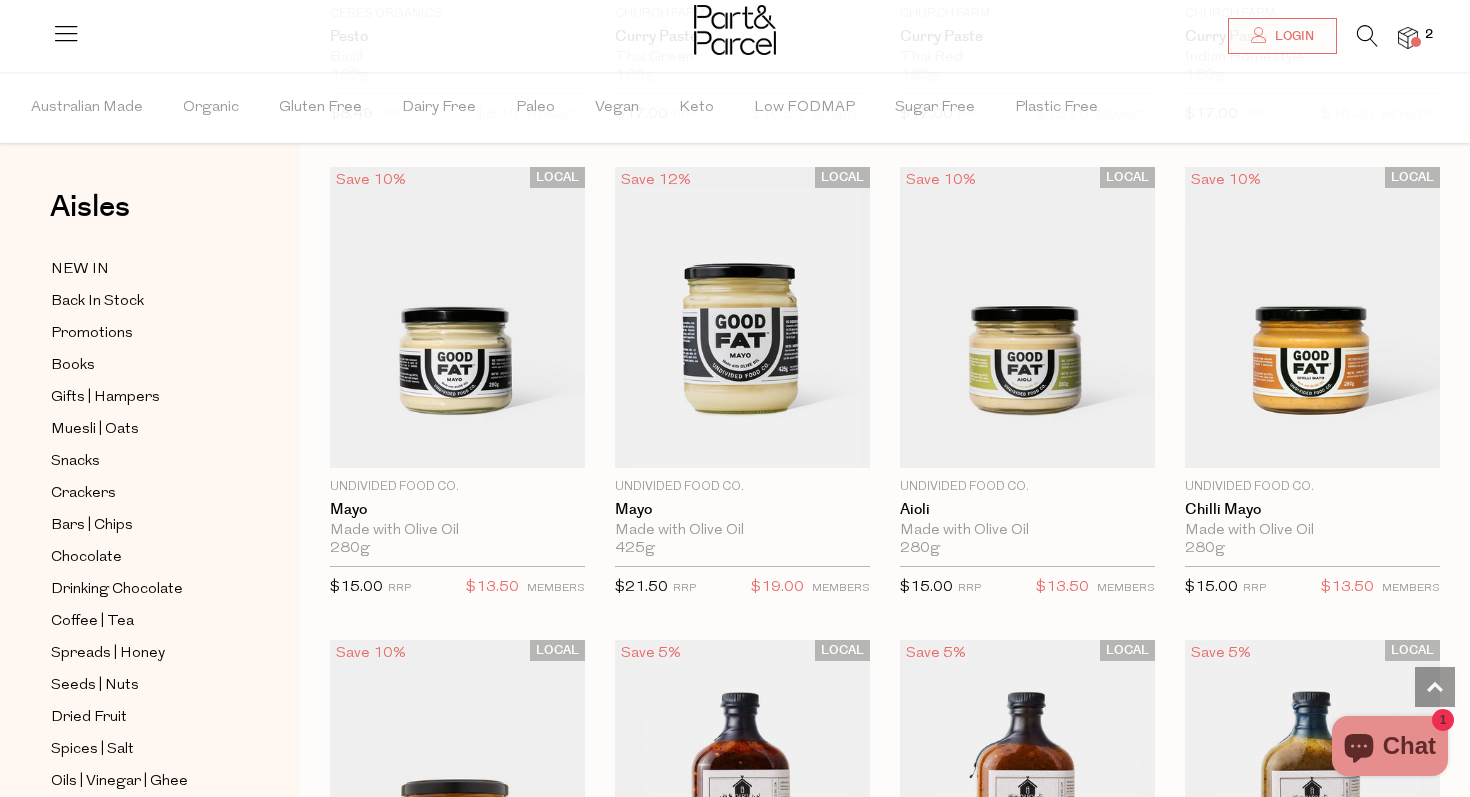 scroll, scrollTop: 1988, scrollLeft: 0, axis: vertical 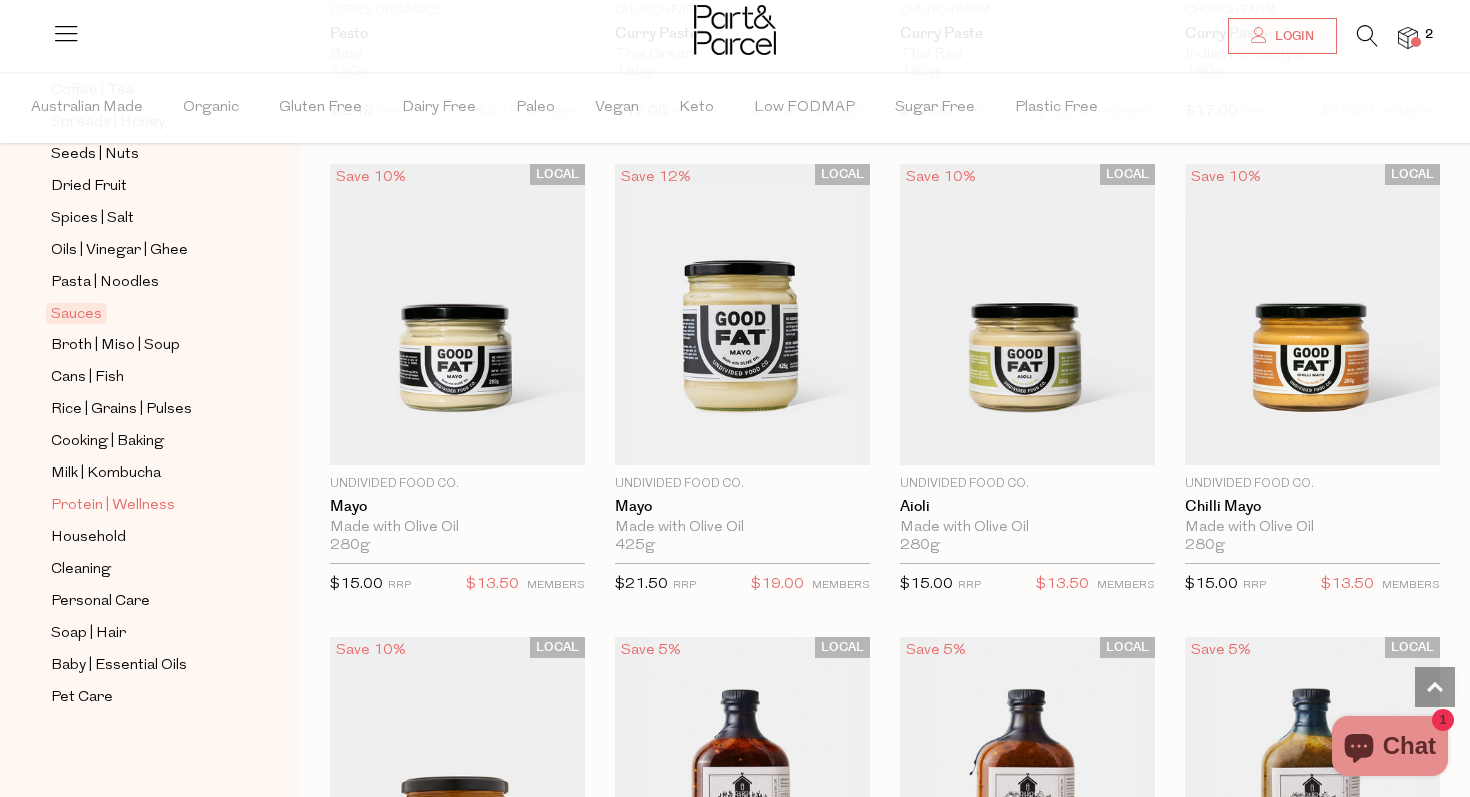 click on "Protein | Wellness" at bounding box center [113, 506] 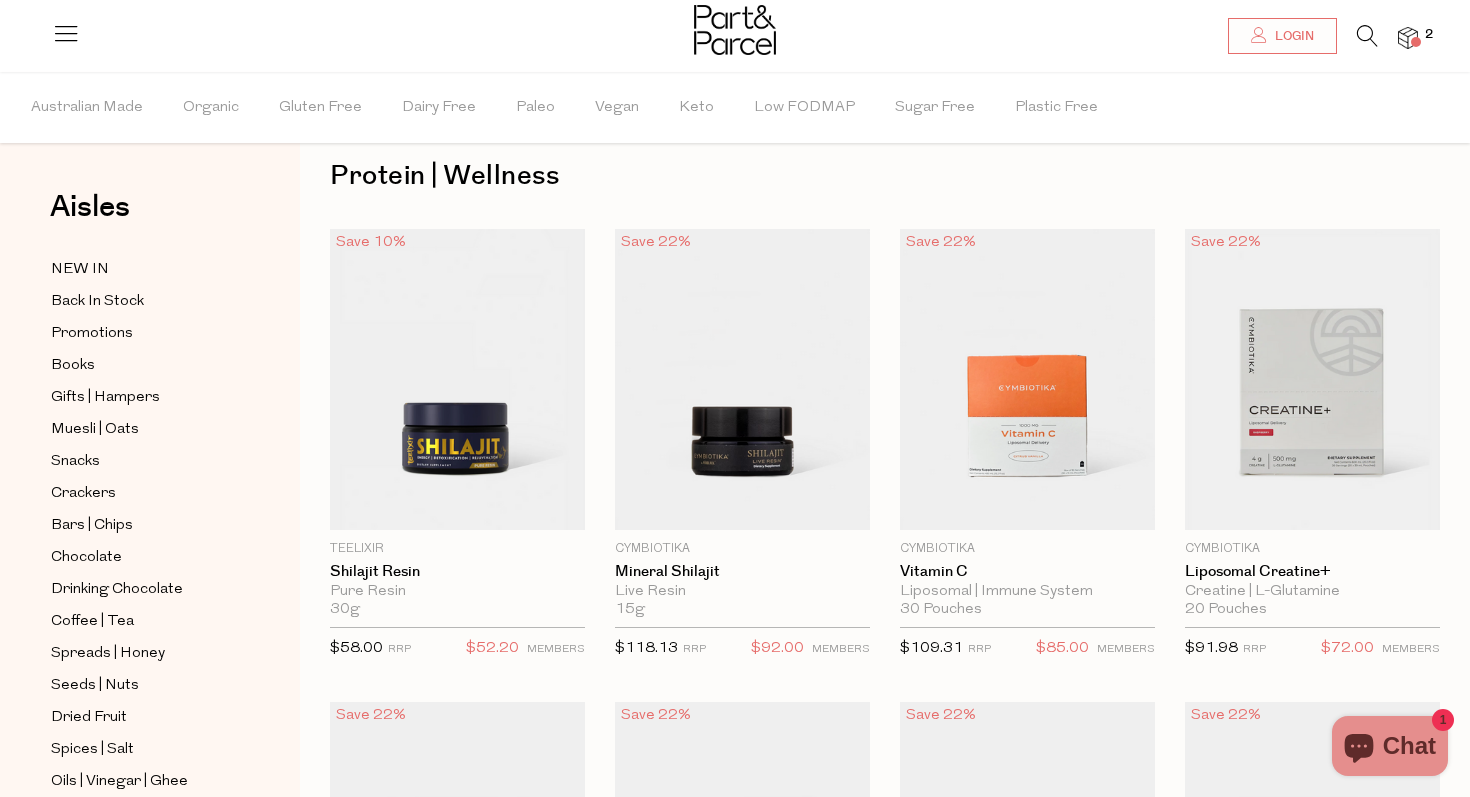 scroll, scrollTop: 0, scrollLeft: 0, axis: both 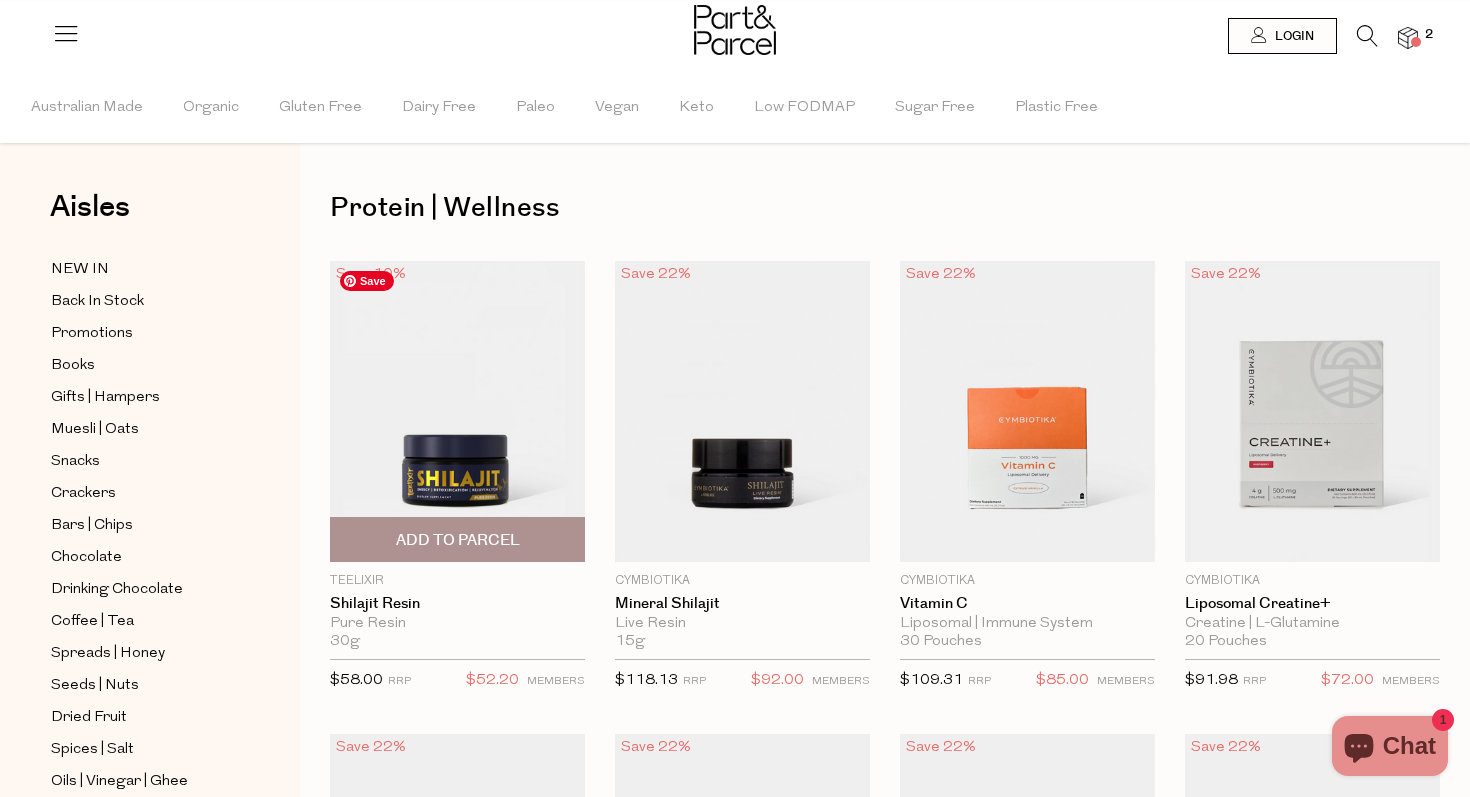 click at bounding box center [457, 411] 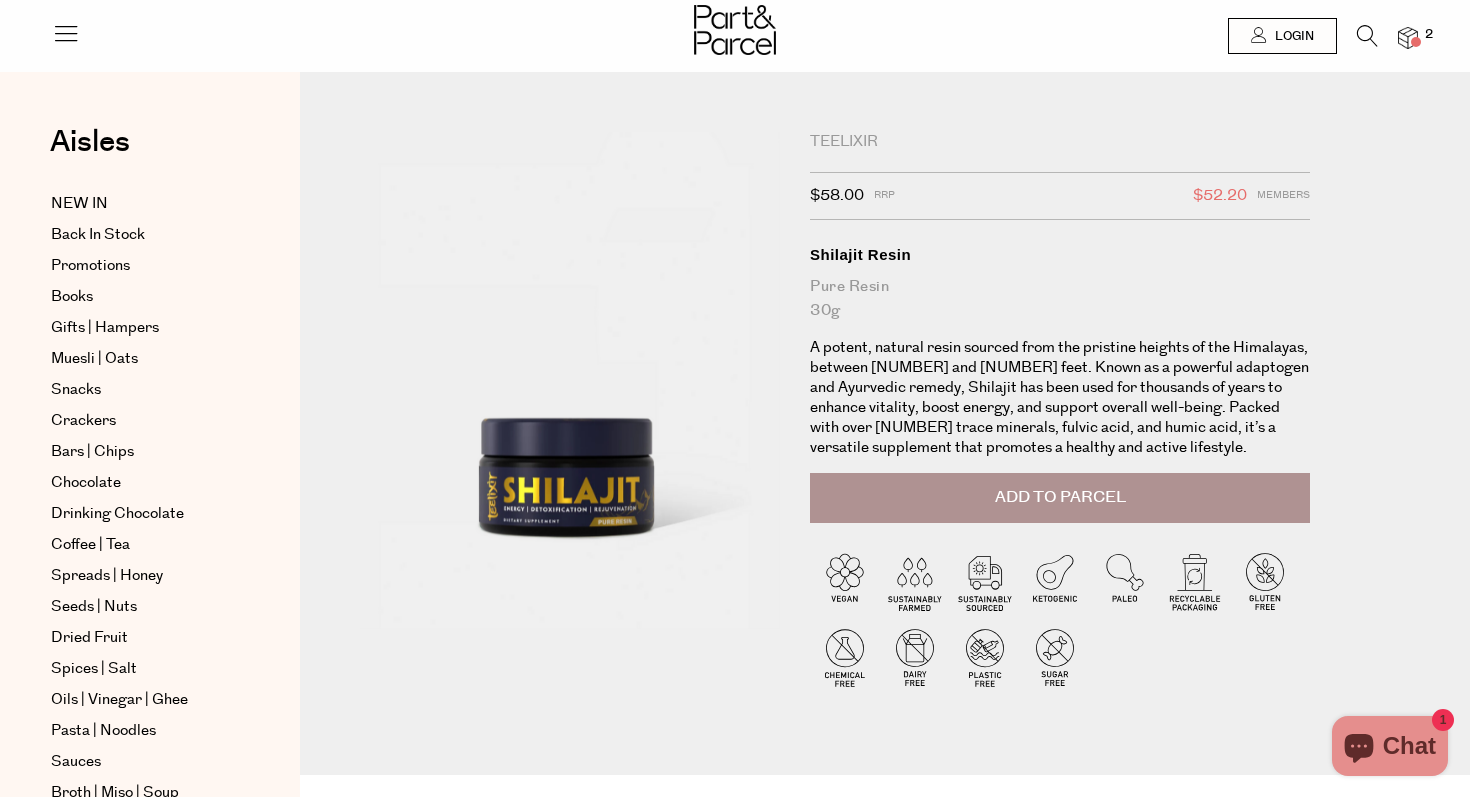 scroll, scrollTop: 0, scrollLeft: 0, axis: both 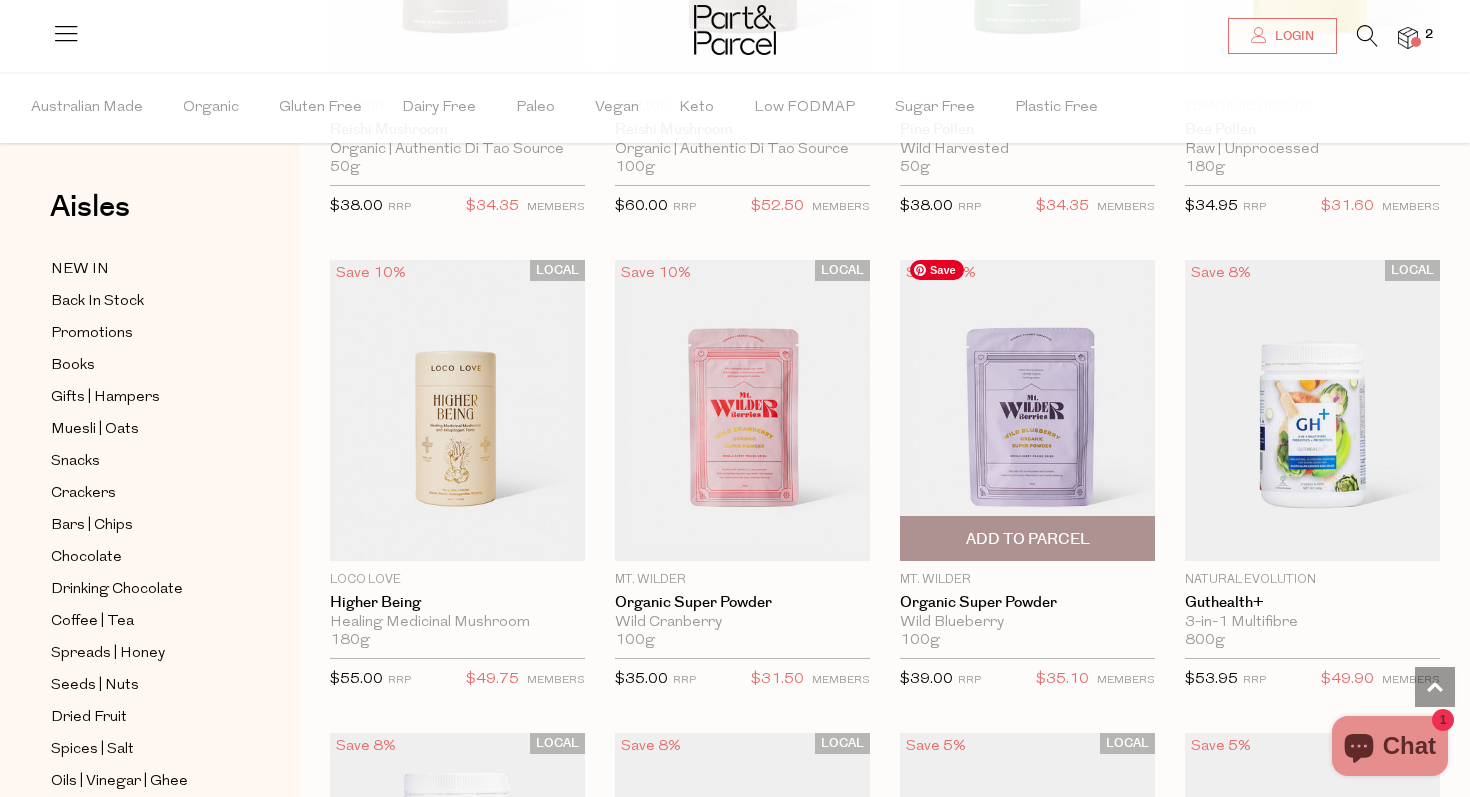 click at bounding box center (1027, 410) 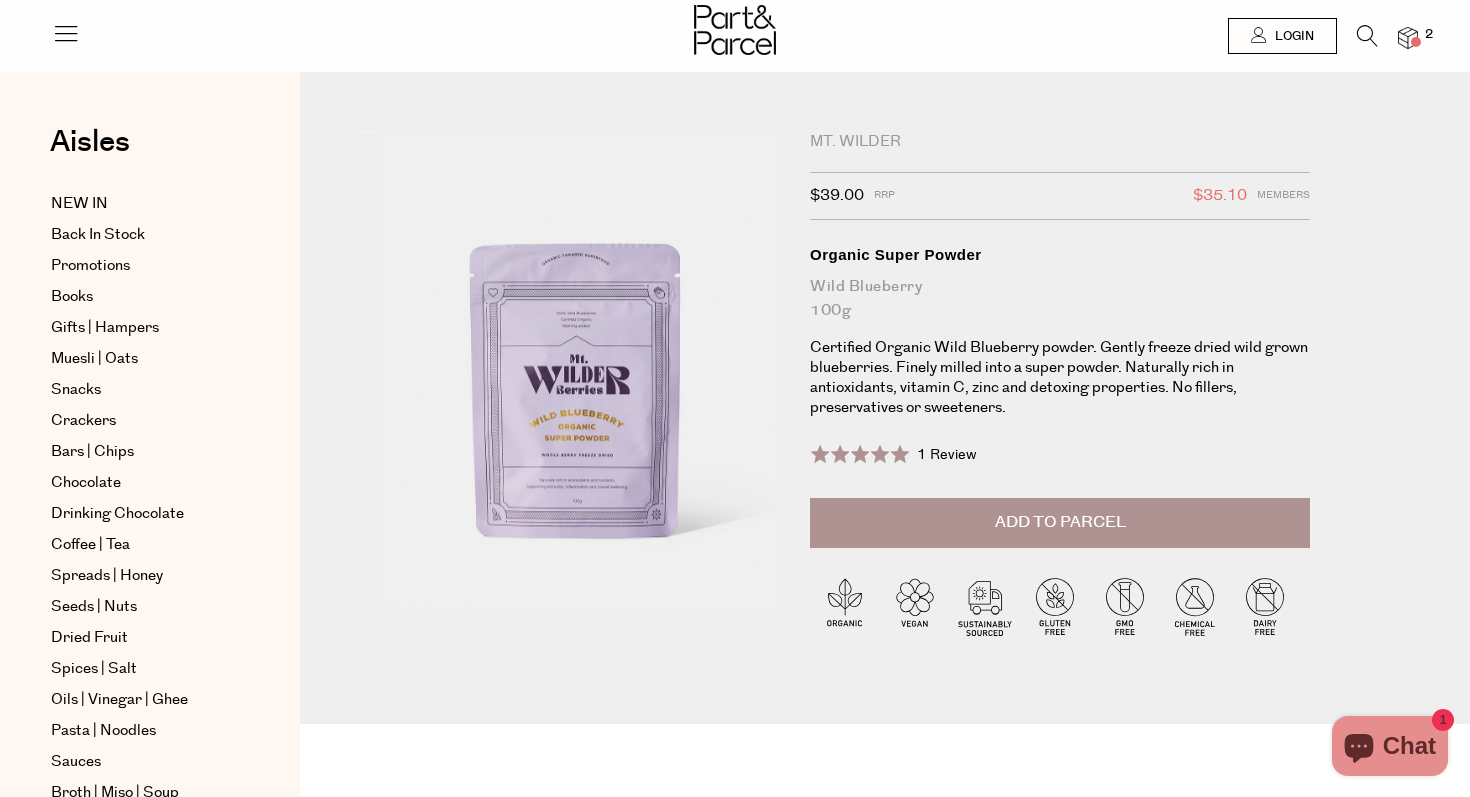 scroll, scrollTop: 0, scrollLeft: 0, axis: both 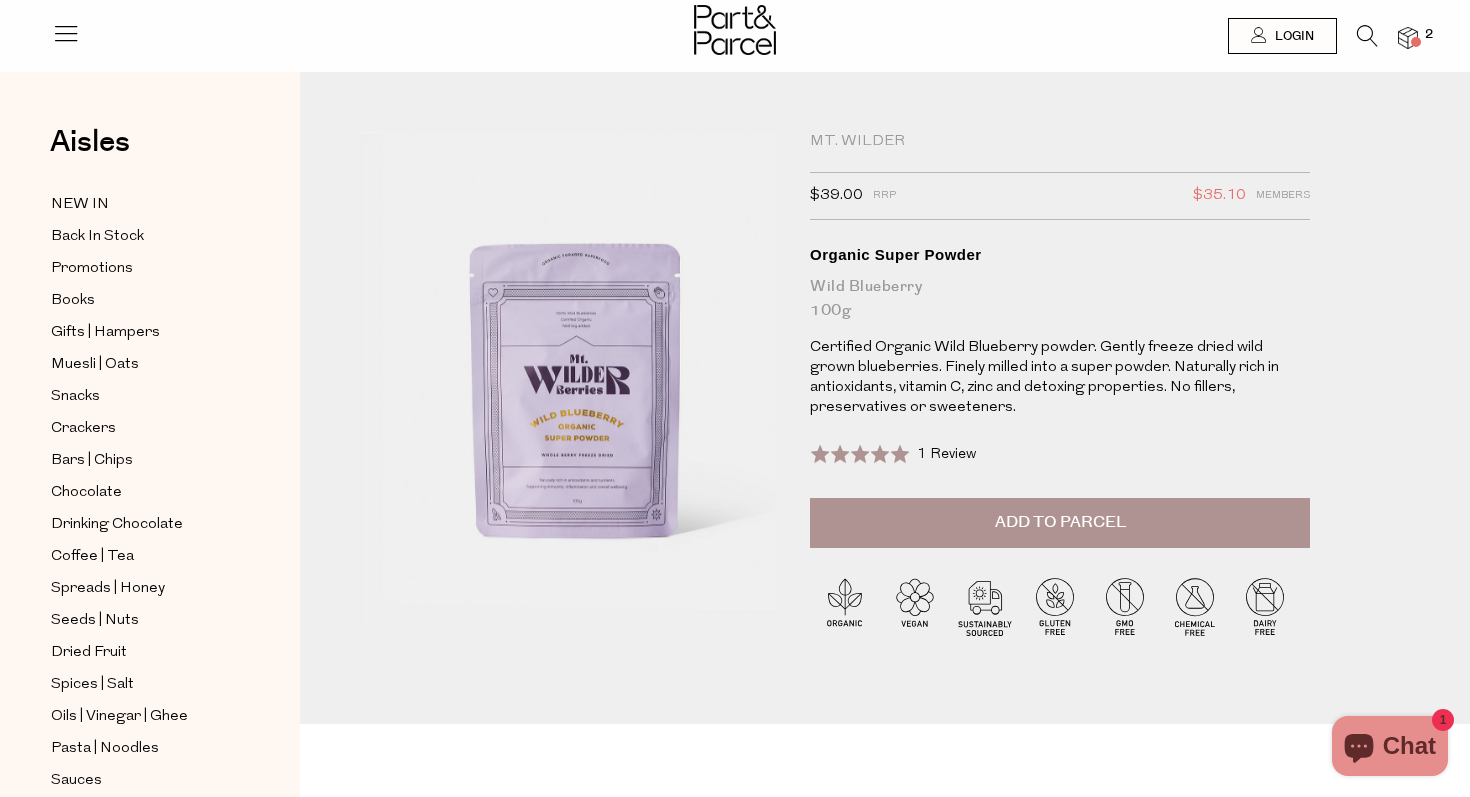 click on "Add to Parcel" at bounding box center (1060, 523) 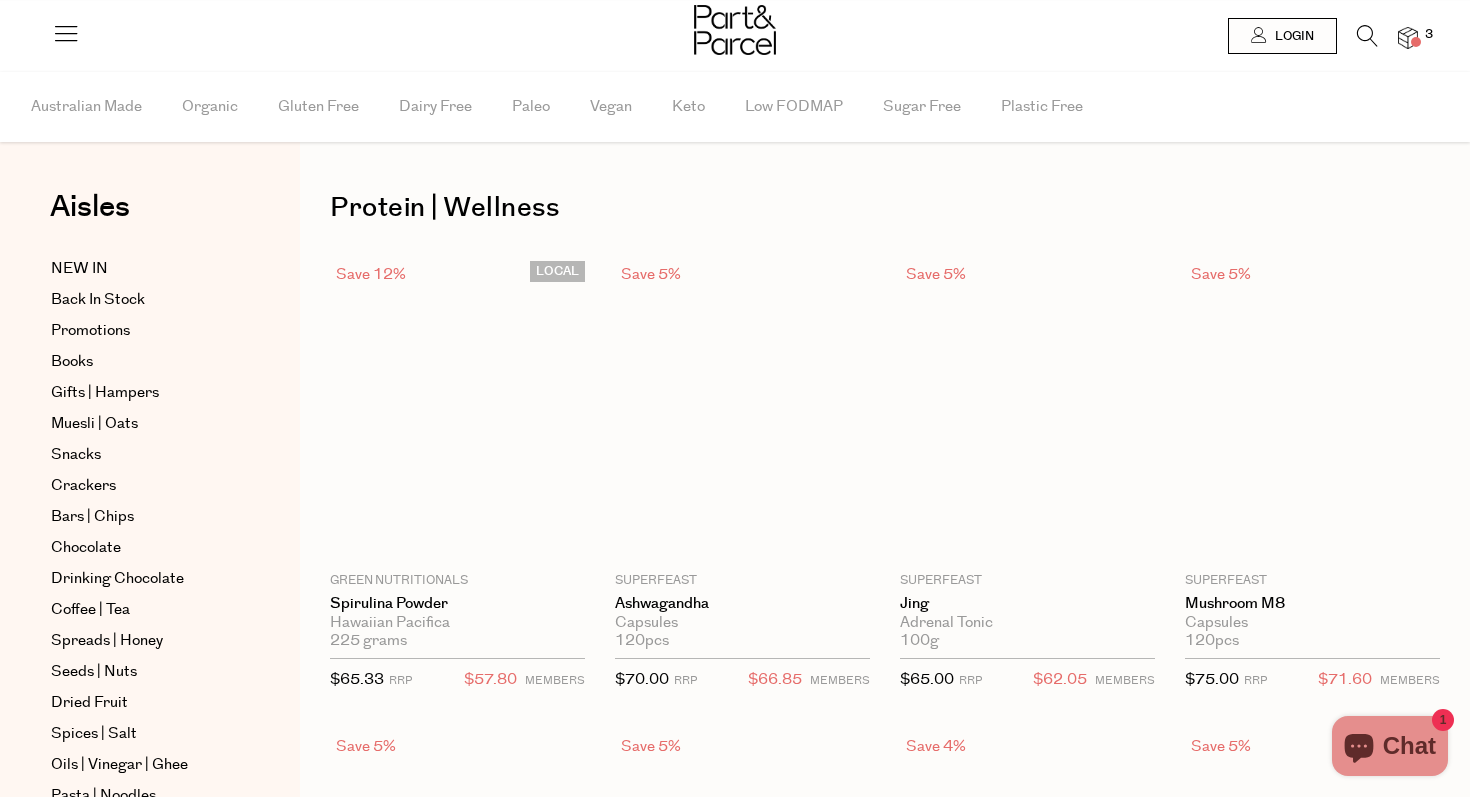 scroll, scrollTop: 0, scrollLeft: 0, axis: both 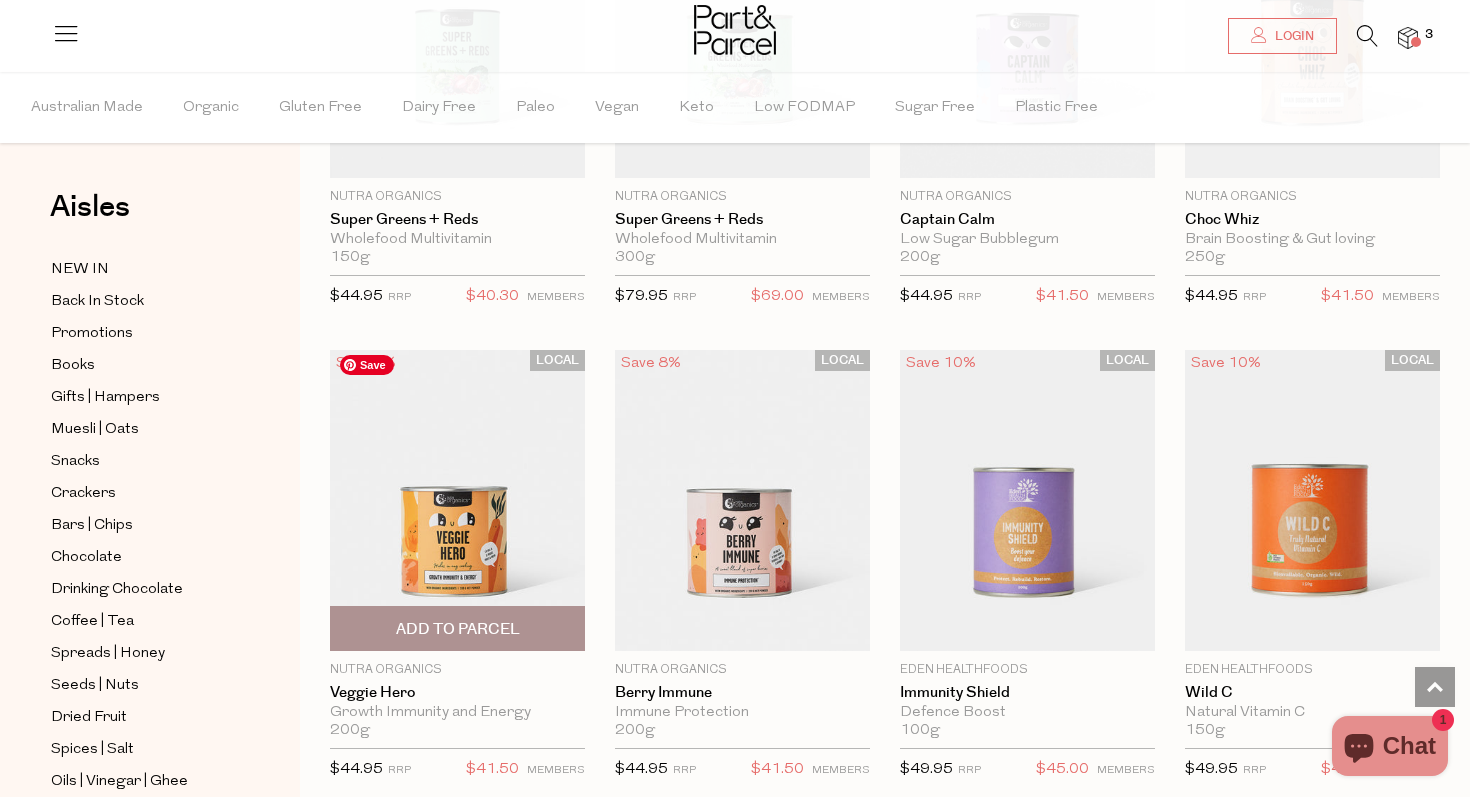 click at bounding box center (457, 500) 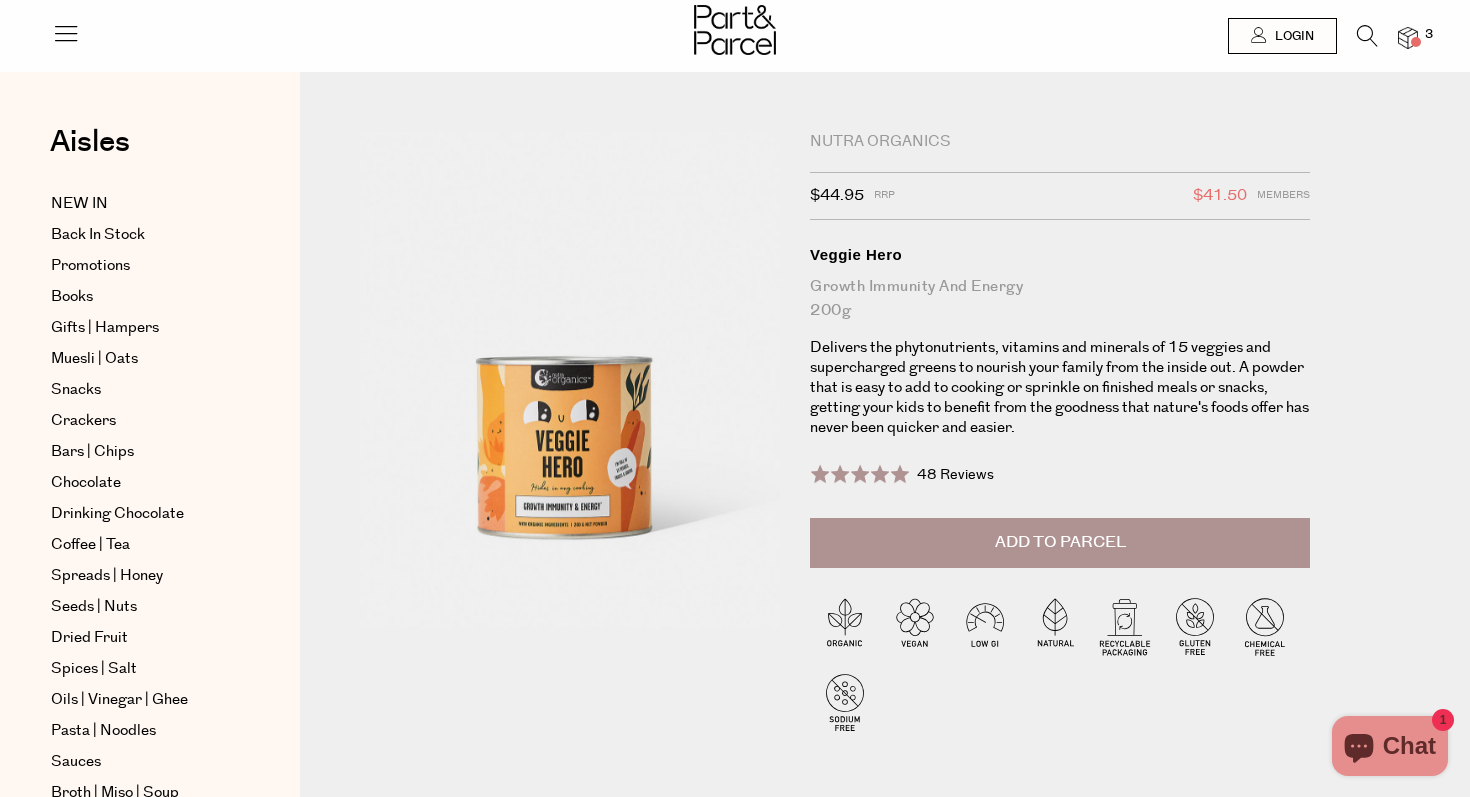 scroll, scrollTop: 0, scrollLeft: 0, axis: both 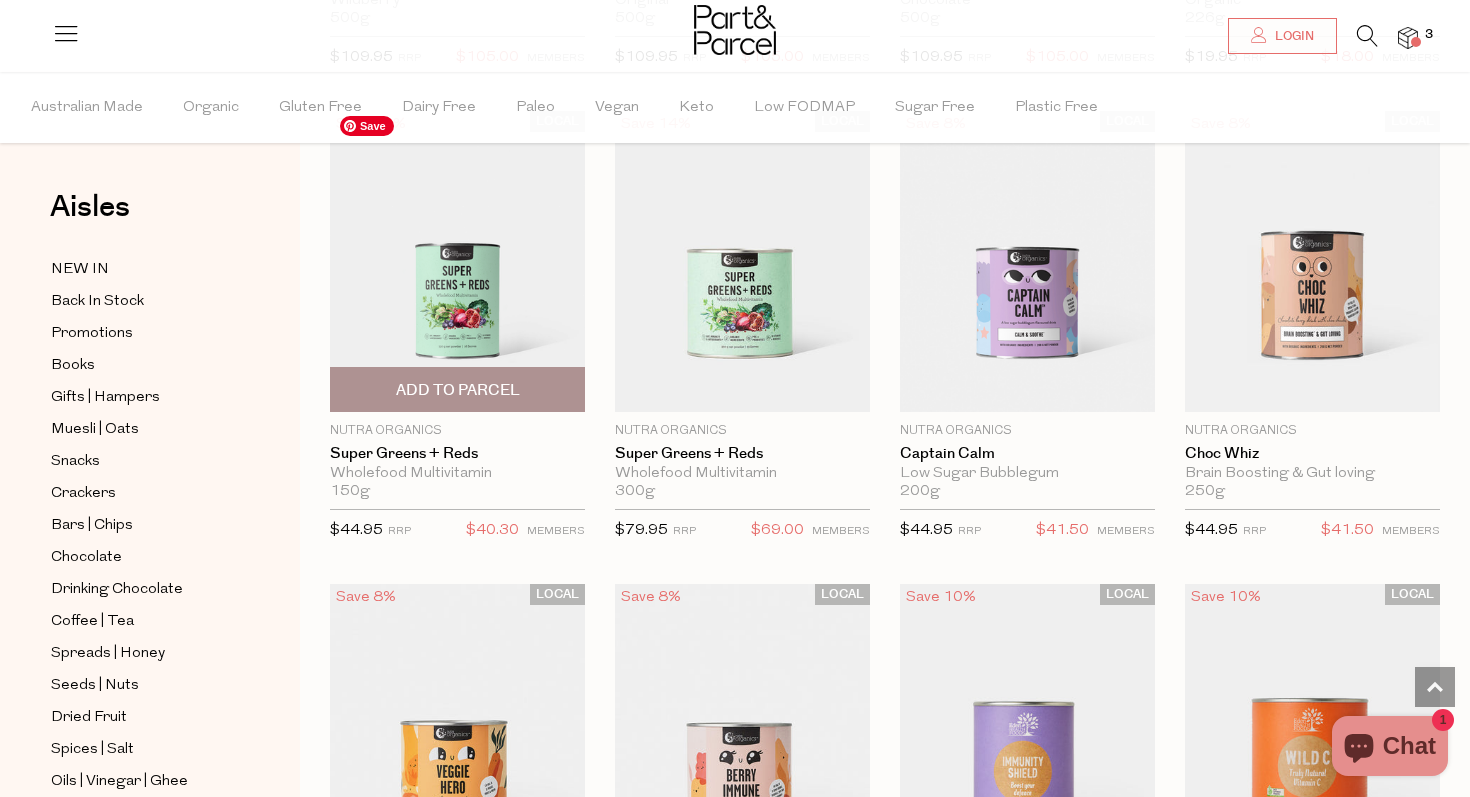 click at bounding box center (457, 261) 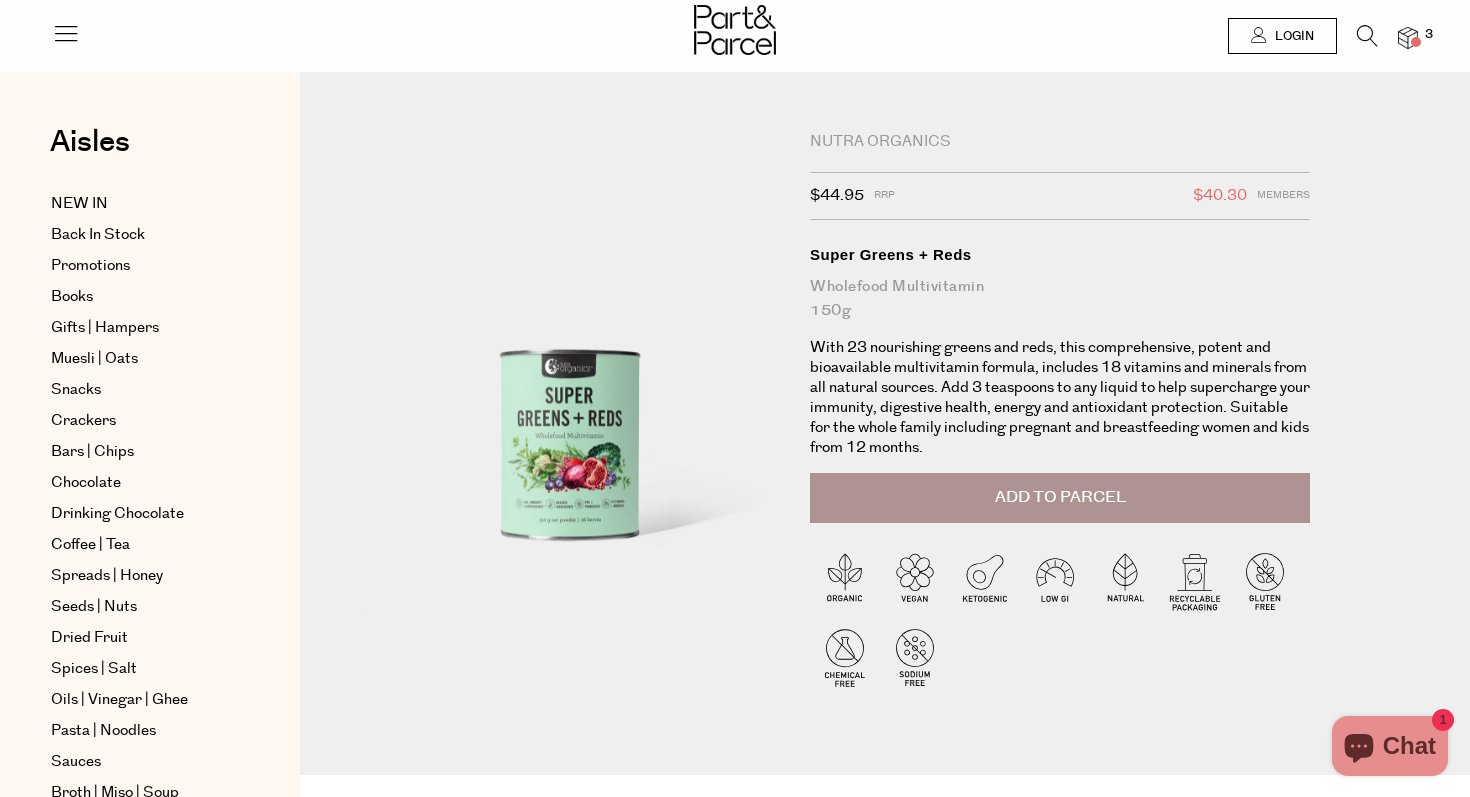 scroll, scrollTop: 0, scrollLeft: 0, axis: both 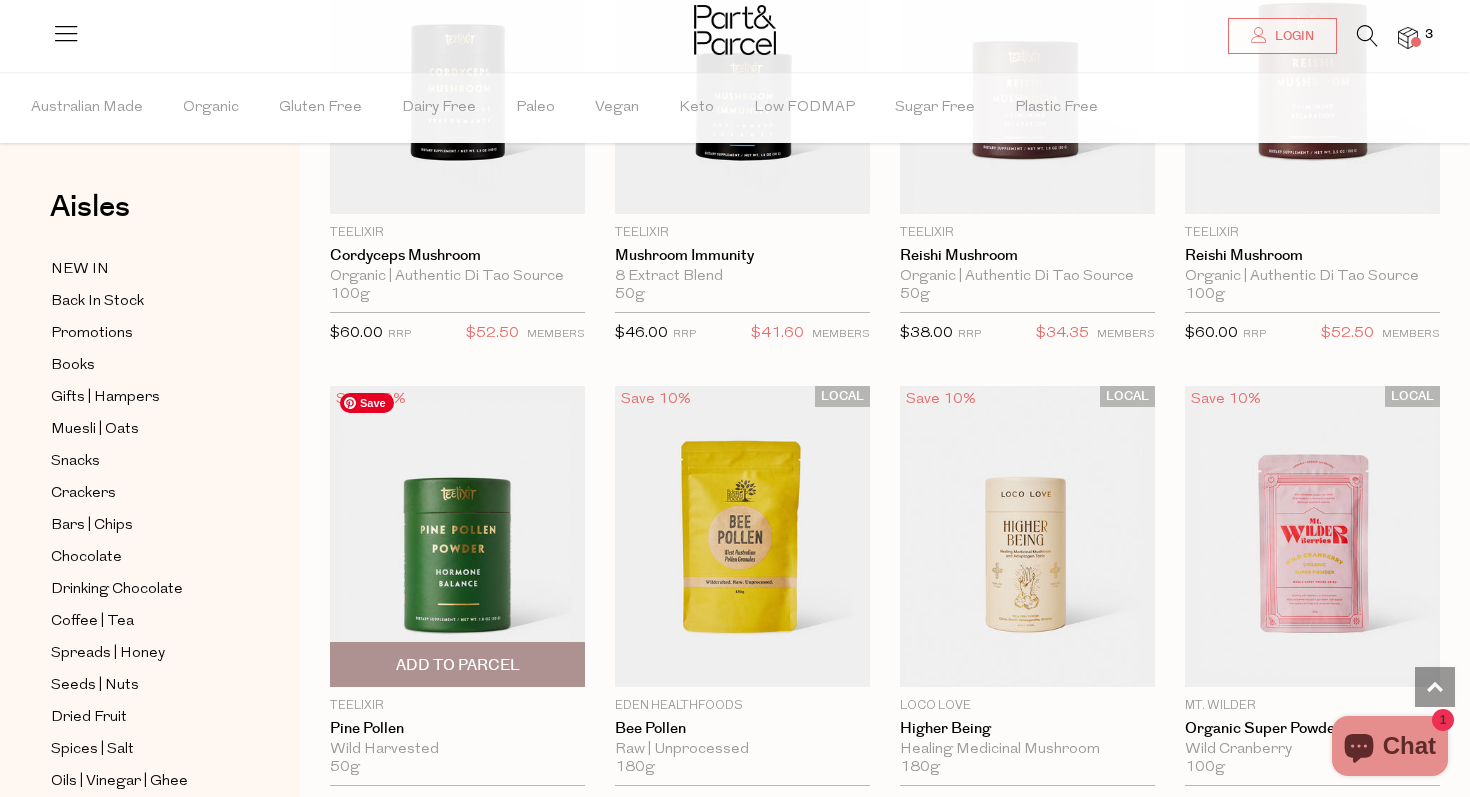 click at bounding box center (457, 536) 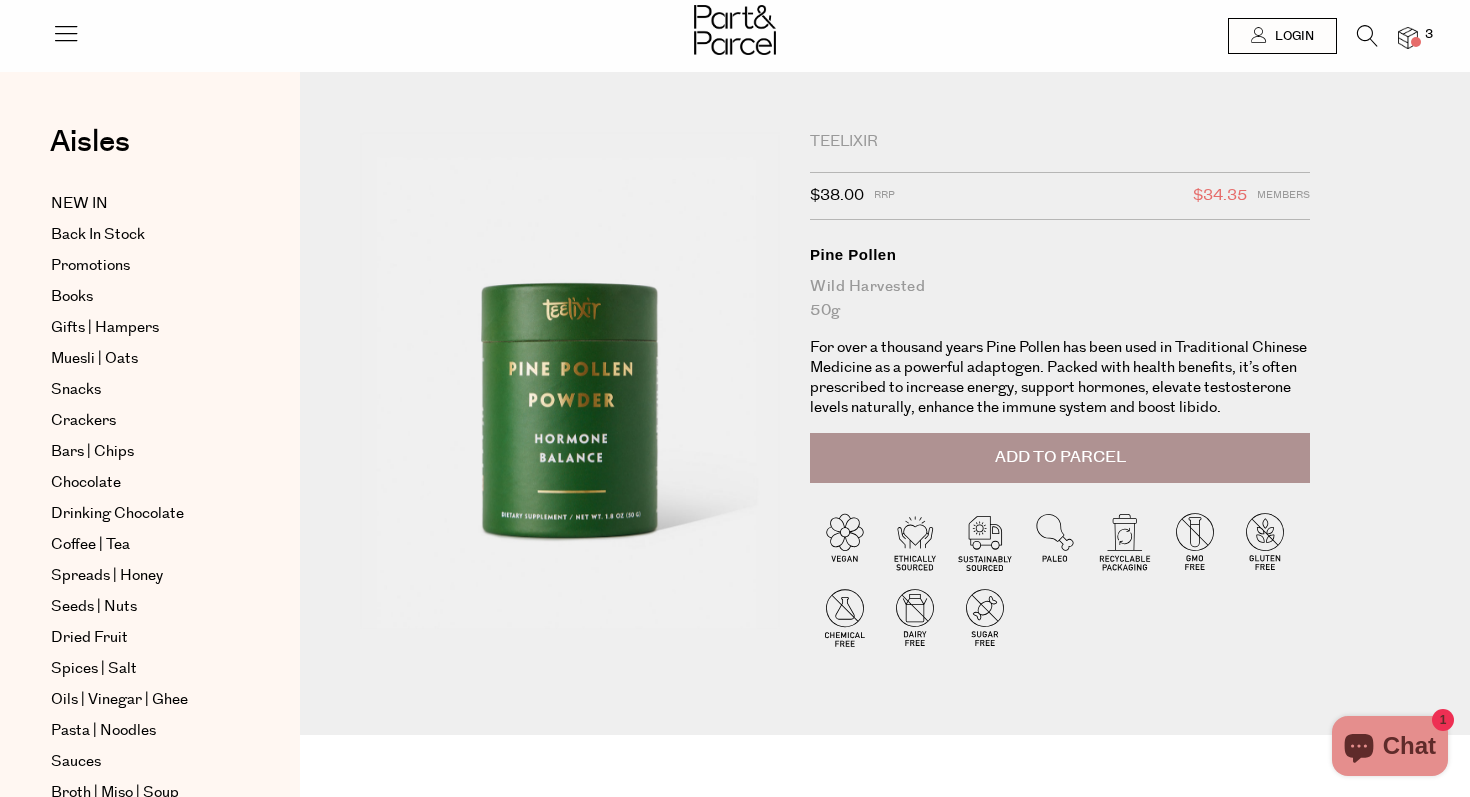 scroll, scrollTop: 0, scrollLeft: 0, axis: both 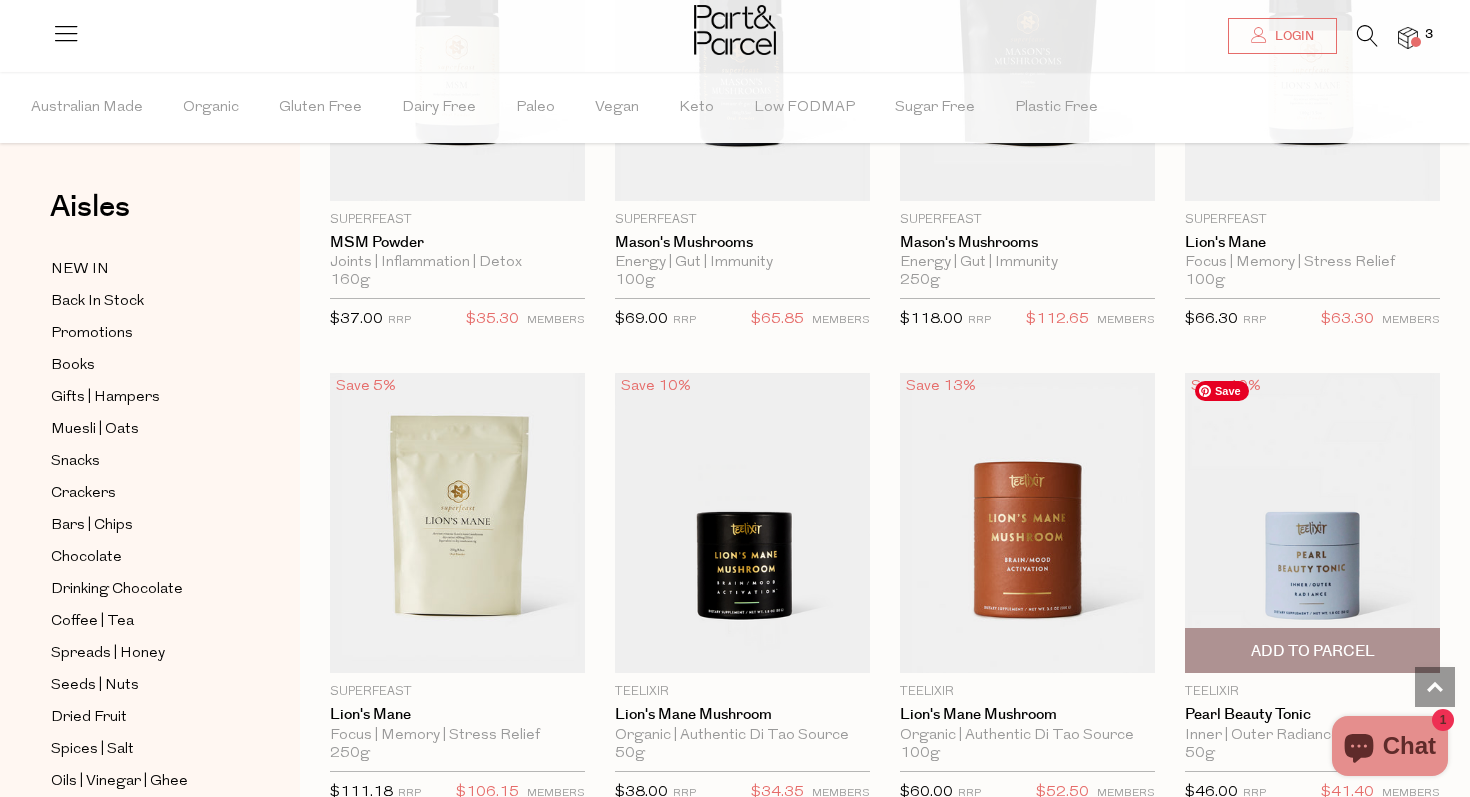 click at bounding box center (1312, 522) 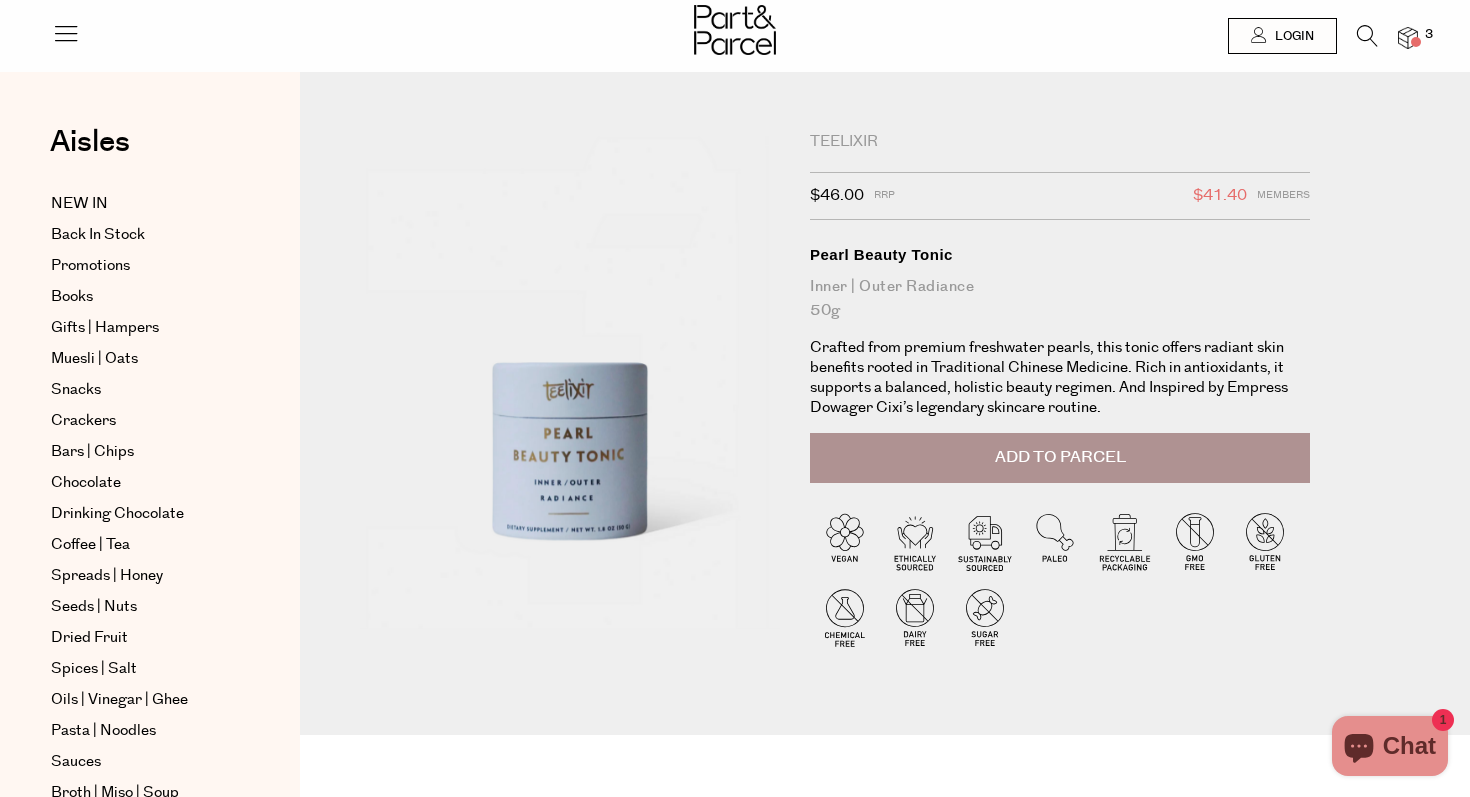 scroll, scrollTop: 0, scrollLeft: 0, axis: both 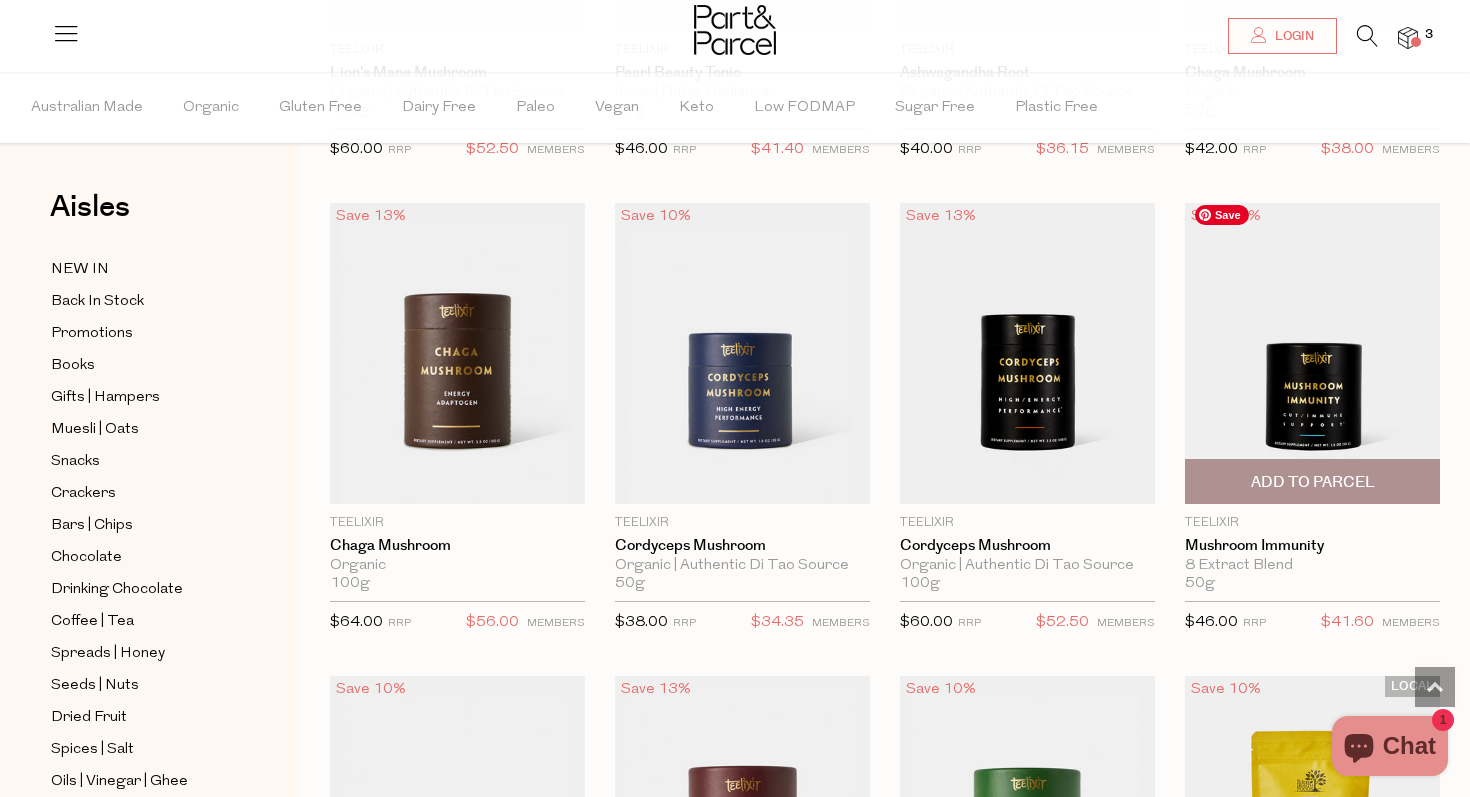 click at bounding box center [1312, 353] 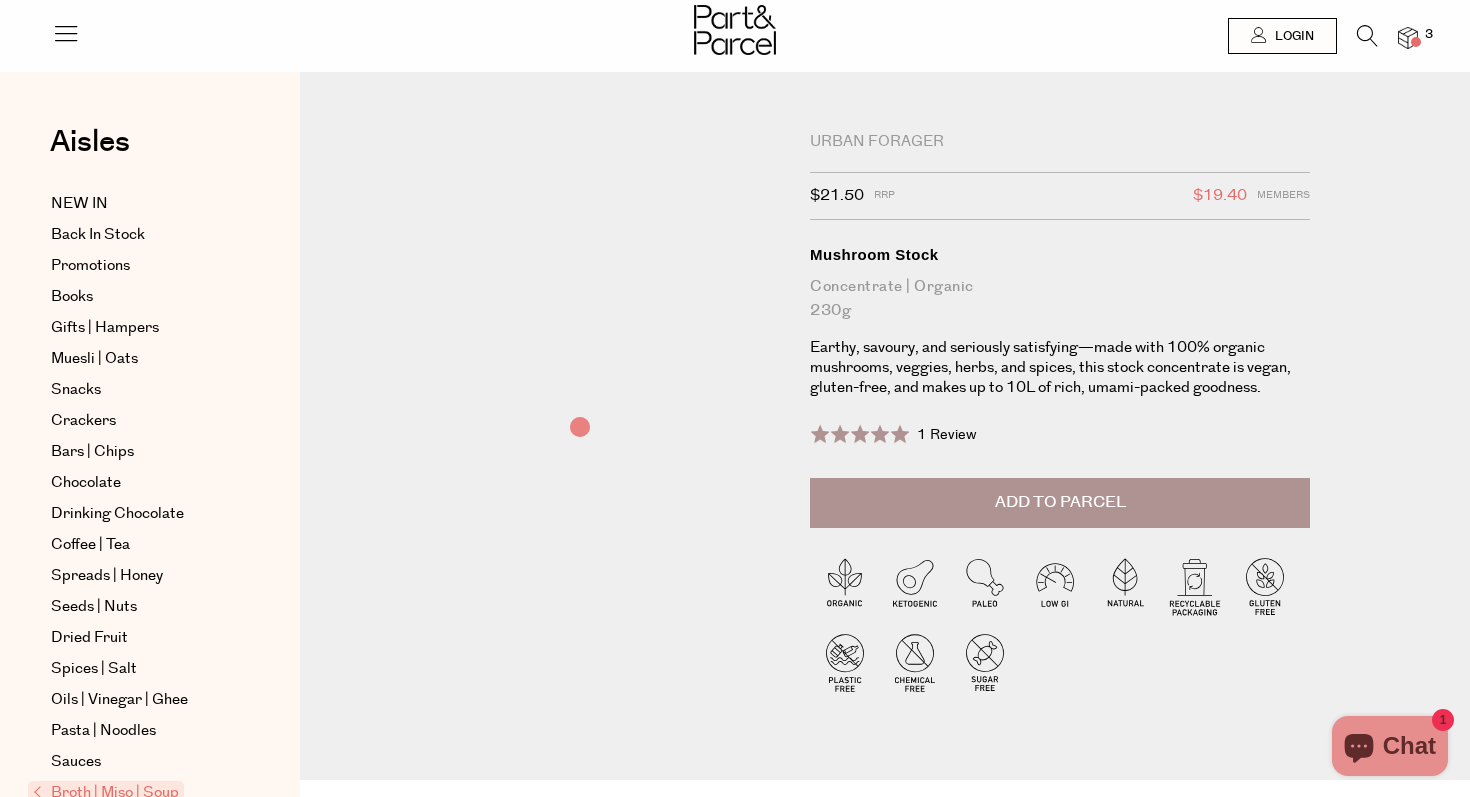 scroll, scrollTop: 0, scrollLeft: 0, axis: both 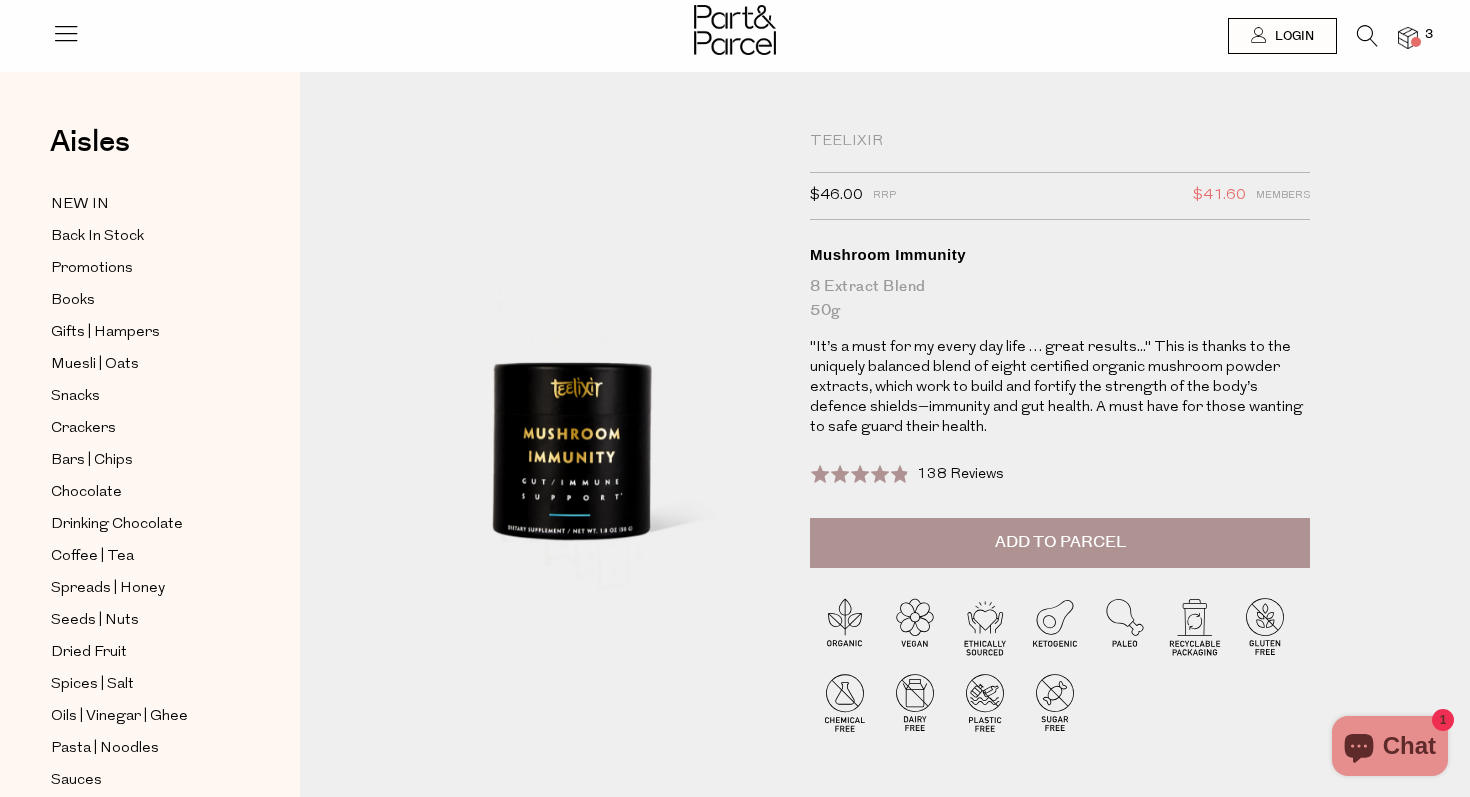 click at bounding box center (1367, 36) 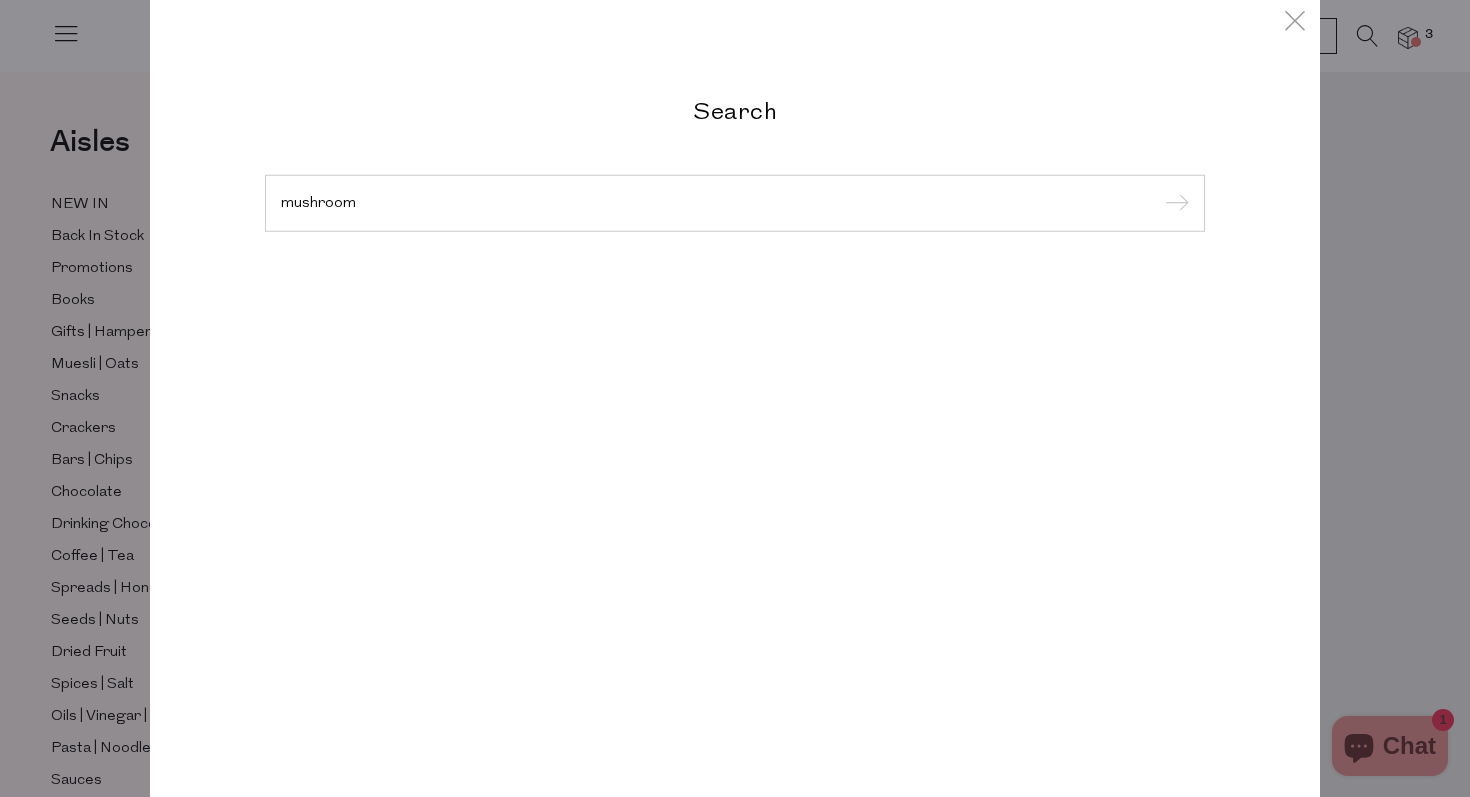 type on "mushroom" 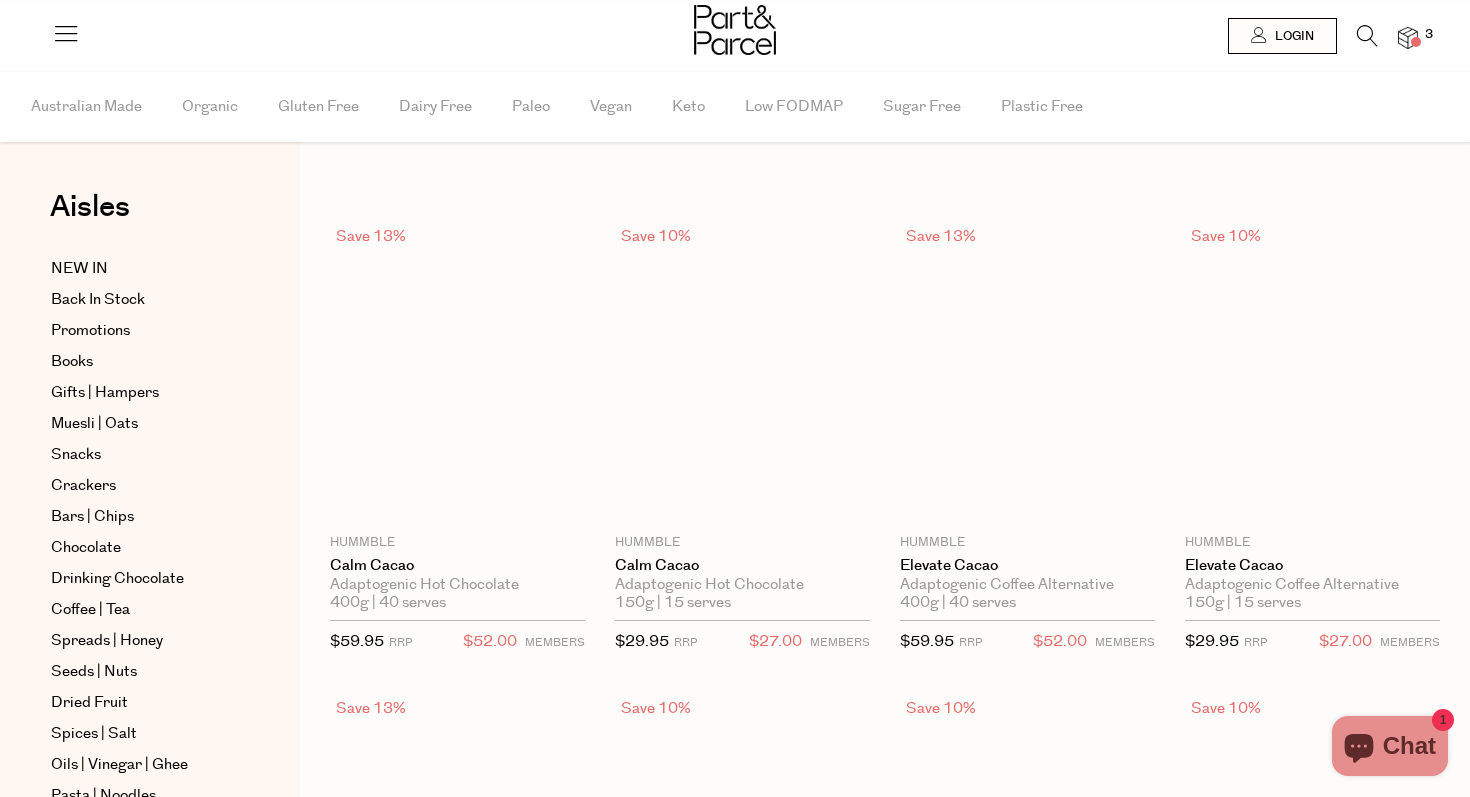 scroll, scrollTop: 0, scrollLeft: 0, axis: both 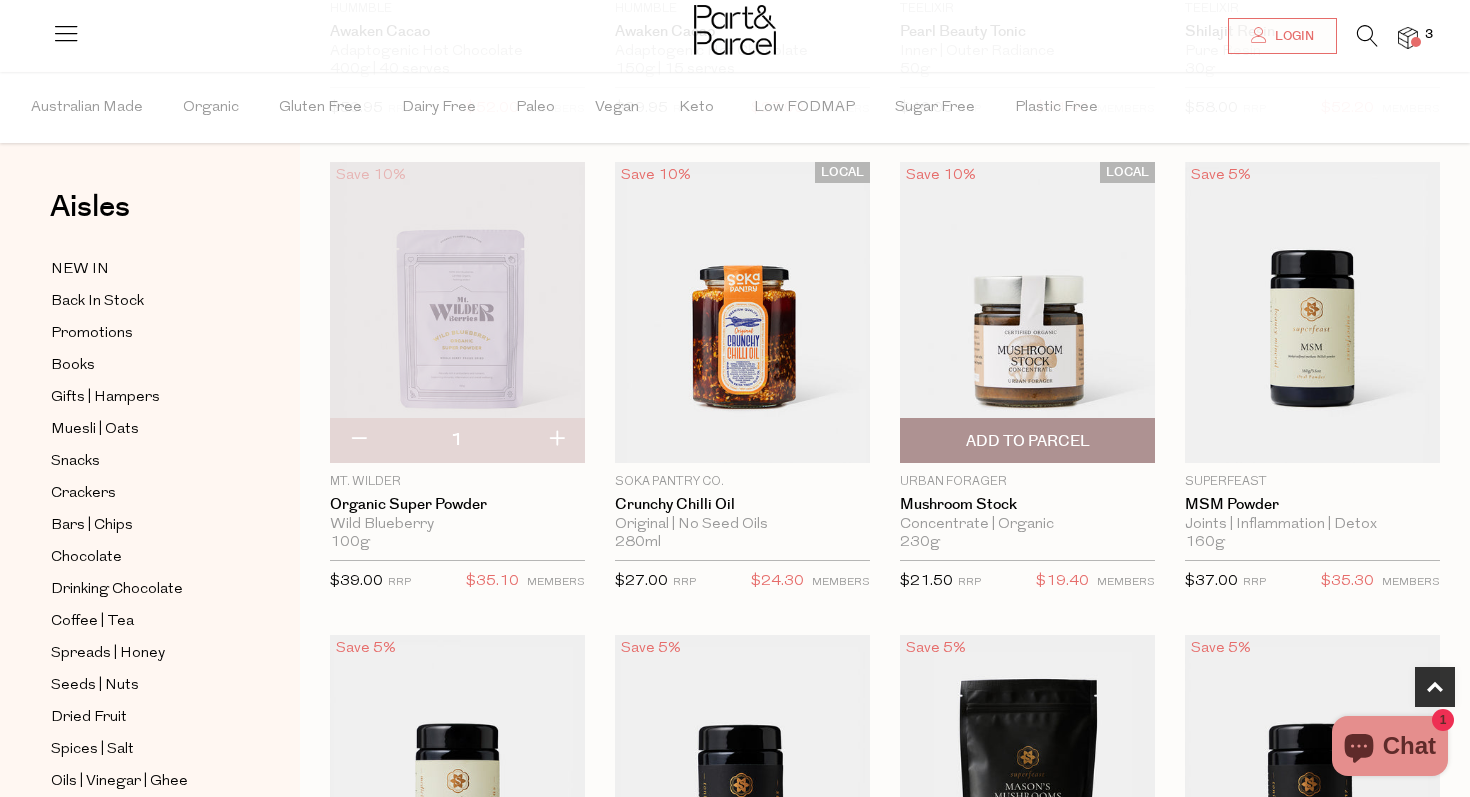 click on "Add To Parcel" at bounding box center (1028, 441) 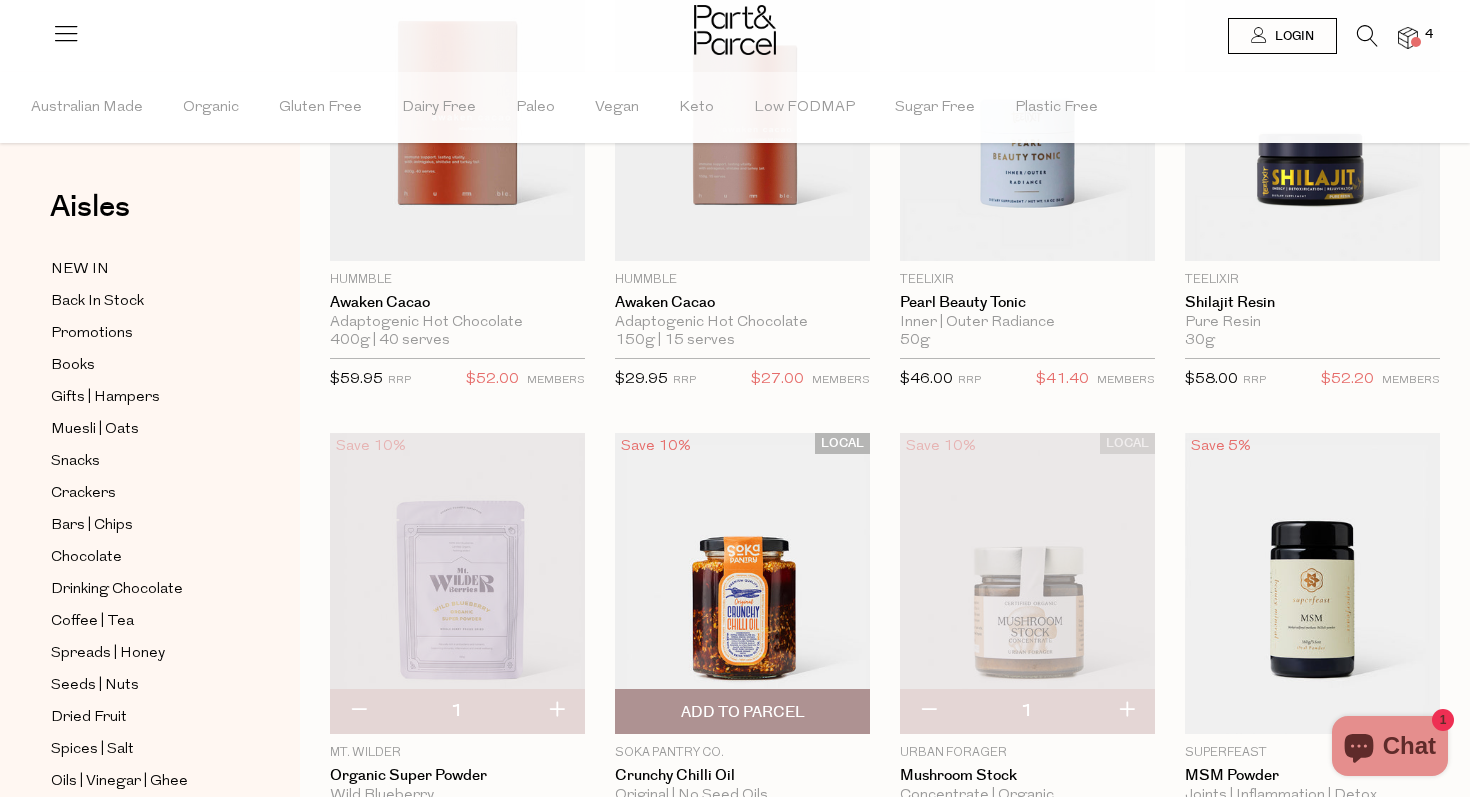 scroll, scrollTop: 0, scrollLeft: 0, axis: both 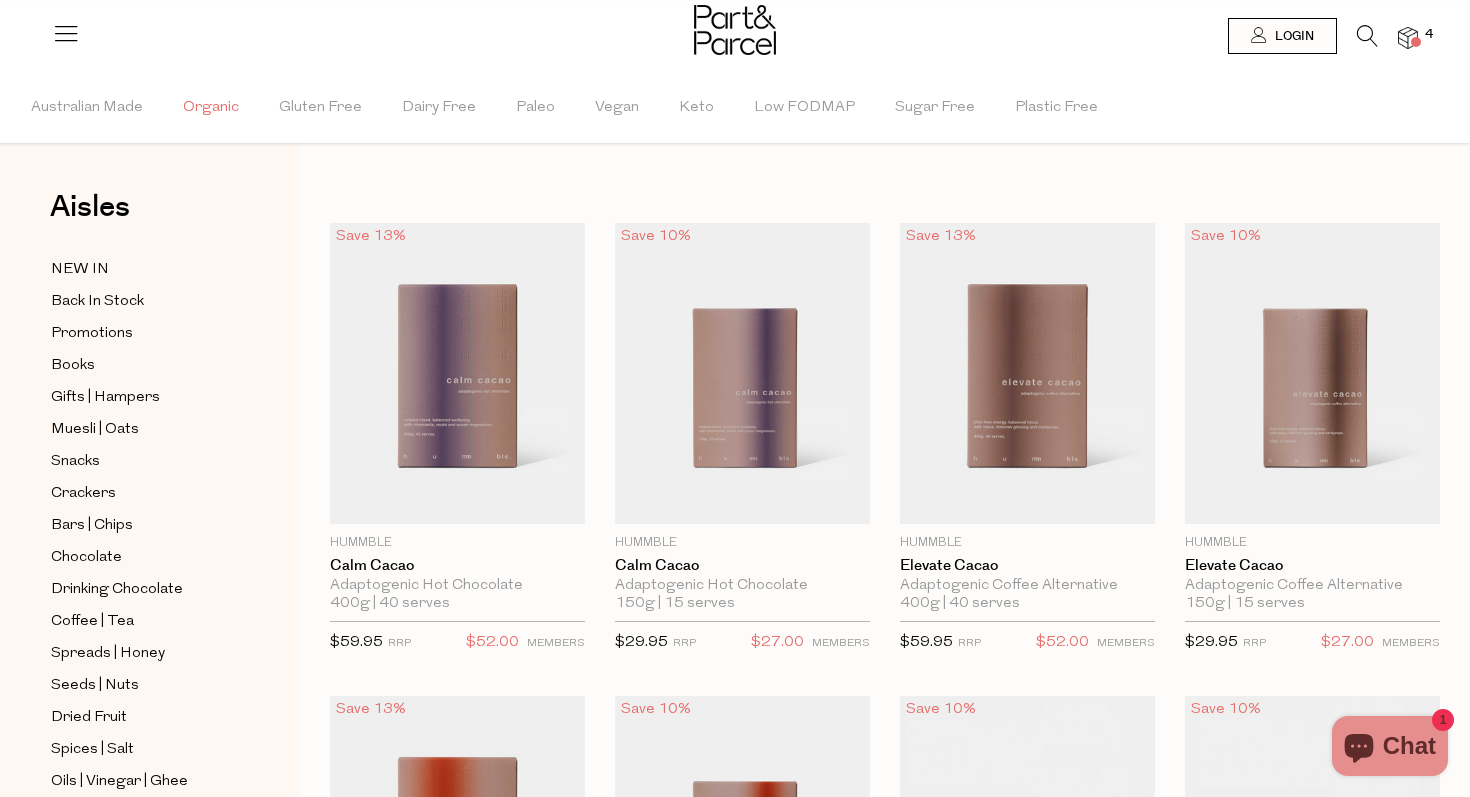 click on "Organic" at bounding box center (211, 108) 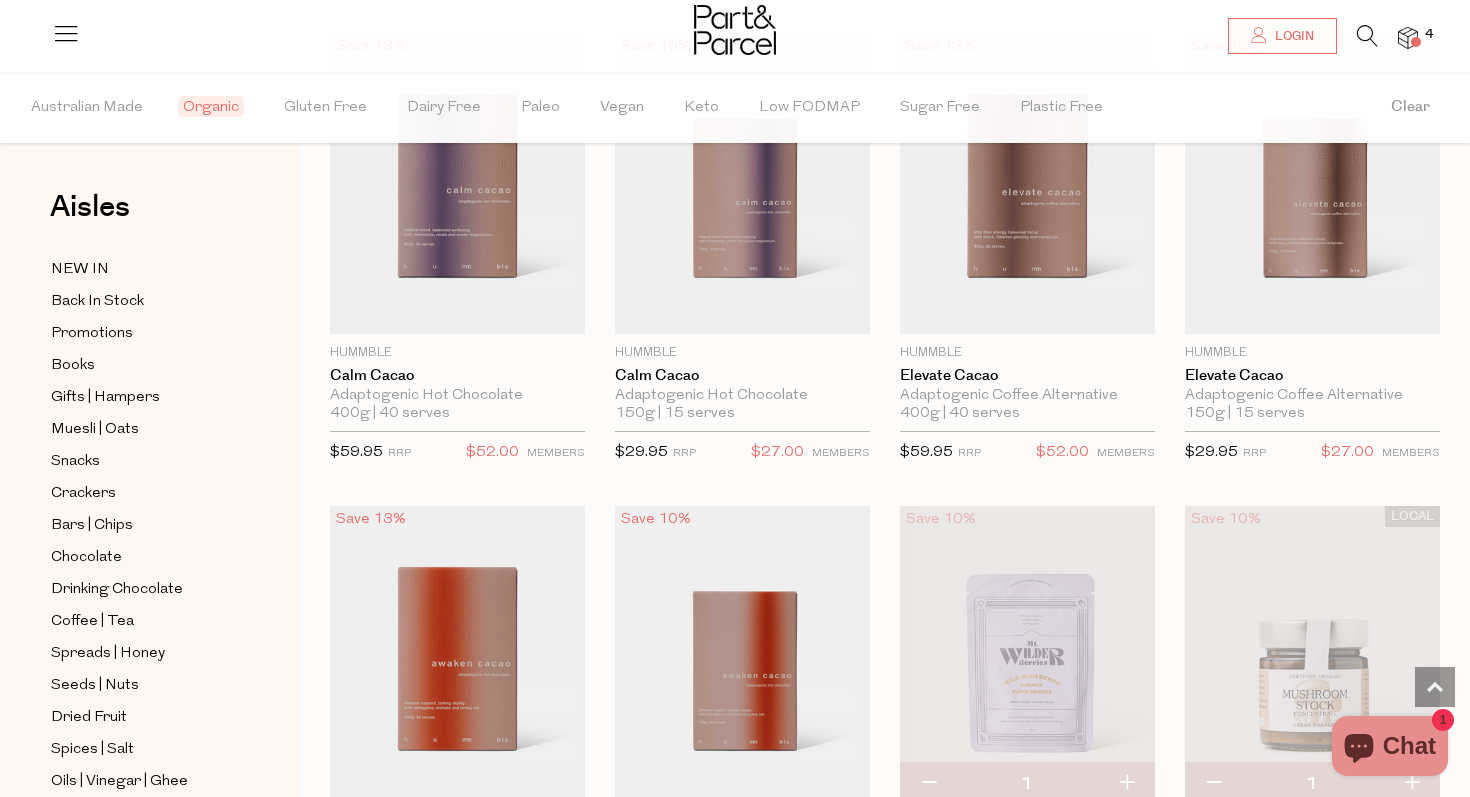 scroll, scrollTop: 0, scrollLeft: 0, axis: both 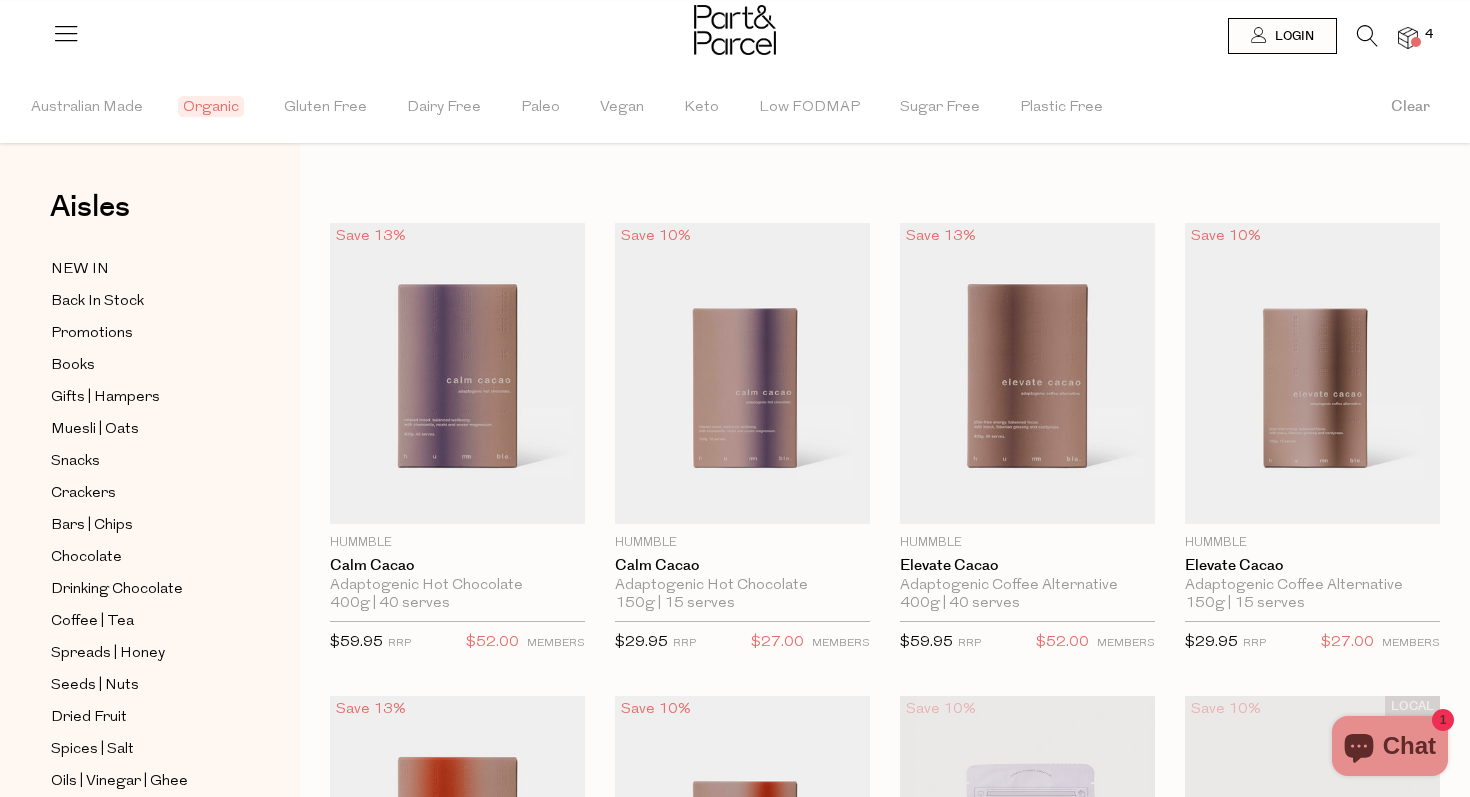 click at bounding box center (735, 30) 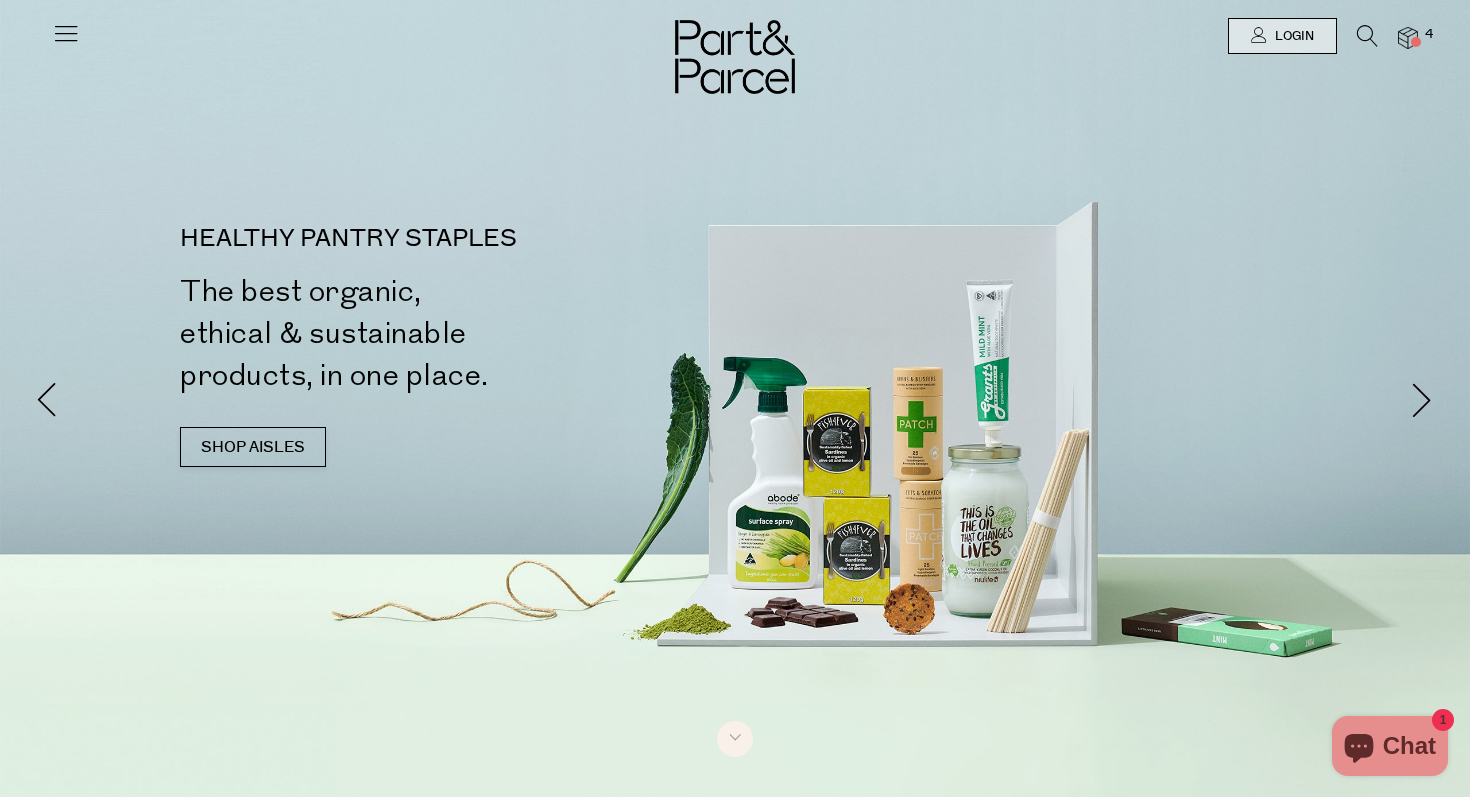 scroll, scrollTop: 0, scrollLeft: 0, axis: both 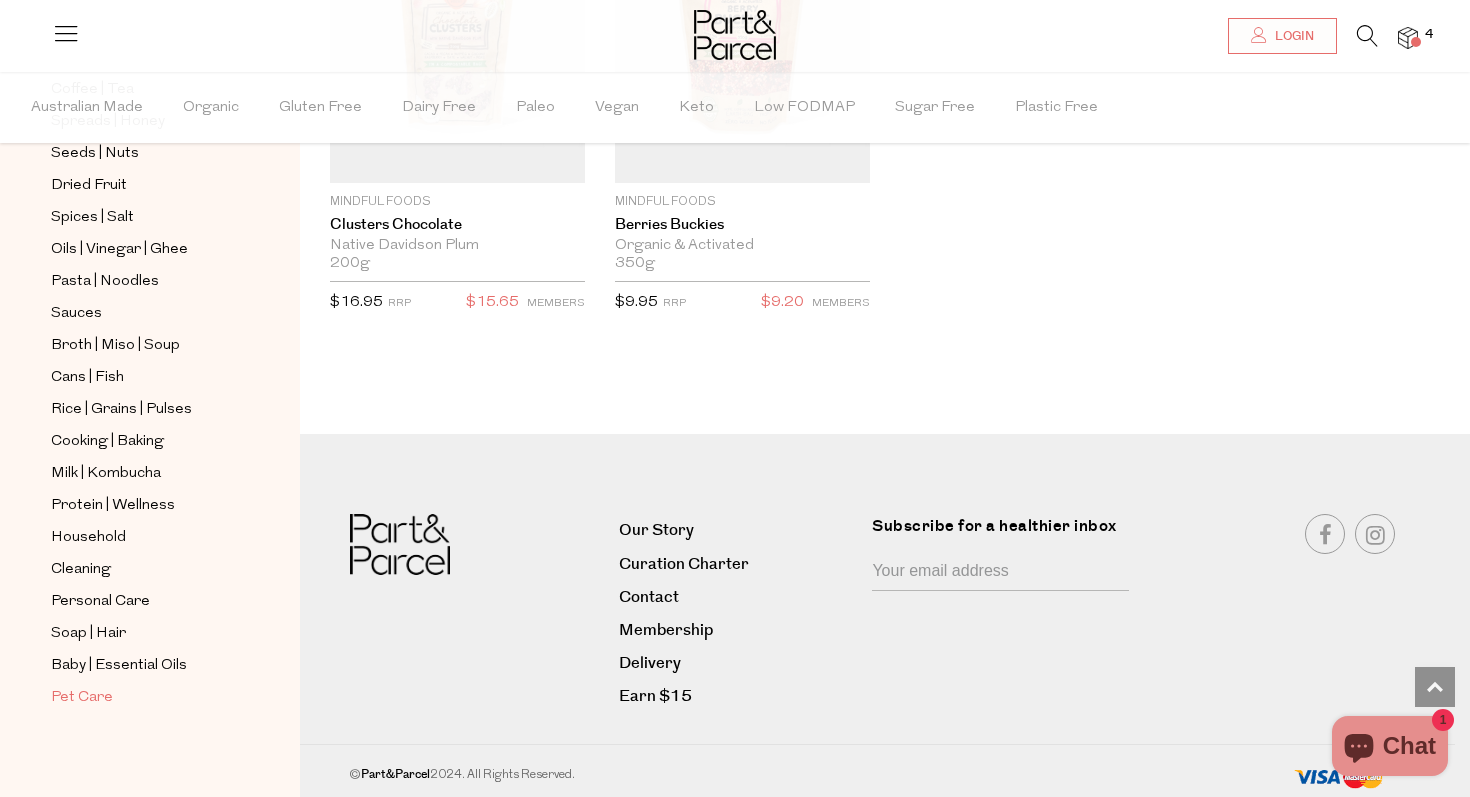 click on "Pet Care" at bounding box center [82, 698] 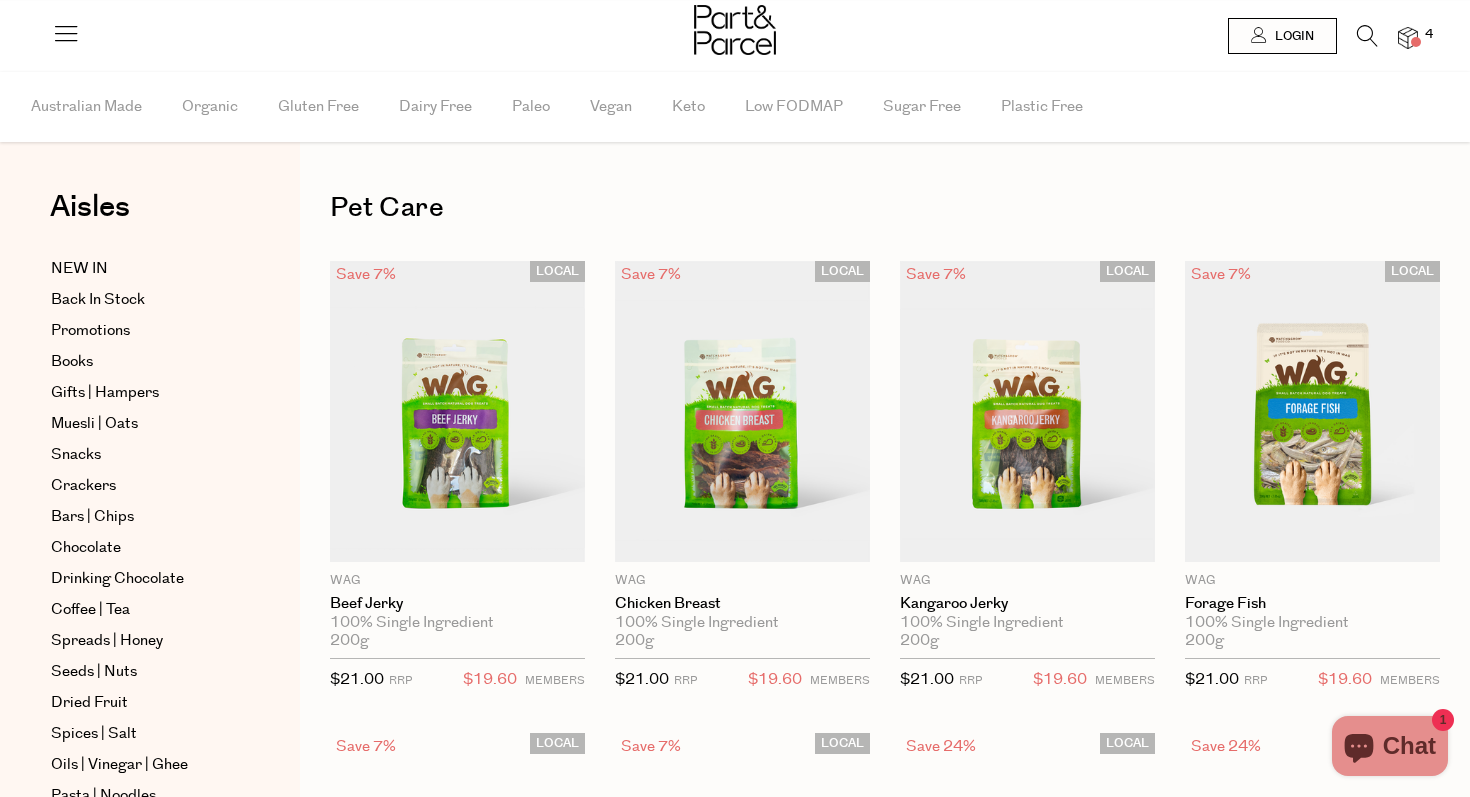 scroll, scrollTop: 0, scrollLeft: 0, axis: both 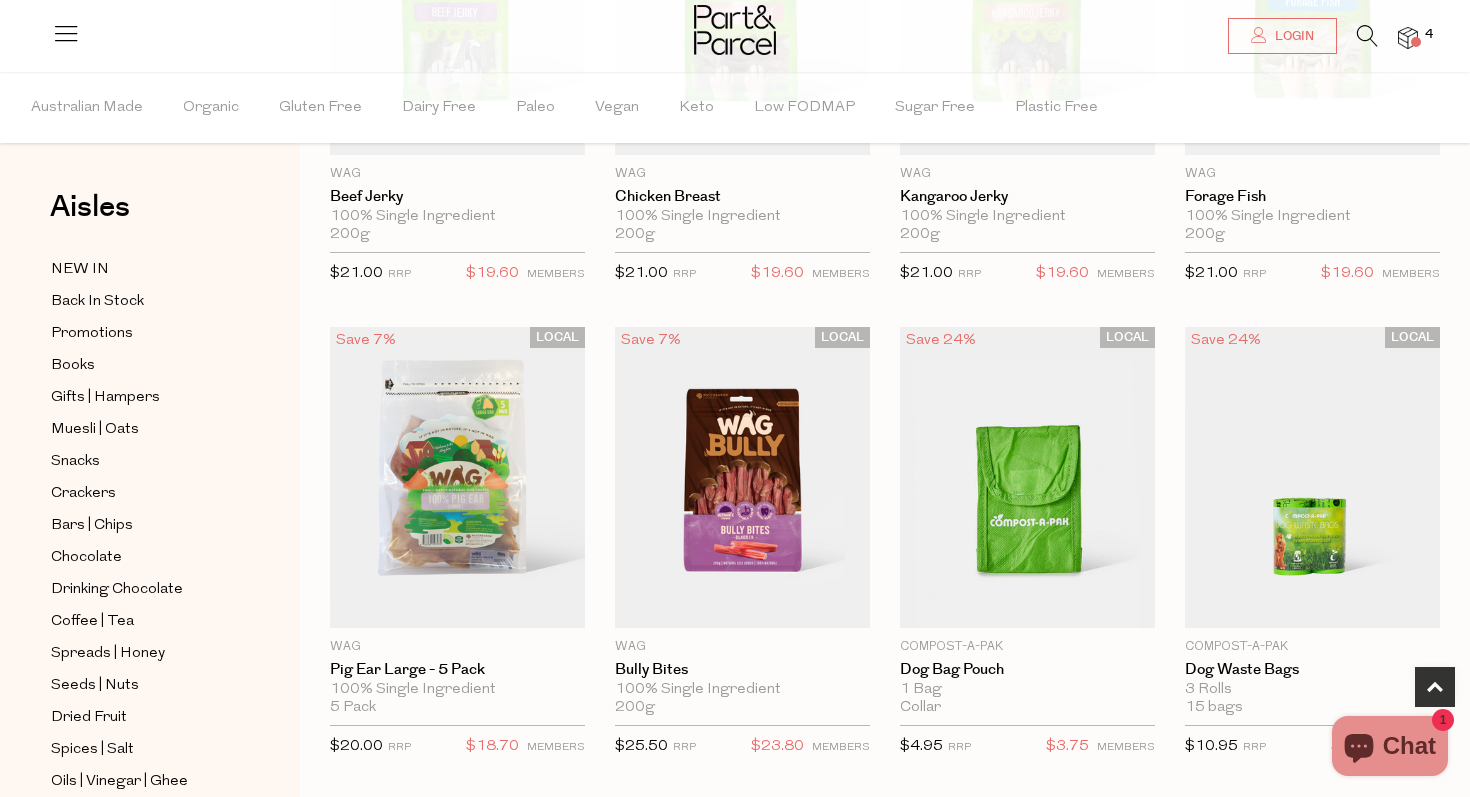 click at bounding box center (1408, 38) 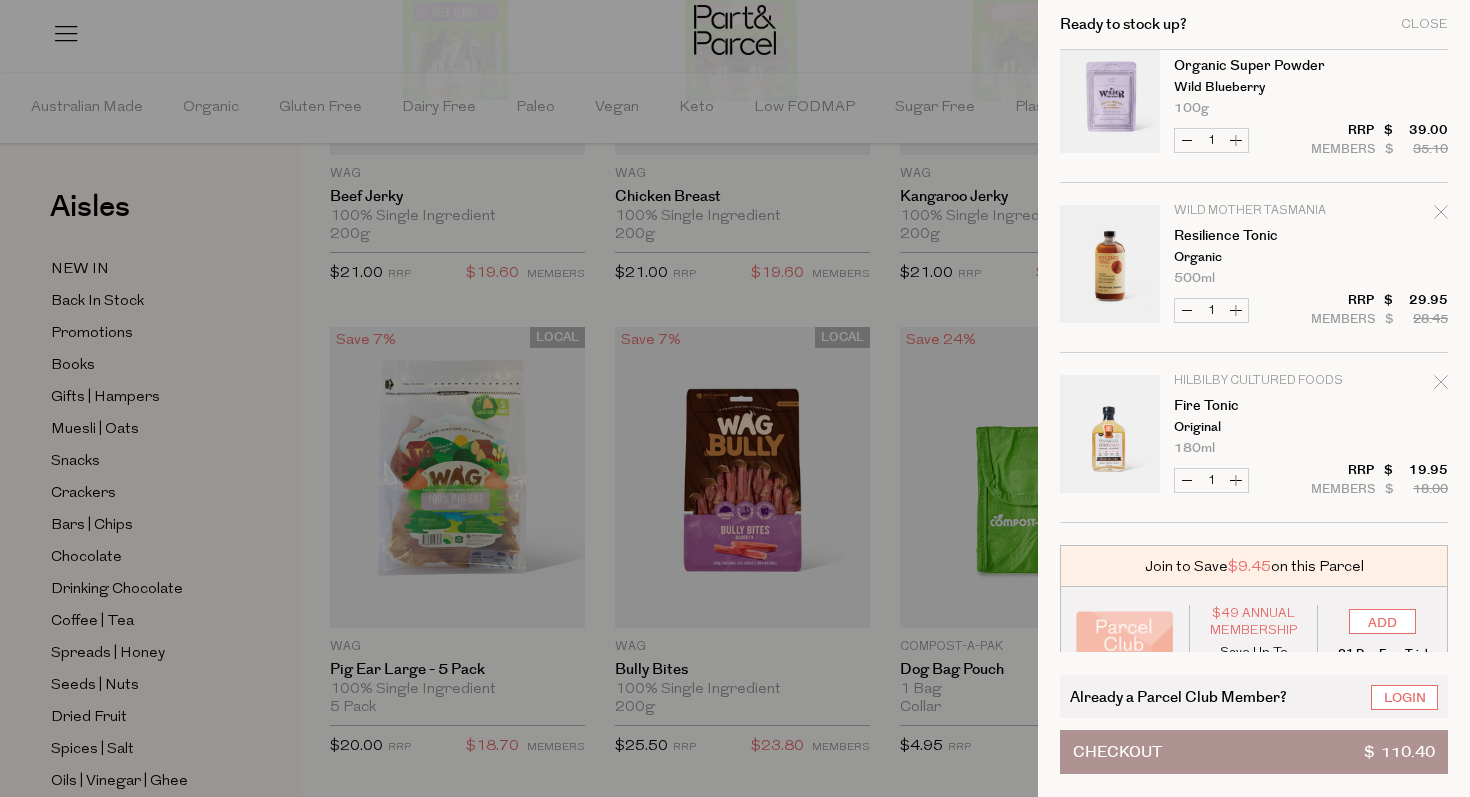scroll, scrollTop: 208, scrollLeft: 0, axis: vertical 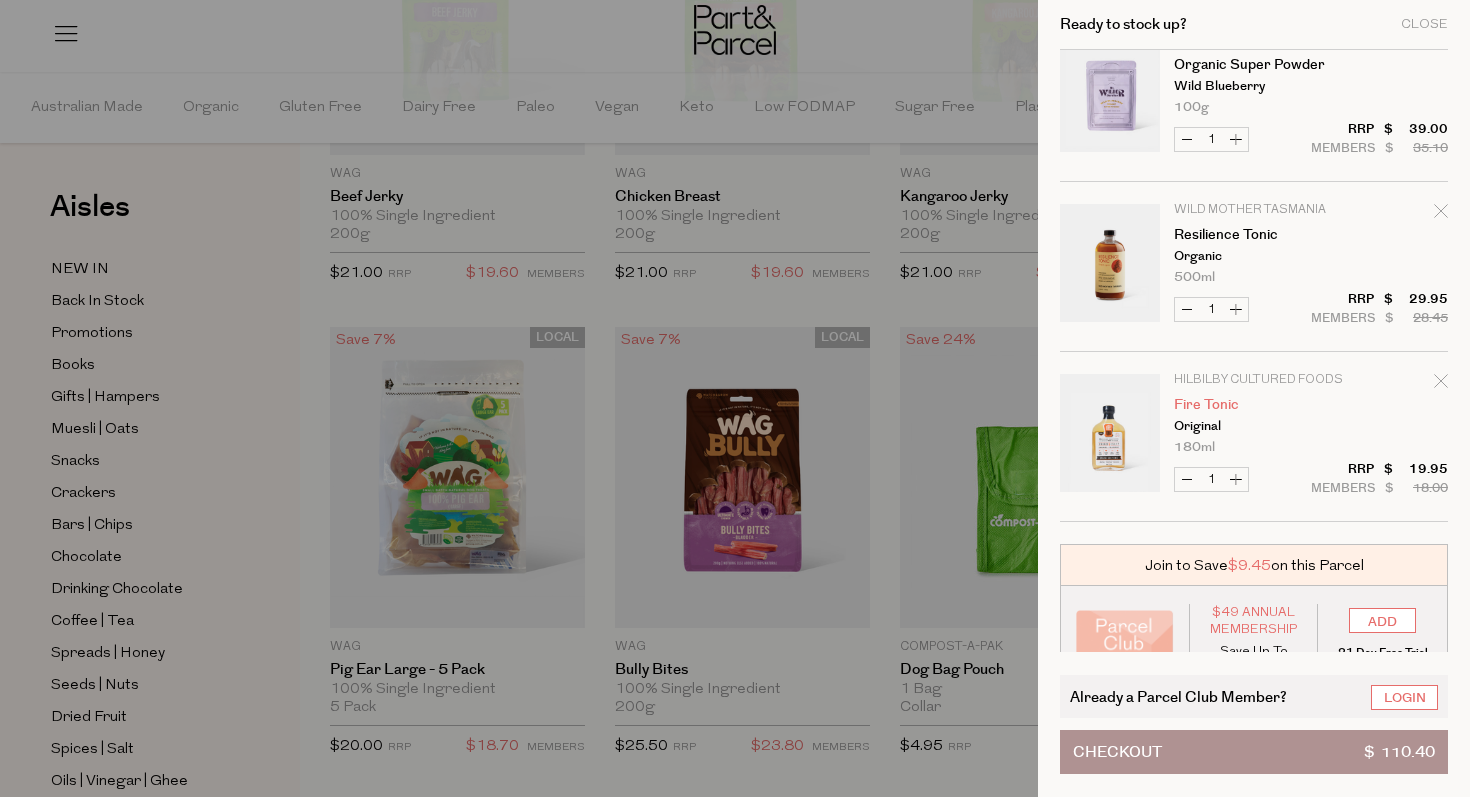 click on "Fire Tonic" at bounding box center (1251, 405) 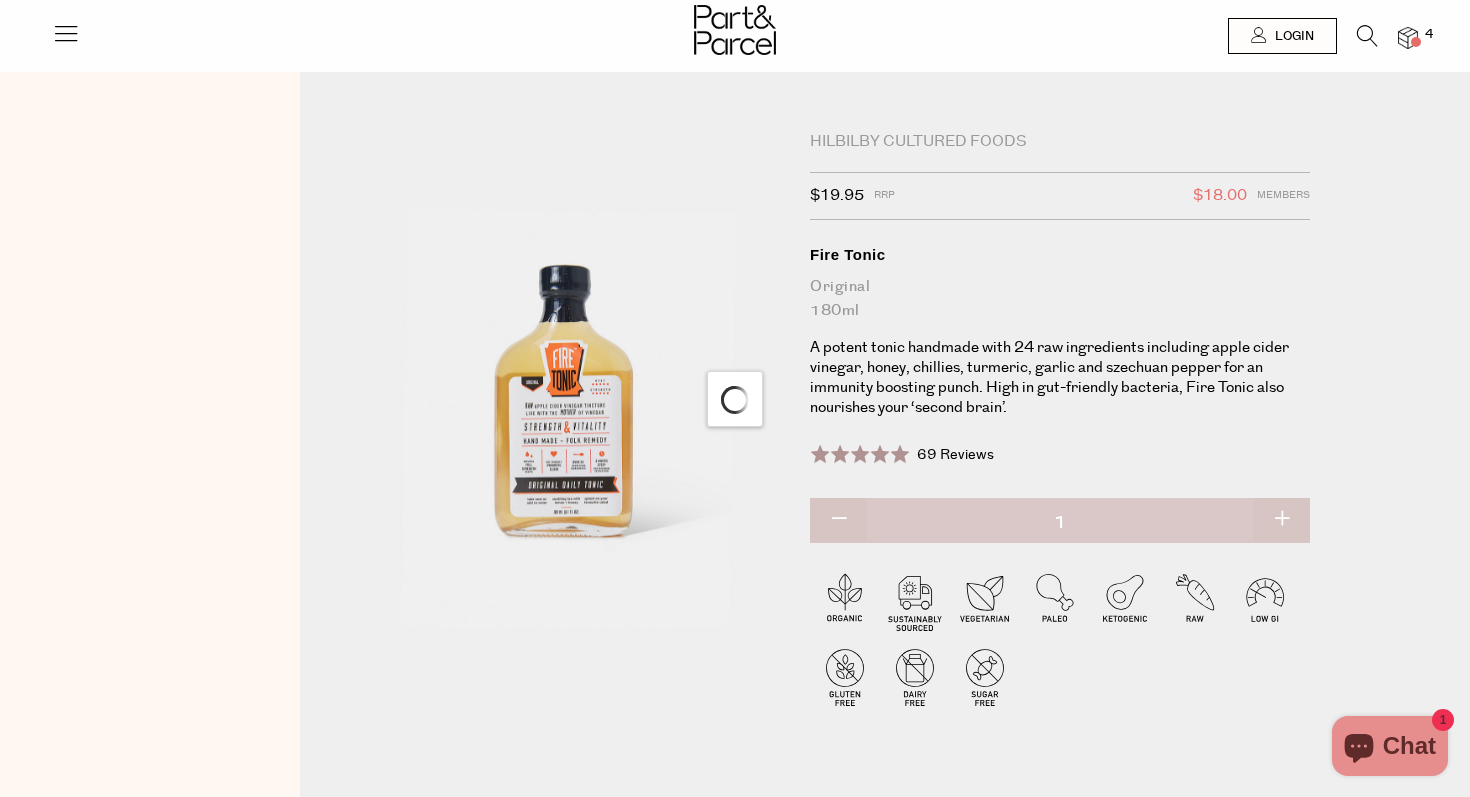 scroll, scrollTop: 0, scrollLeft: 0, axis: both 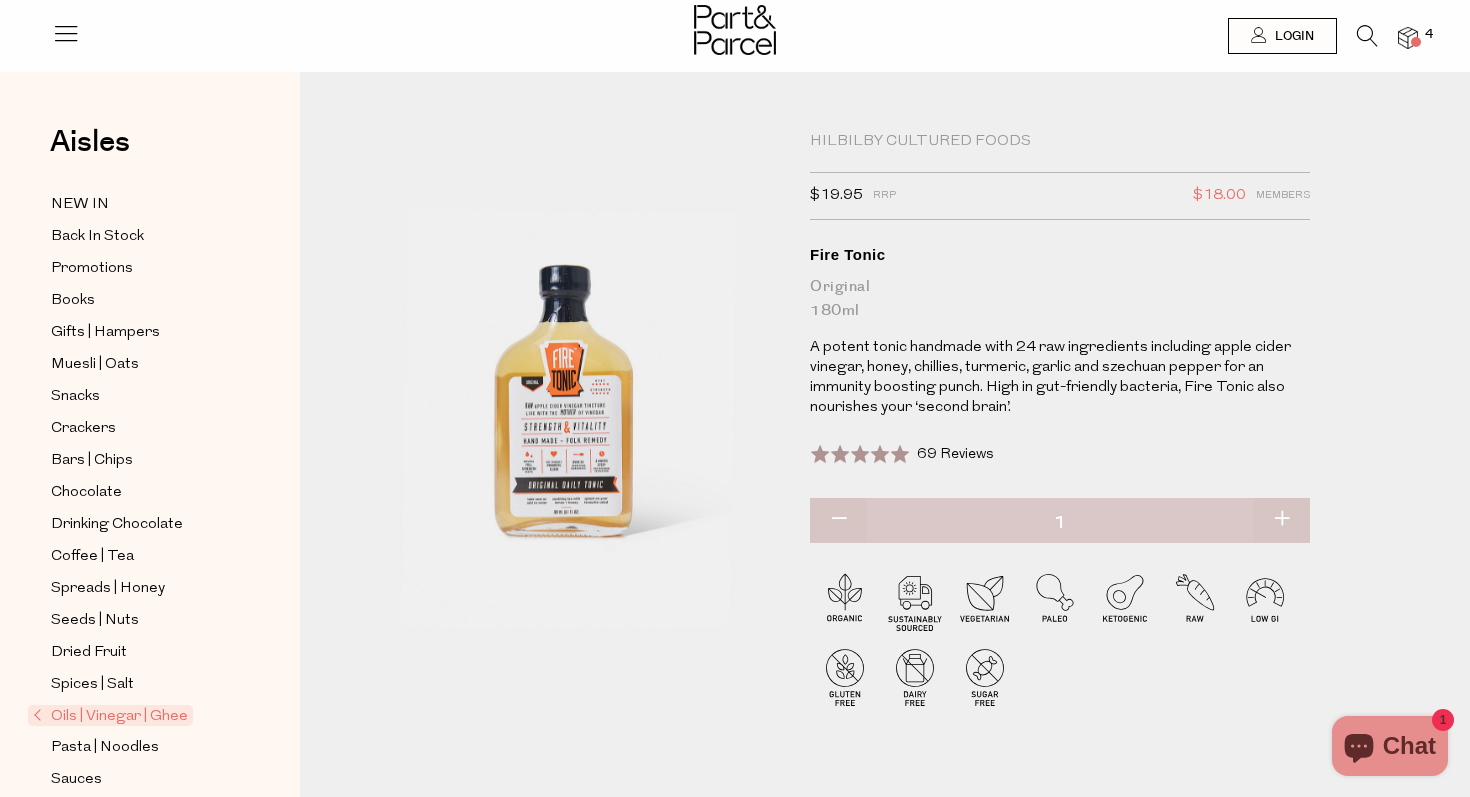 click on "Oils | Vinegar | Ghee" at bounding box center (110, 715) 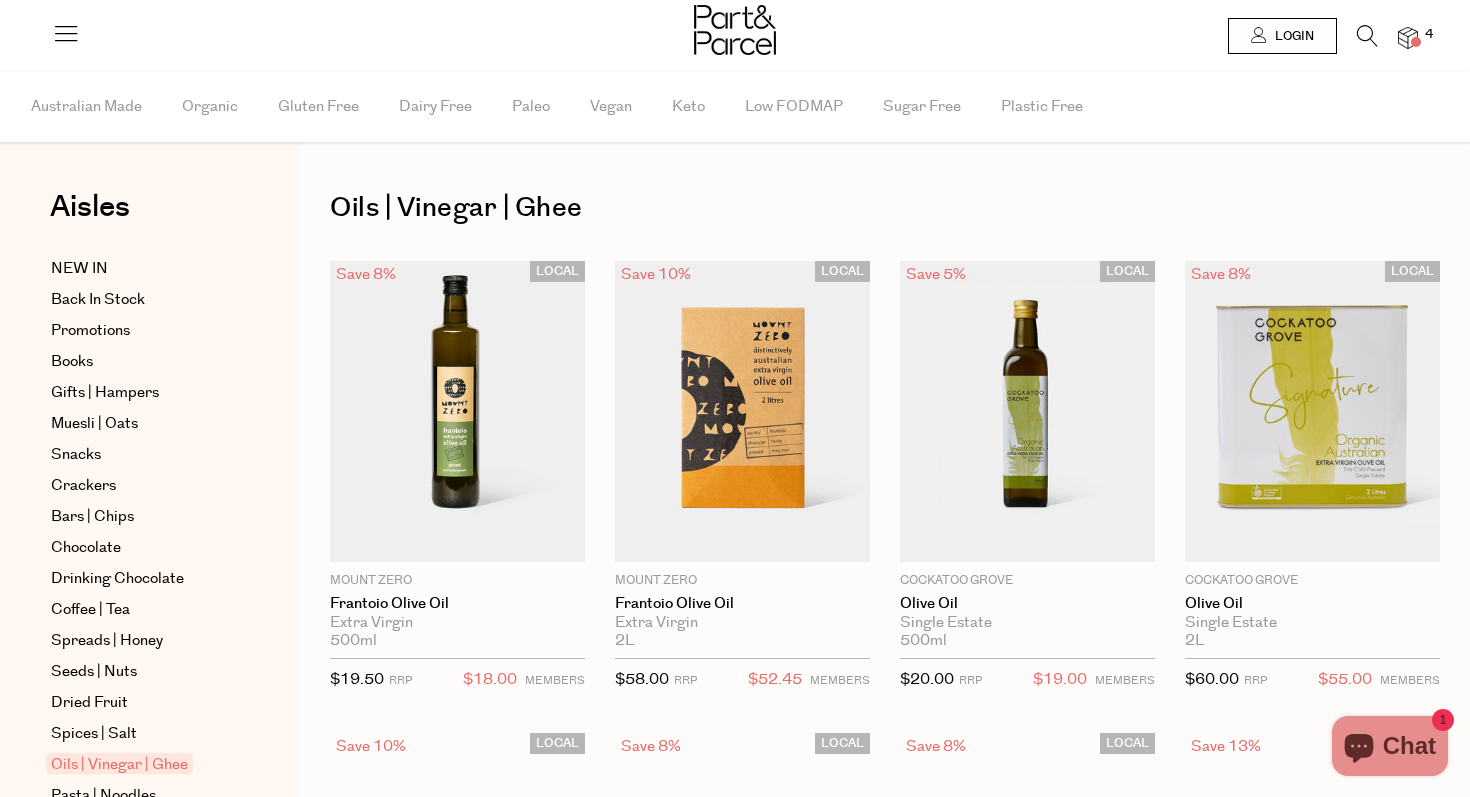 scroll, scrollTop: 0, scrollLeft: 0, axis: both 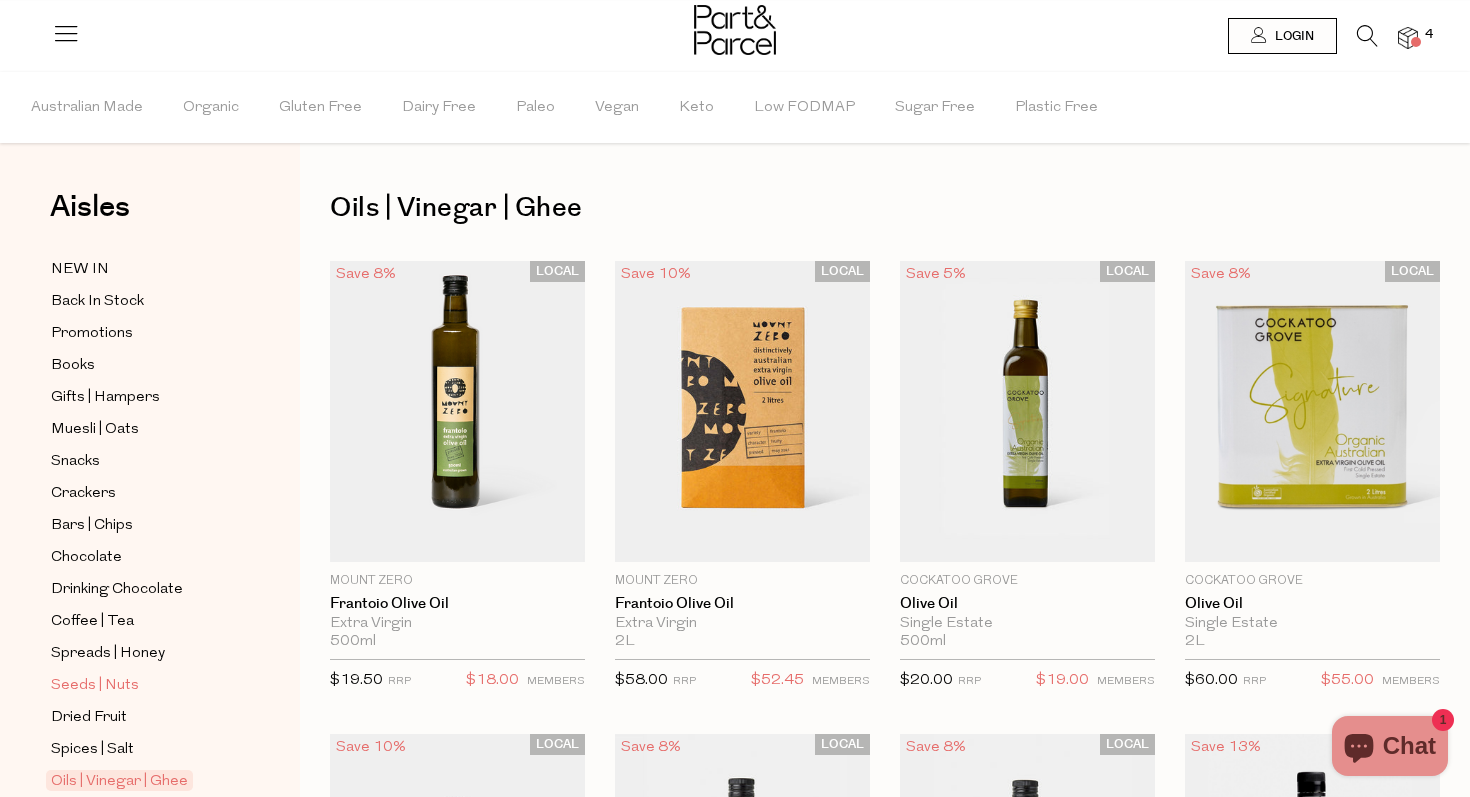 click on "Seeds | Nuts" at bounding box center [95, 686] 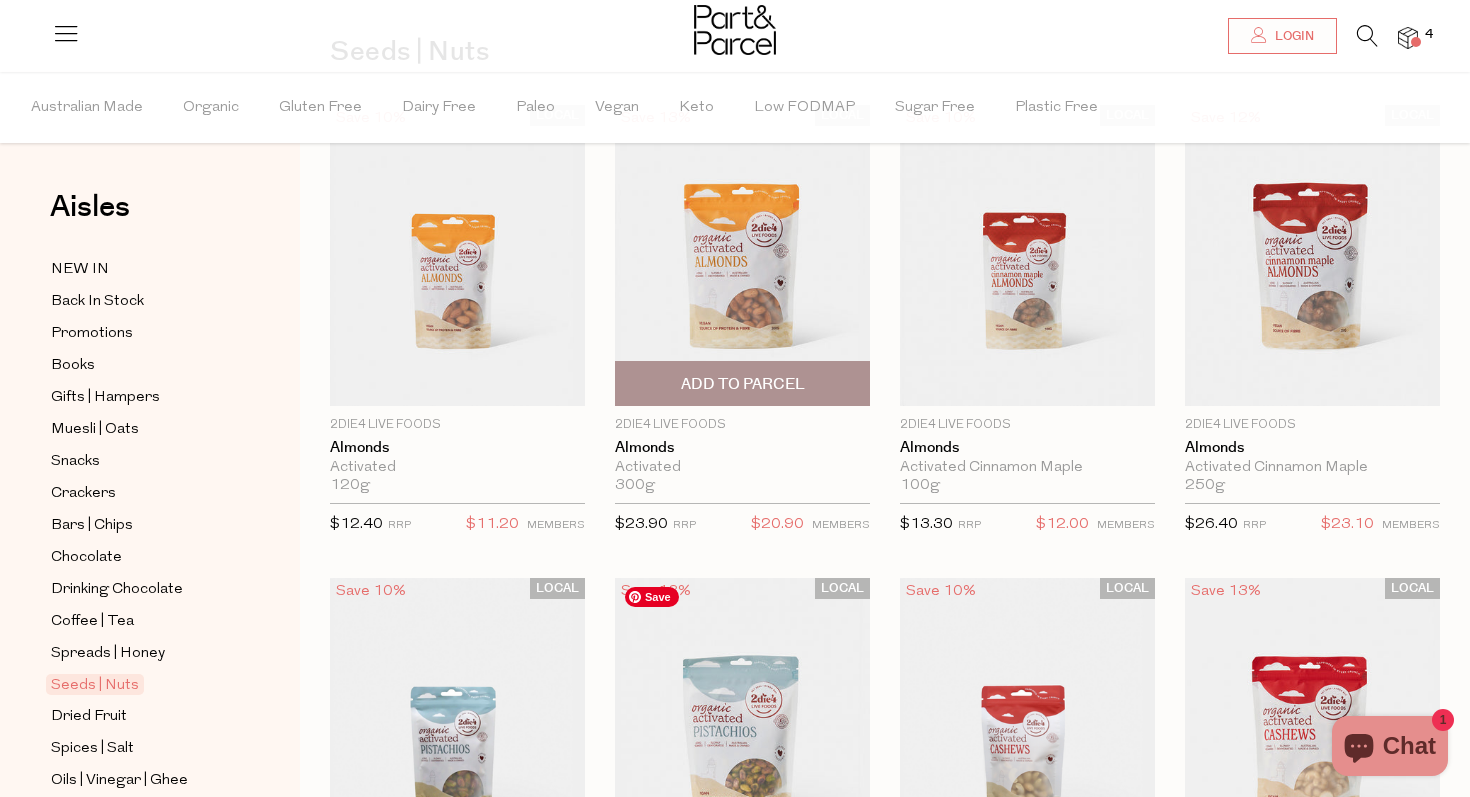 scroll, scrollTop: 0, scrollLeft: 0, axis: both 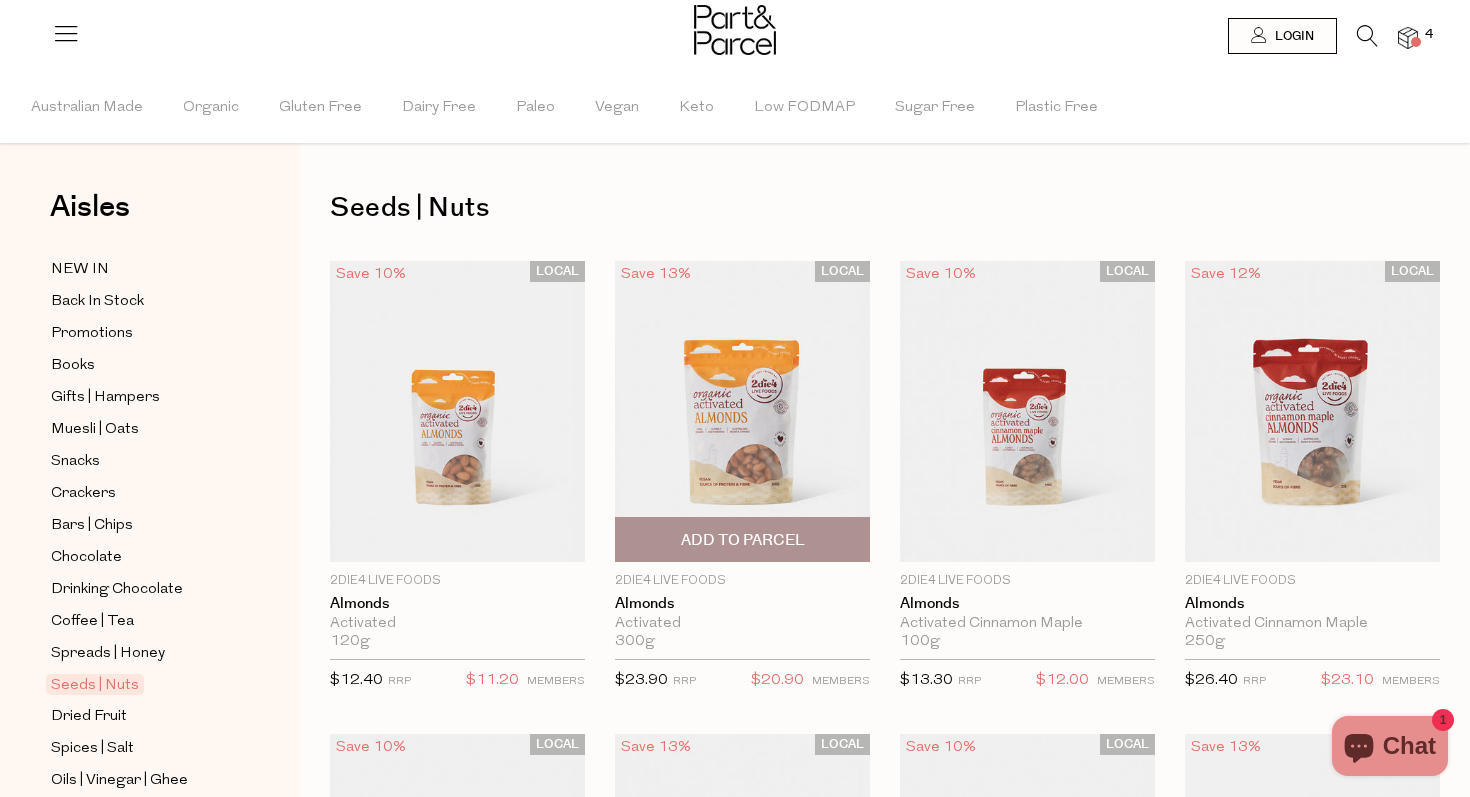 click on "Add To Parcel" at bounding box center [743, 540] 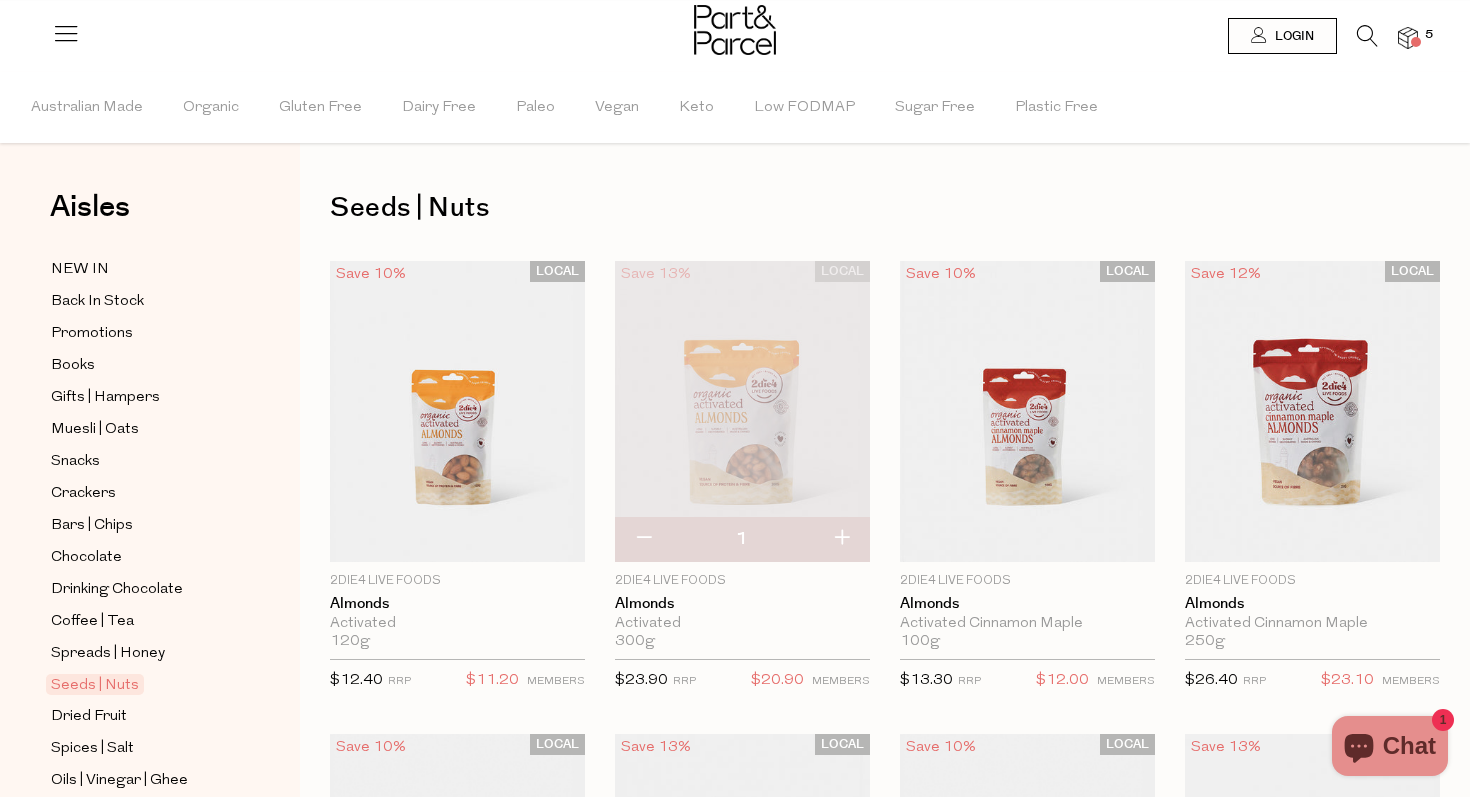 type 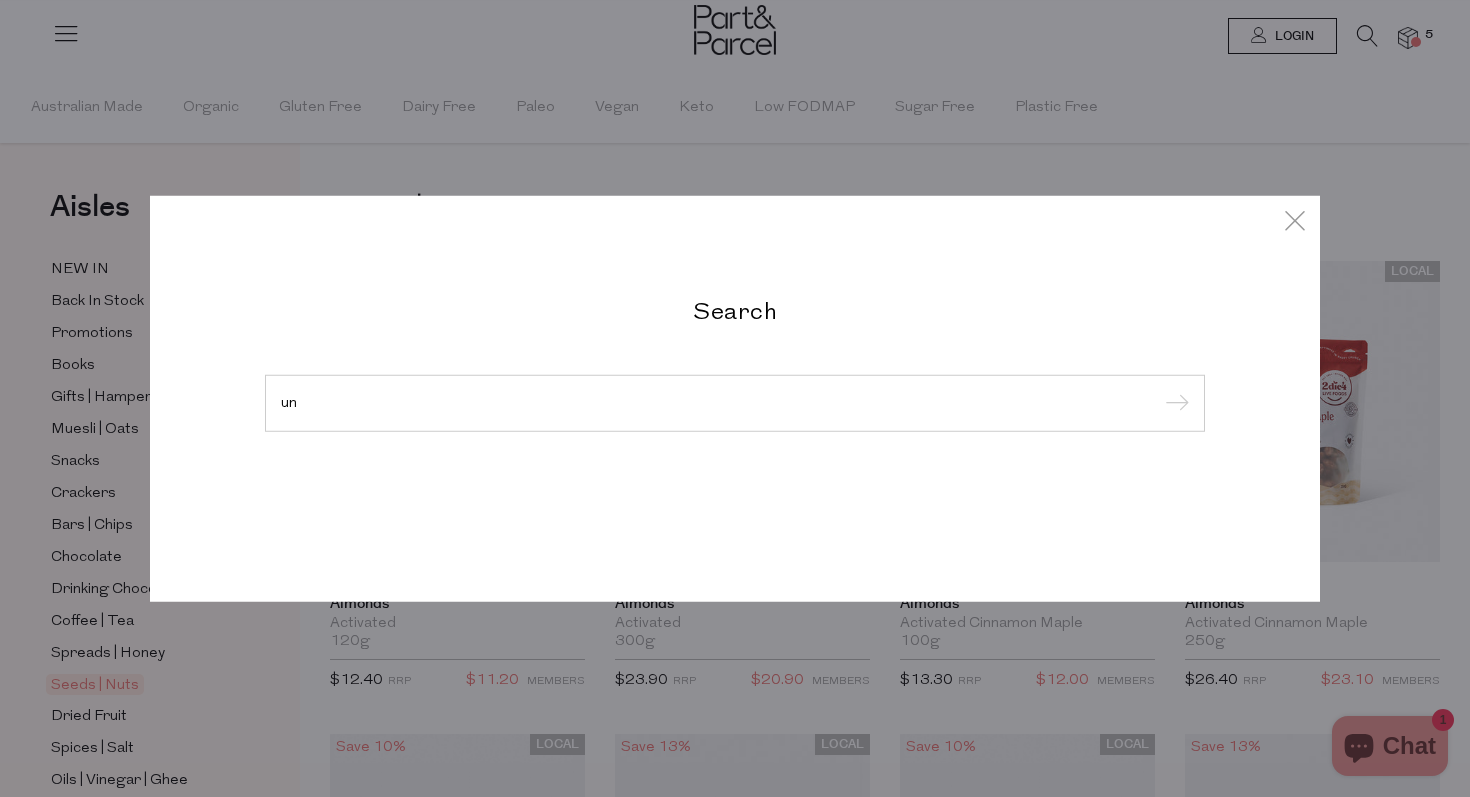 type on "u" 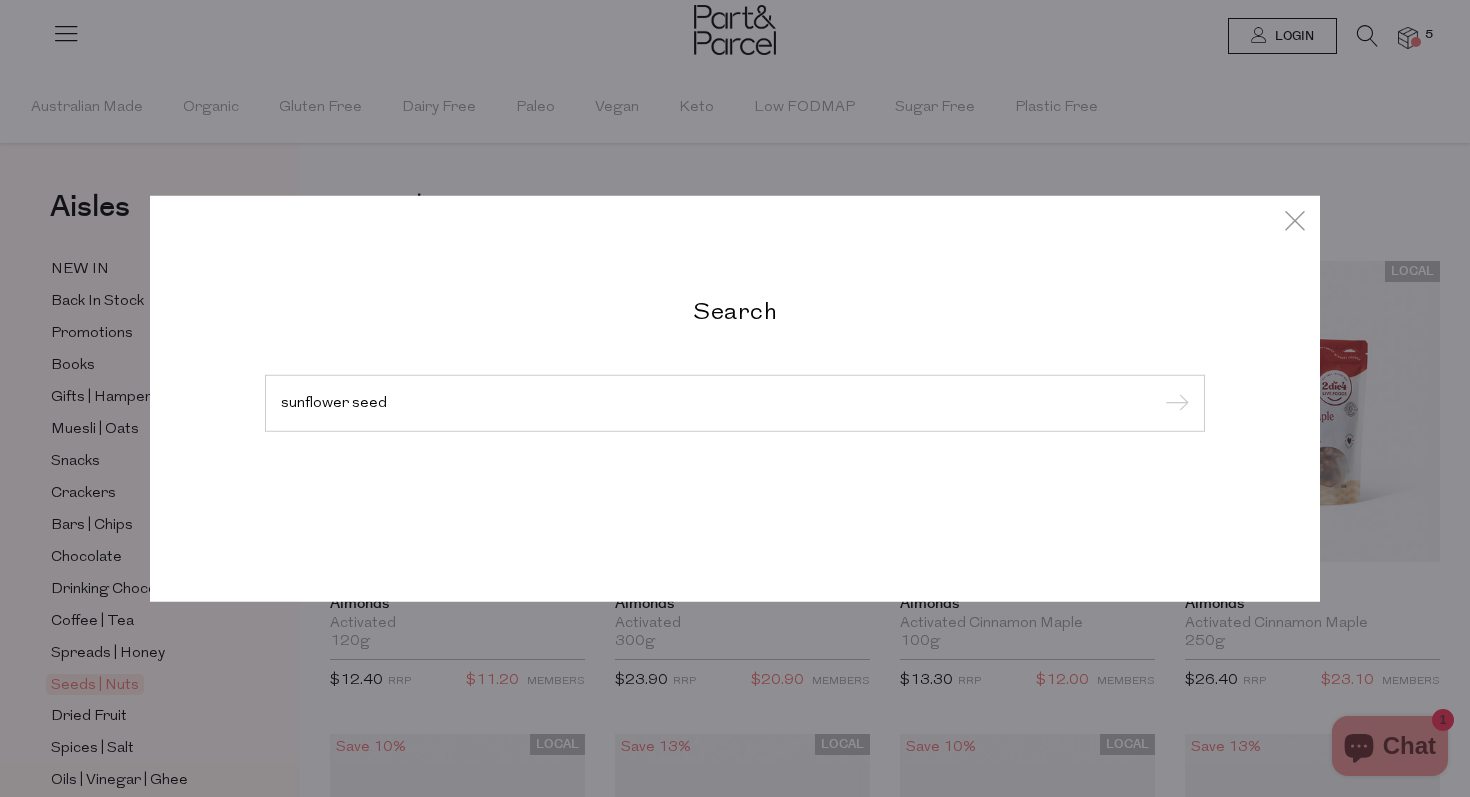 type on "sunflower seed" 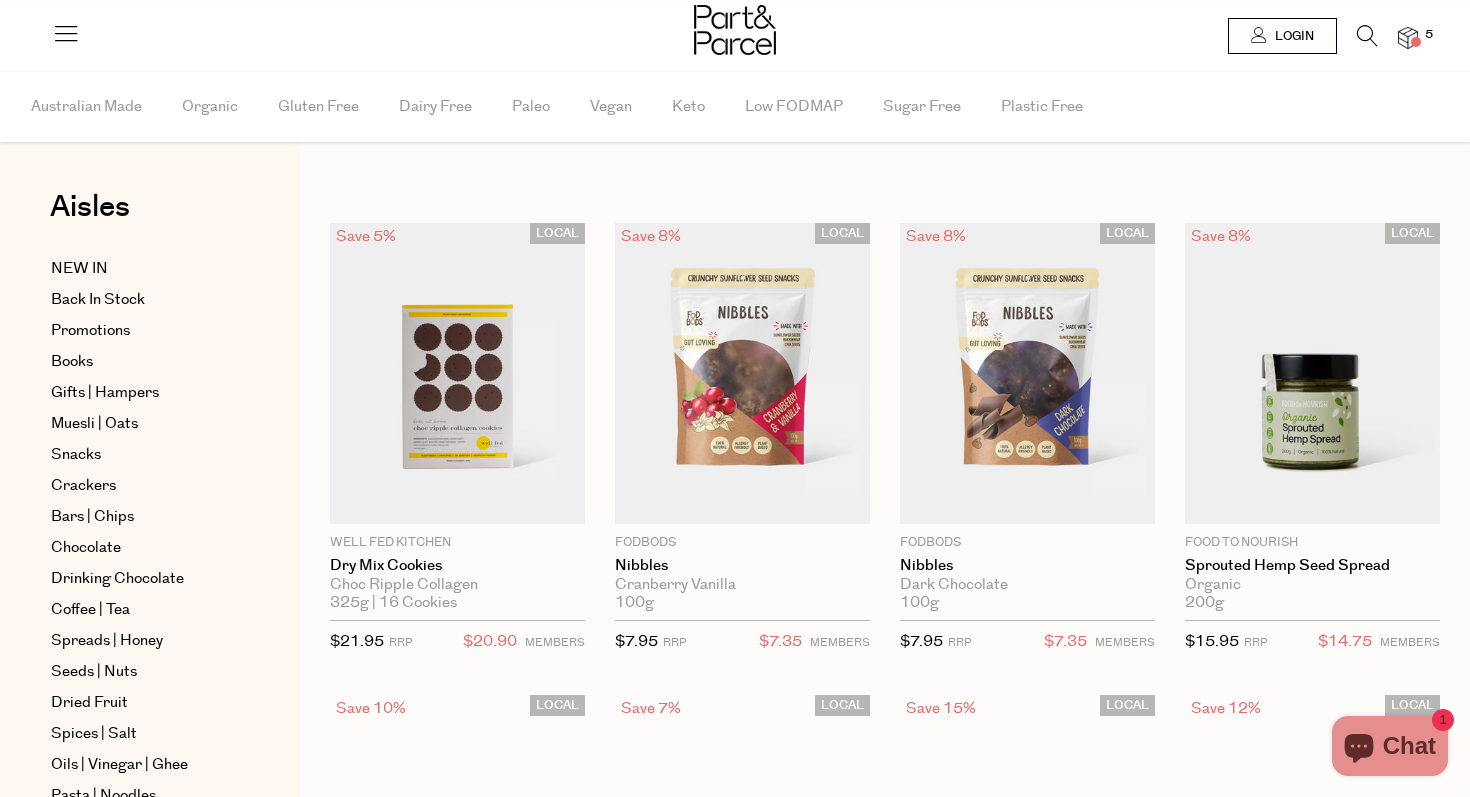 scroll, scrollTop: 0, scrollLeft: 0, axis: both 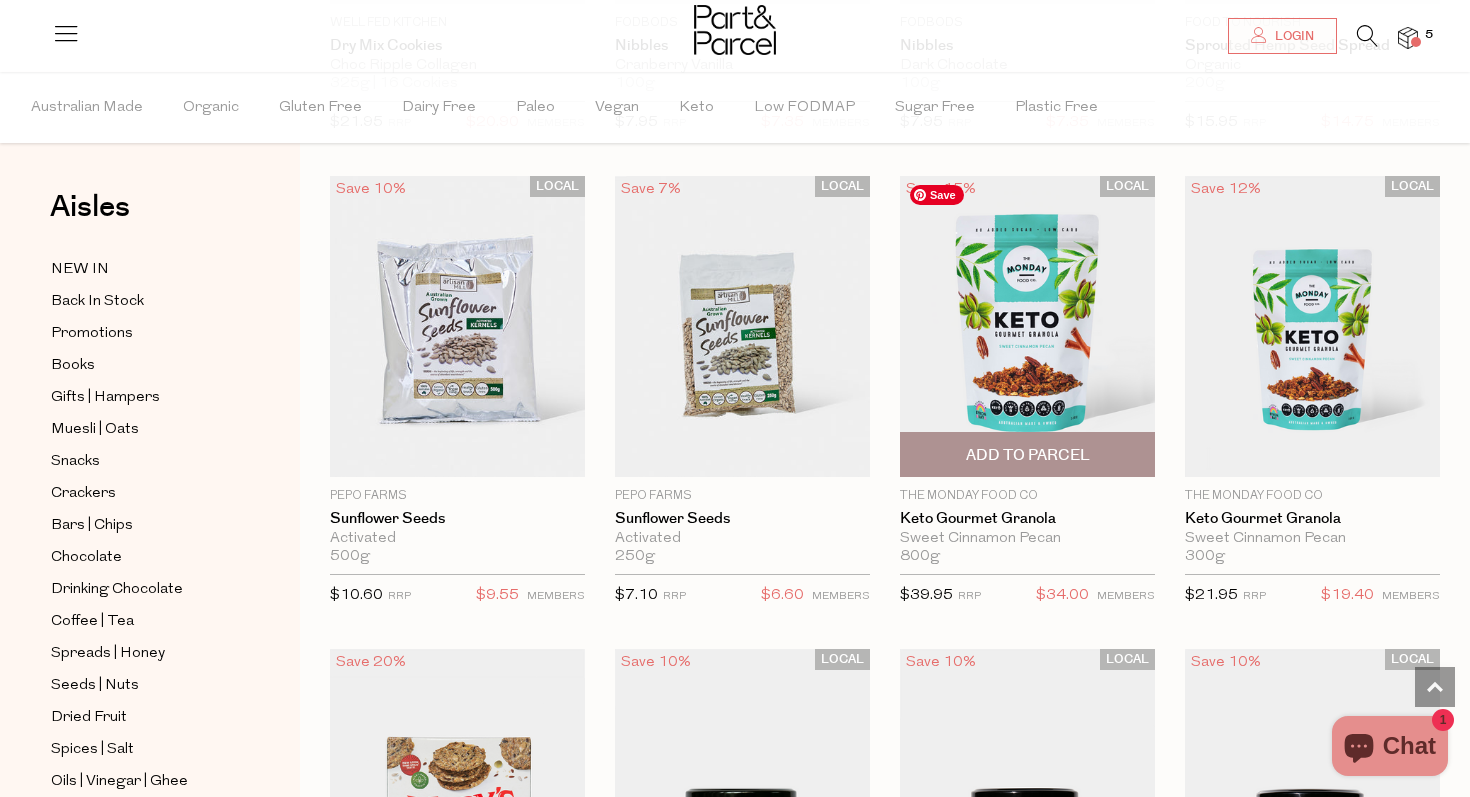 click at bounding box center (1027, 326) 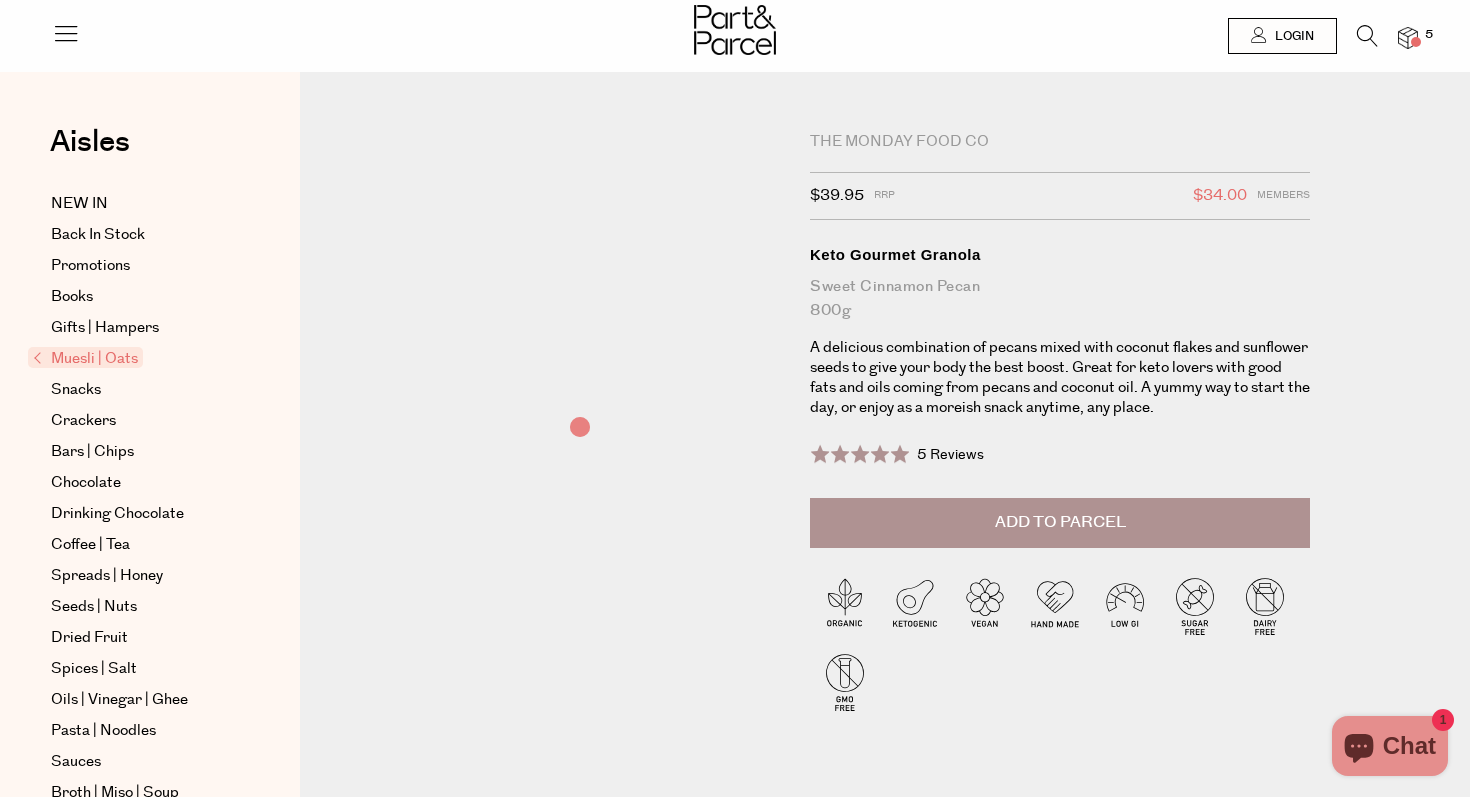 scroll, scrollTop: 0, scrollLeft: 0, axis: both 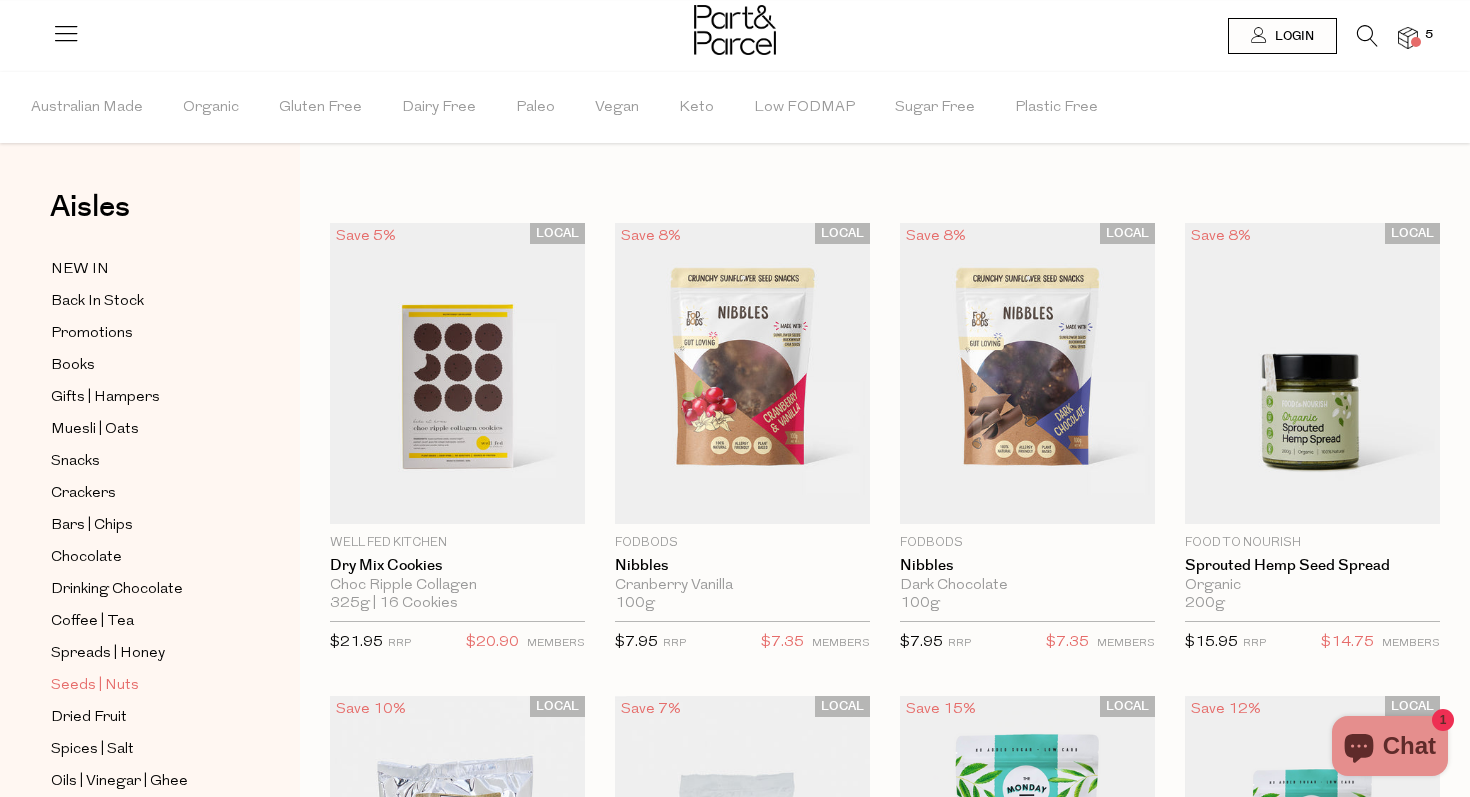 click on "Seeds | Nuts" at bounding box center (95, 686) 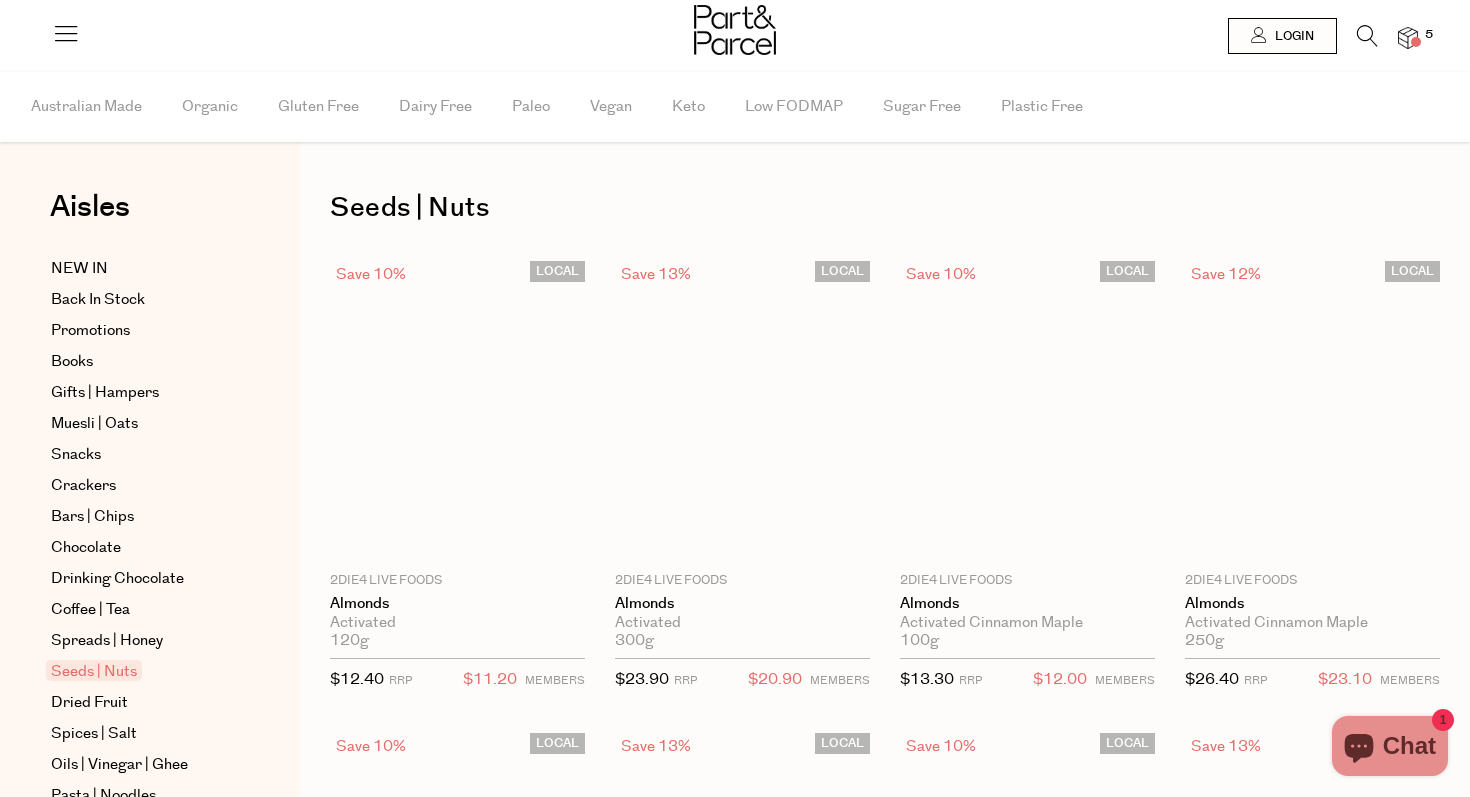 scroll, scrollTop: 0, scrollLeft: 0, axis: both 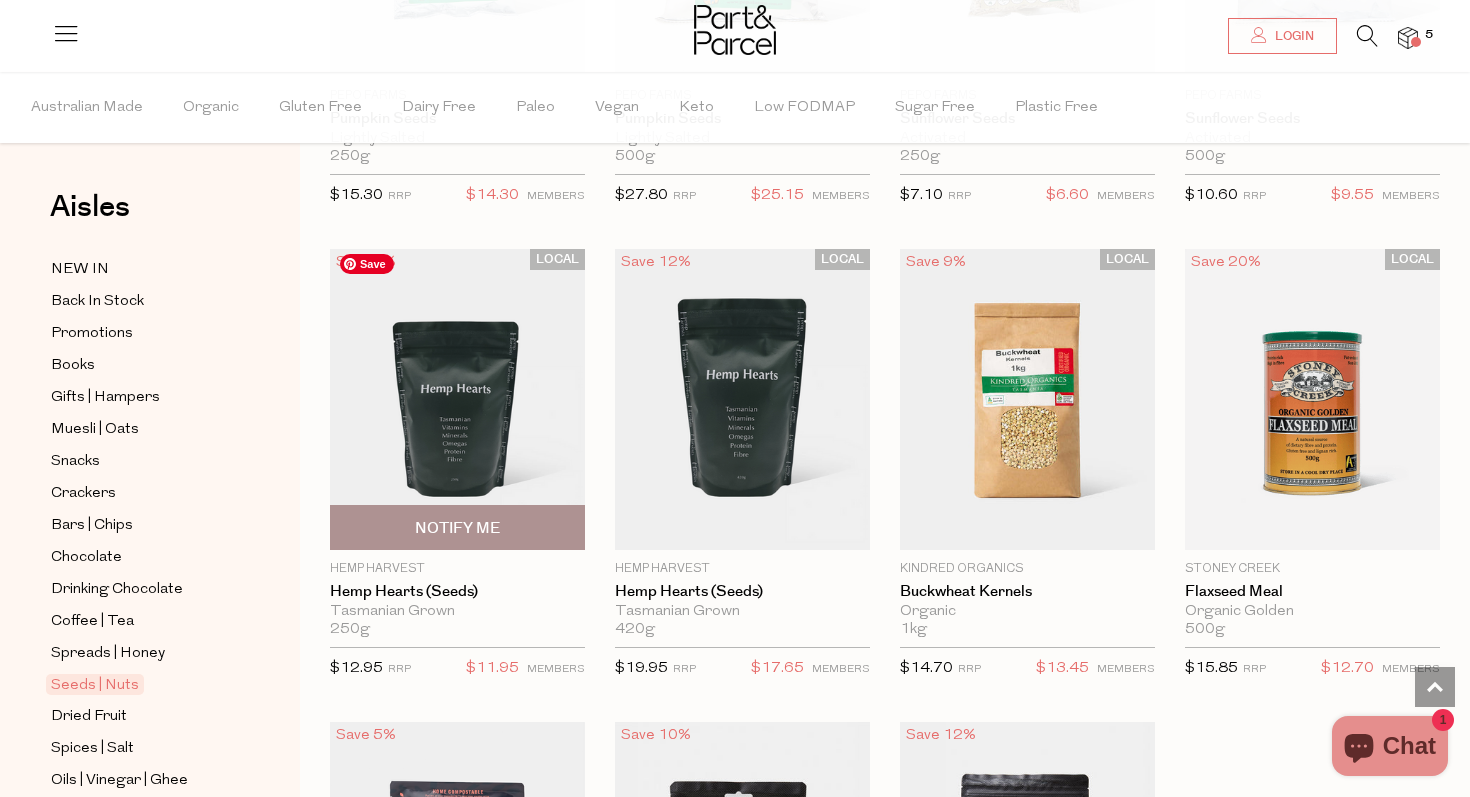 click at bounding box center [457, 399] 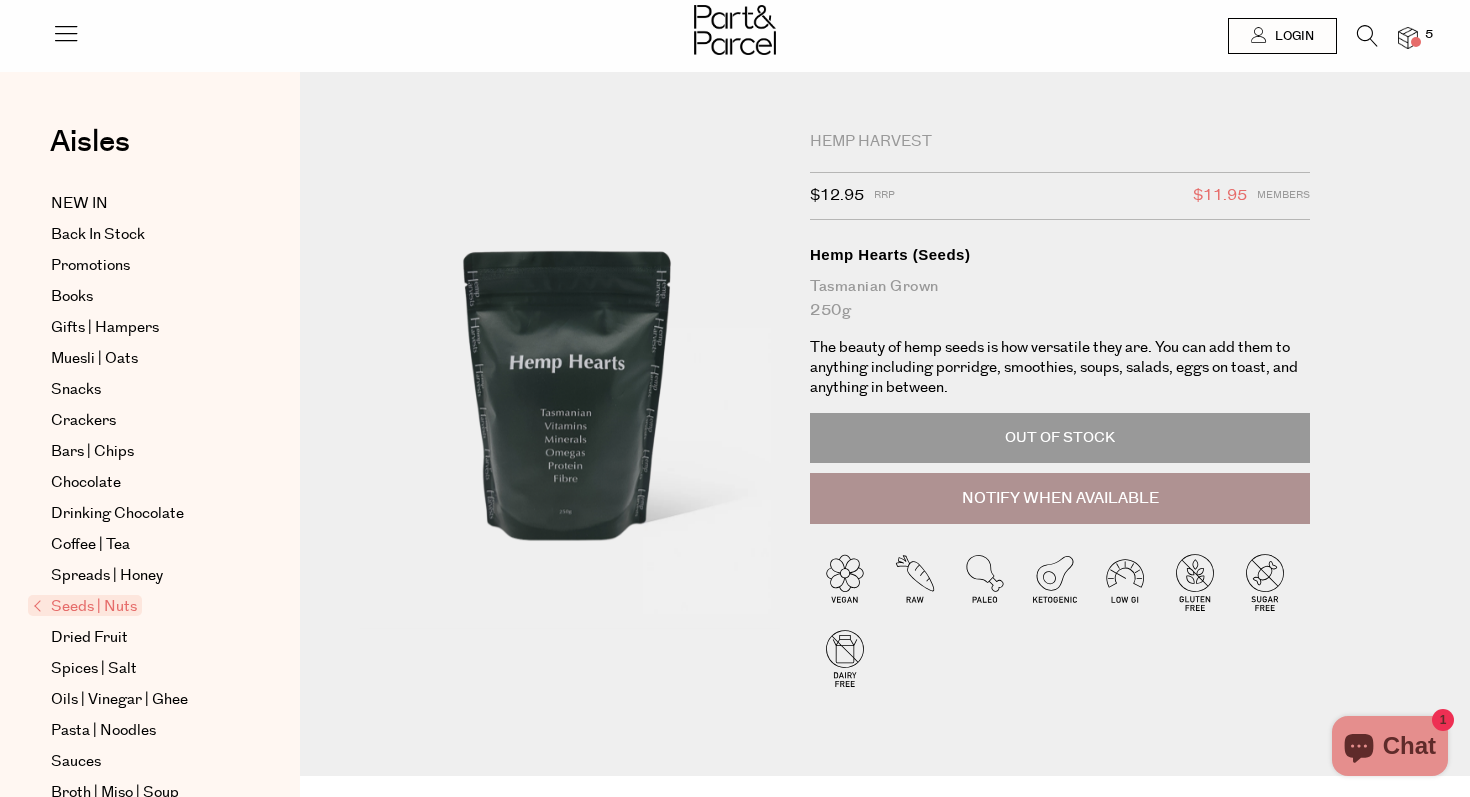 scroll, scrollTop: 0, scrollLeft: 0, axis: both 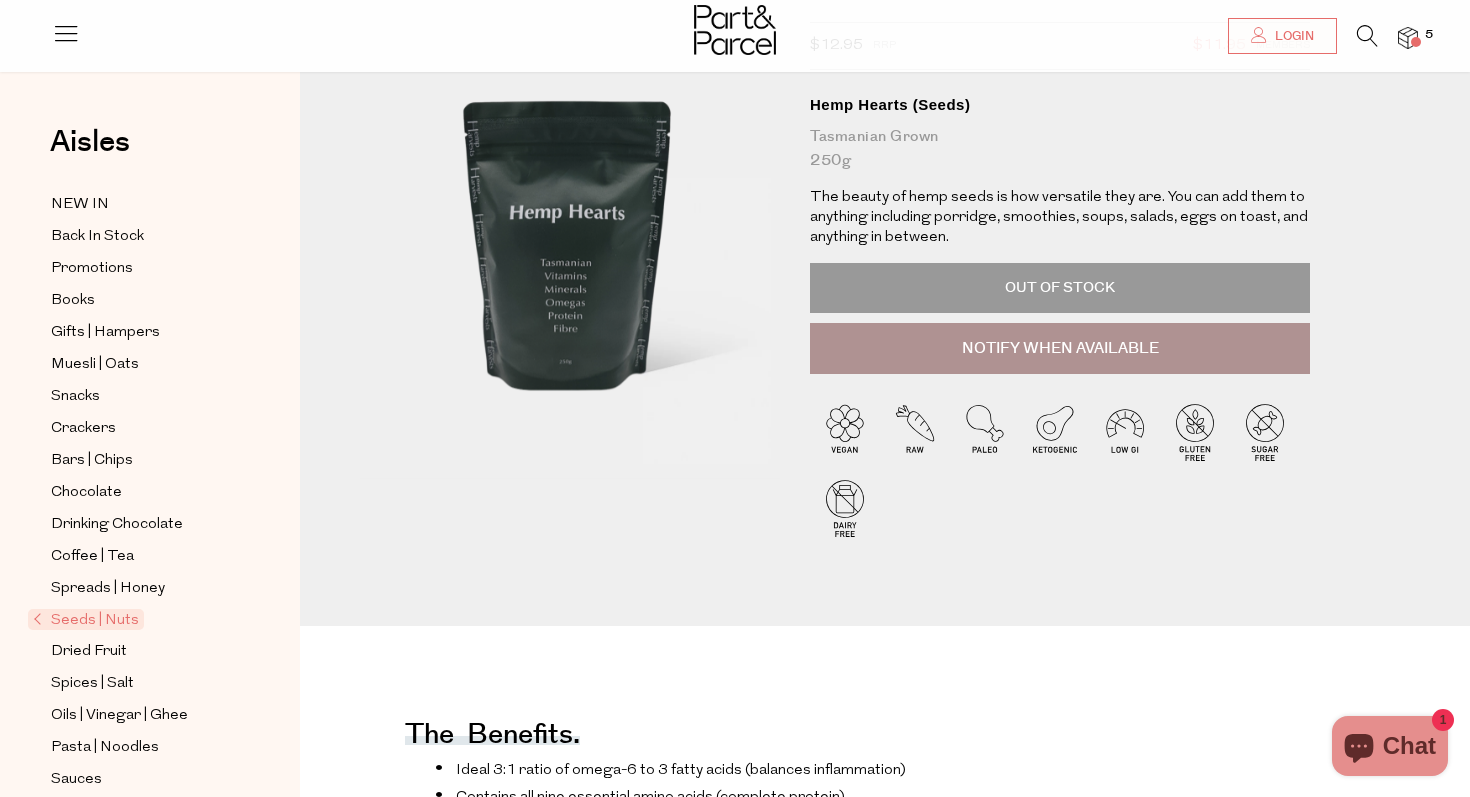 click at bounding box center [1367, 36] 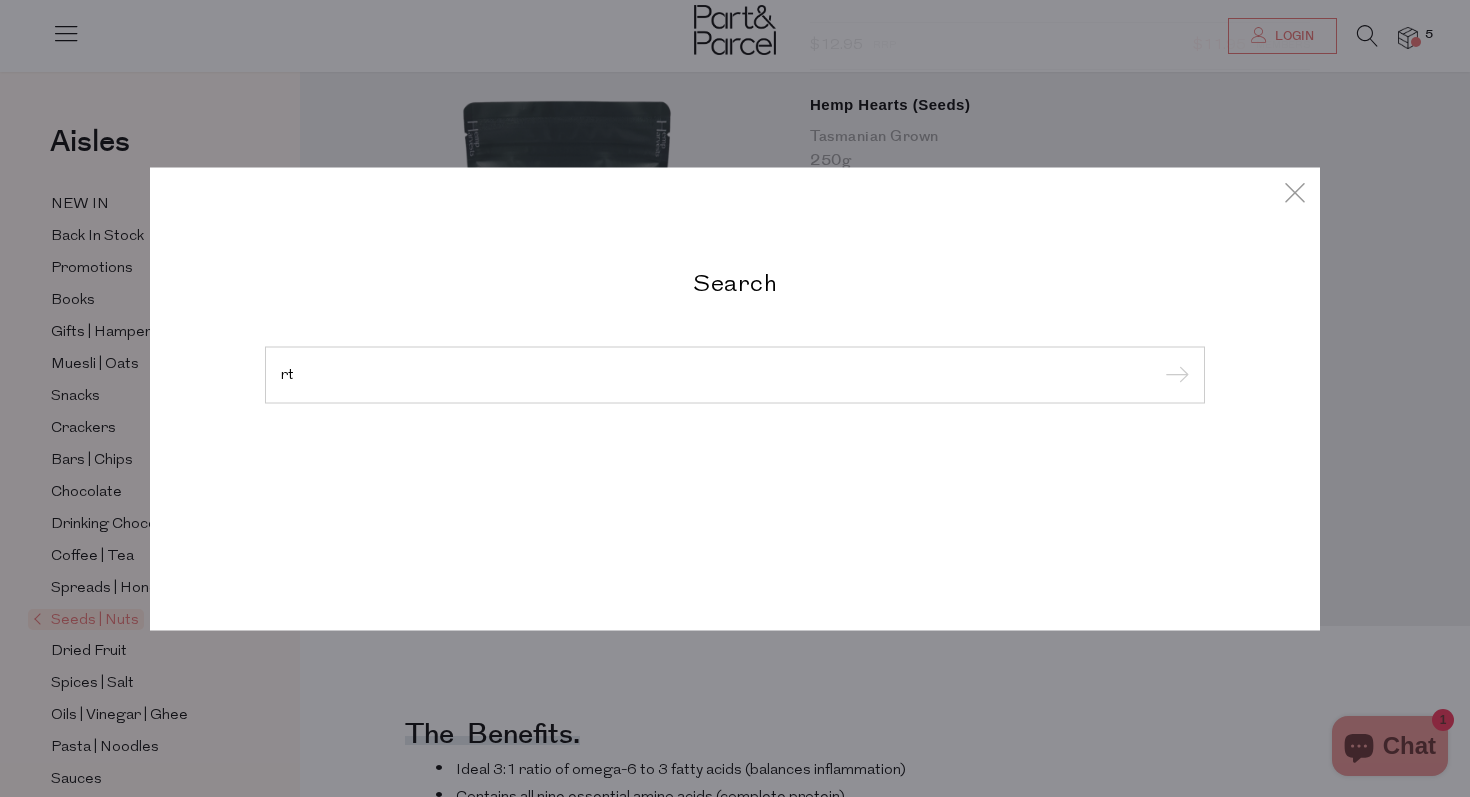type on "r" 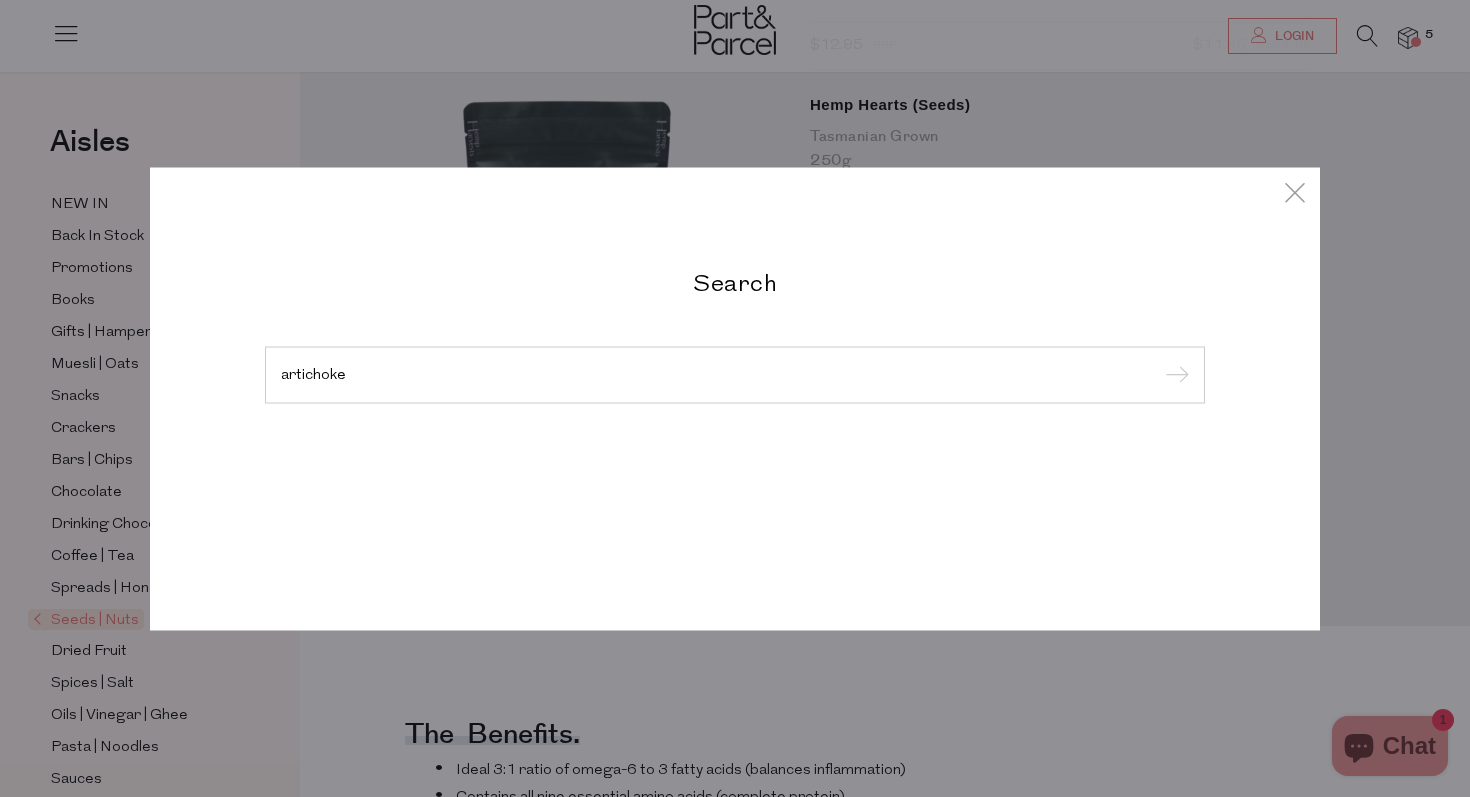 type on "artichoke" 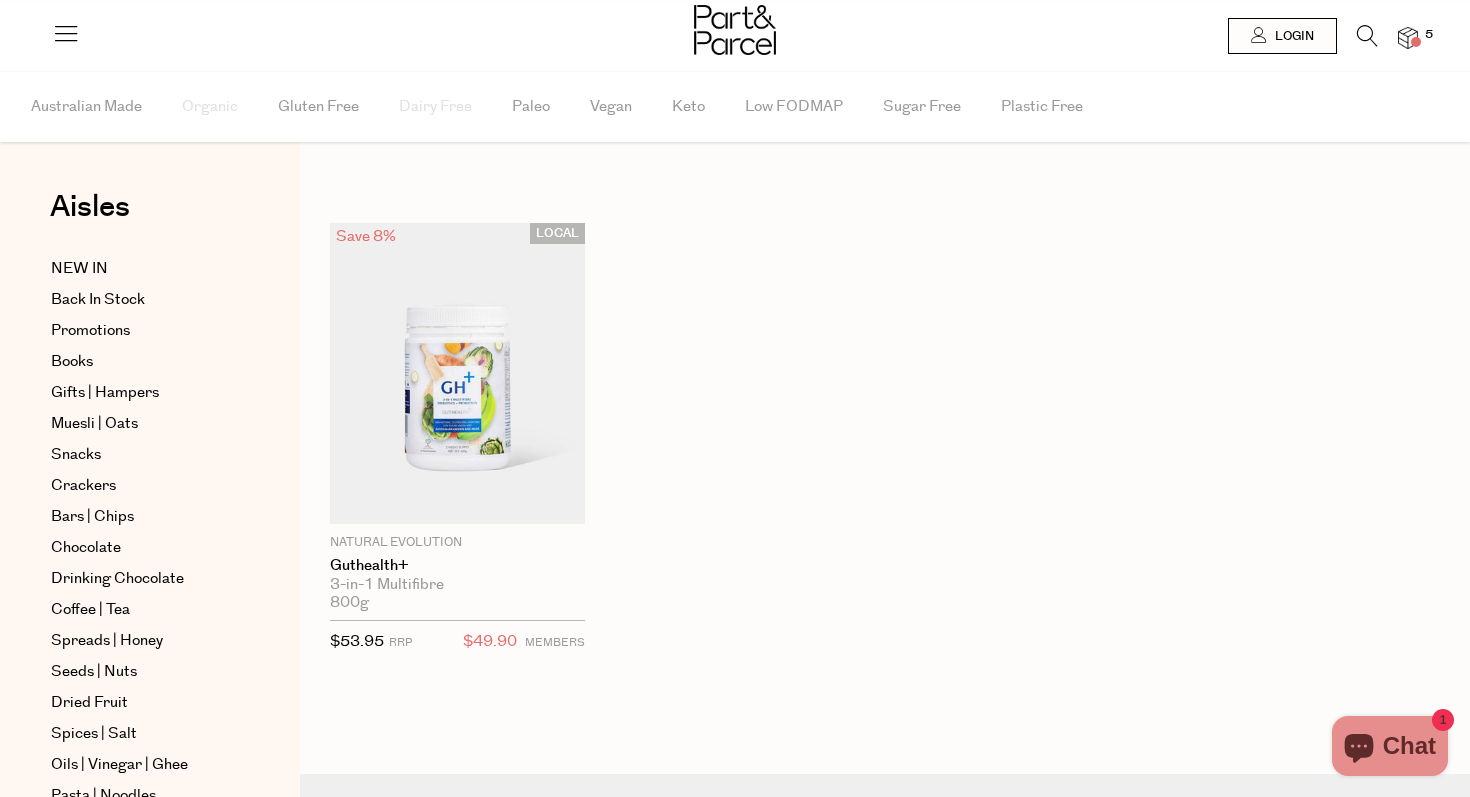 scroll, scrollTop: 0, scrollLeft: 0, axis: both 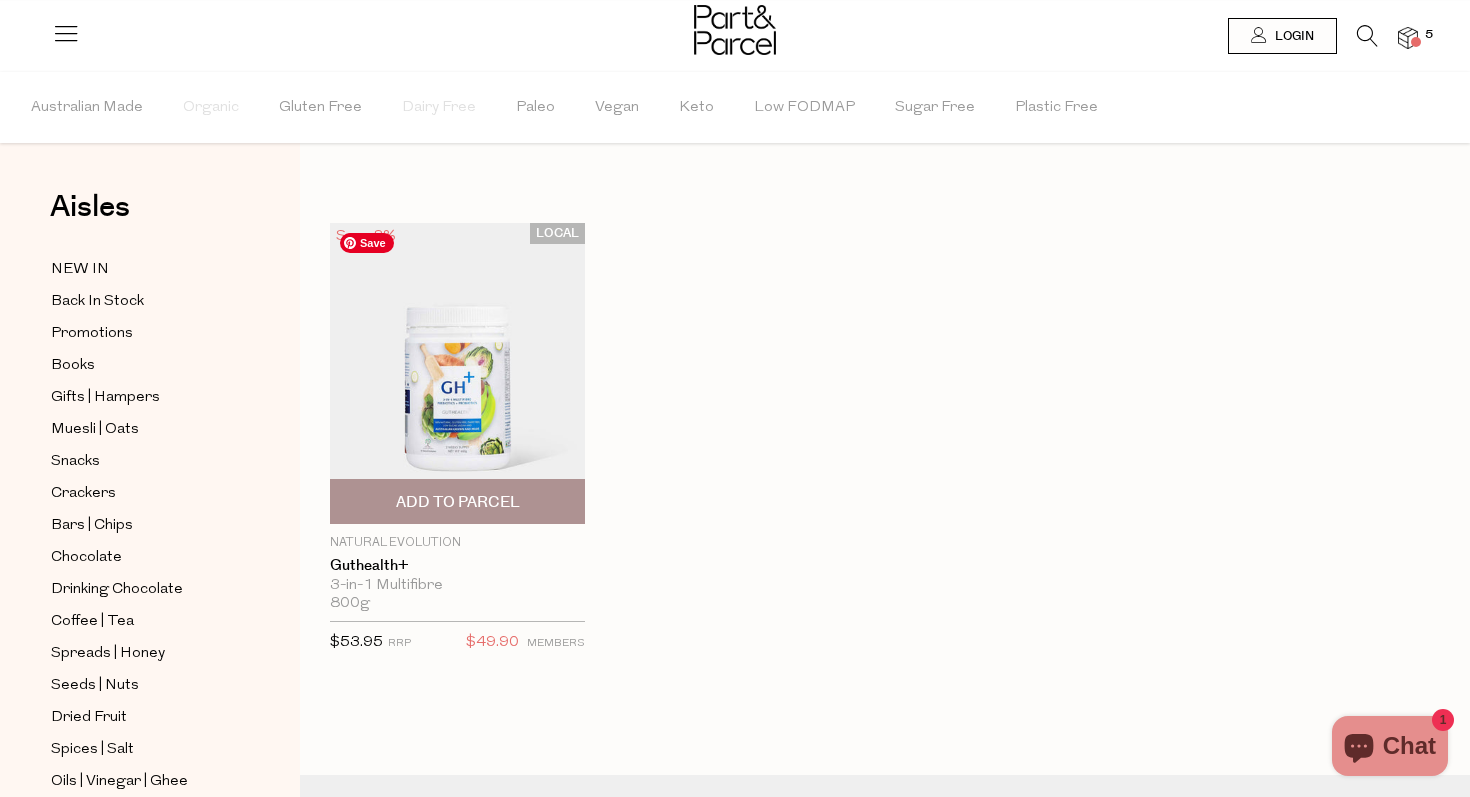 click at bounding box center [457, 373] 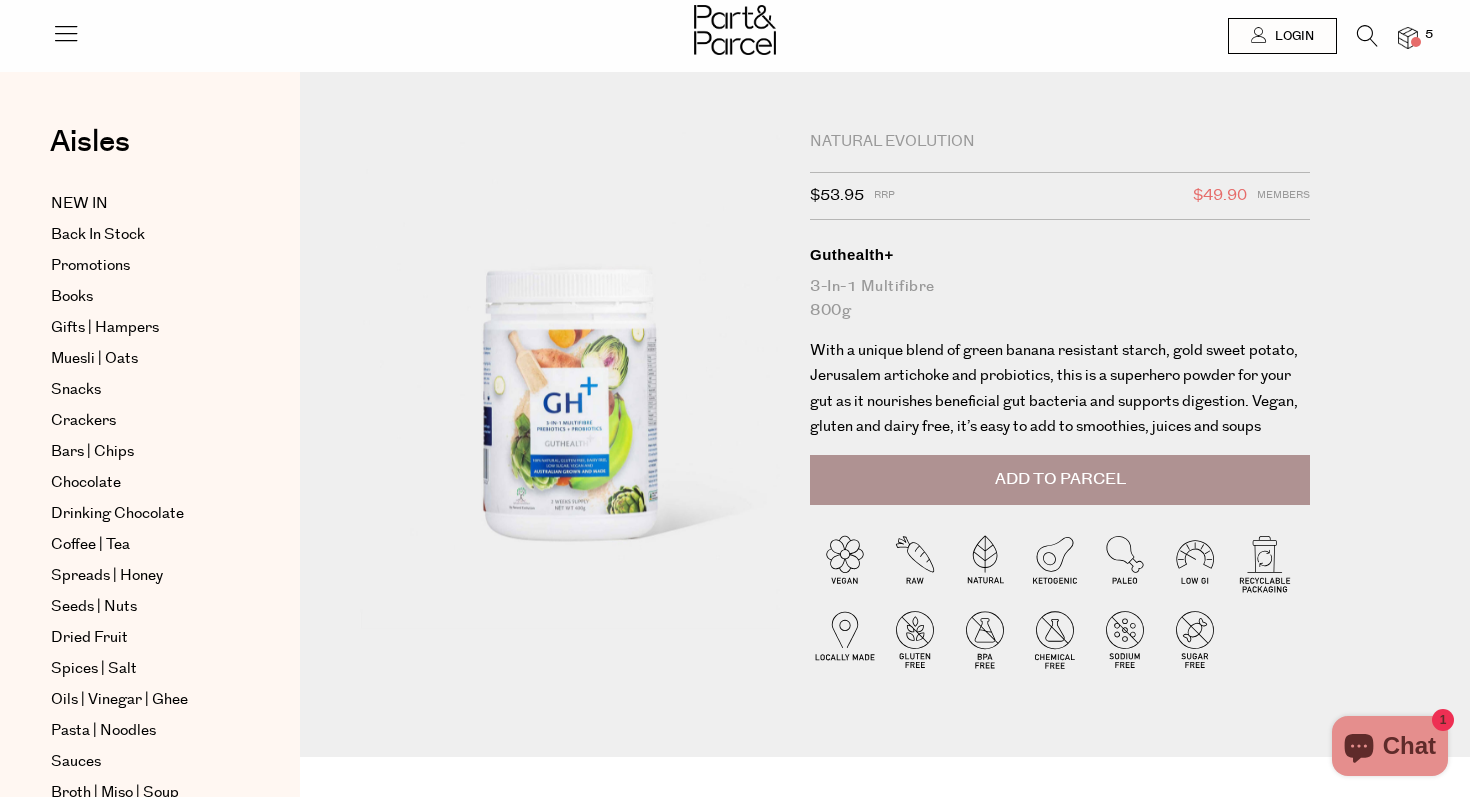 scroll, scrollTop: 0, scrollLeft: 0, axis: both 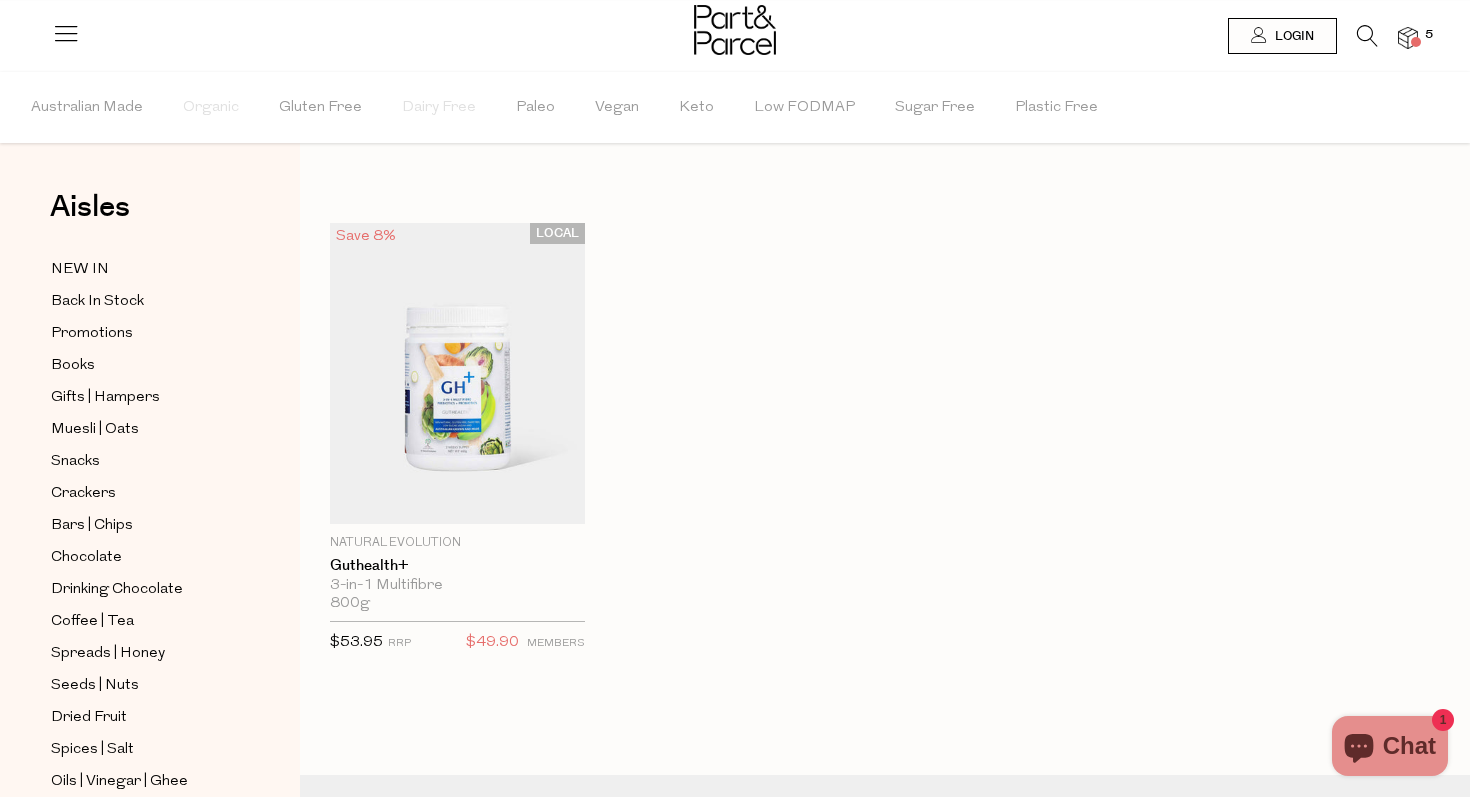 click at bounding box center [1367, 36] 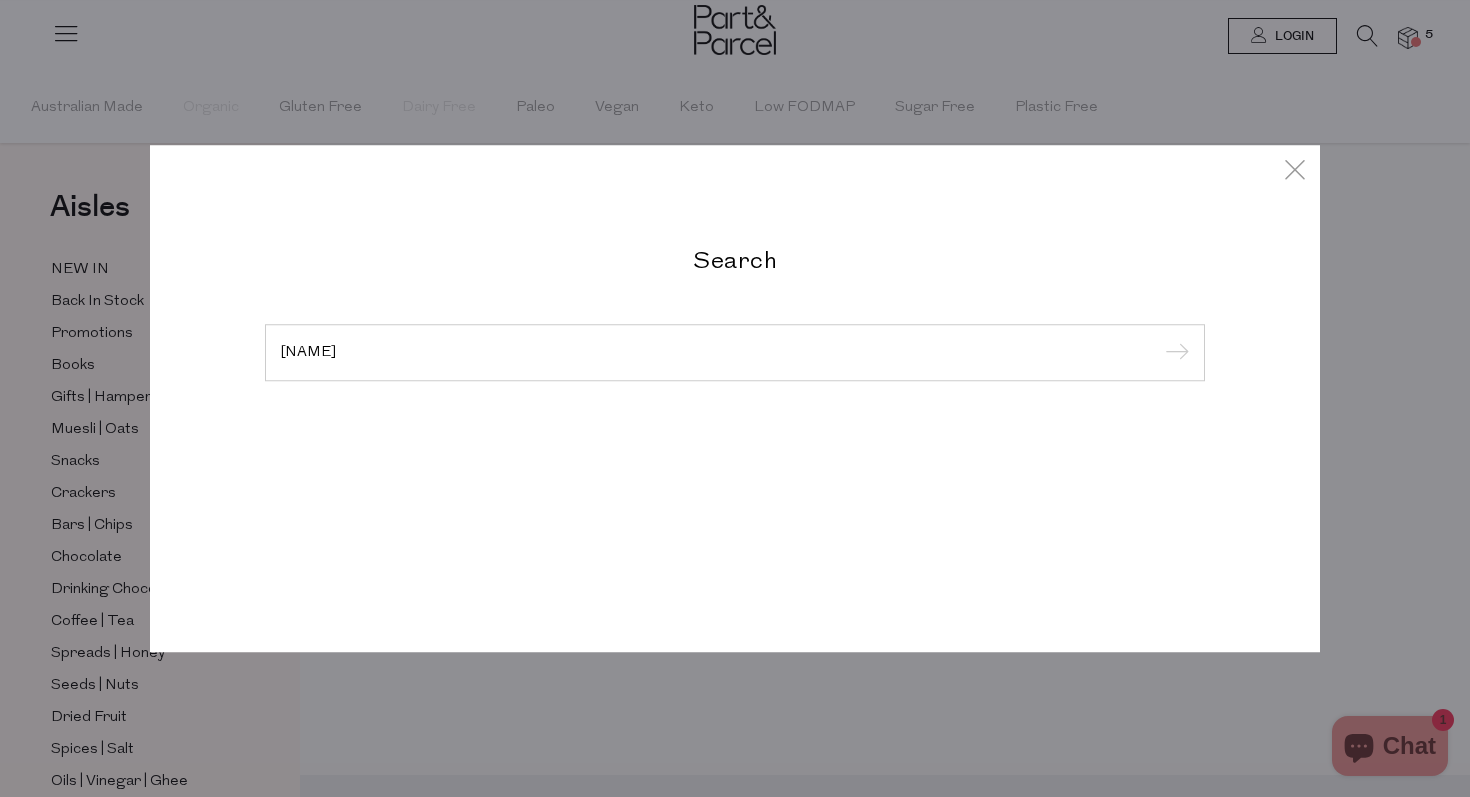 type on "chanterelle" 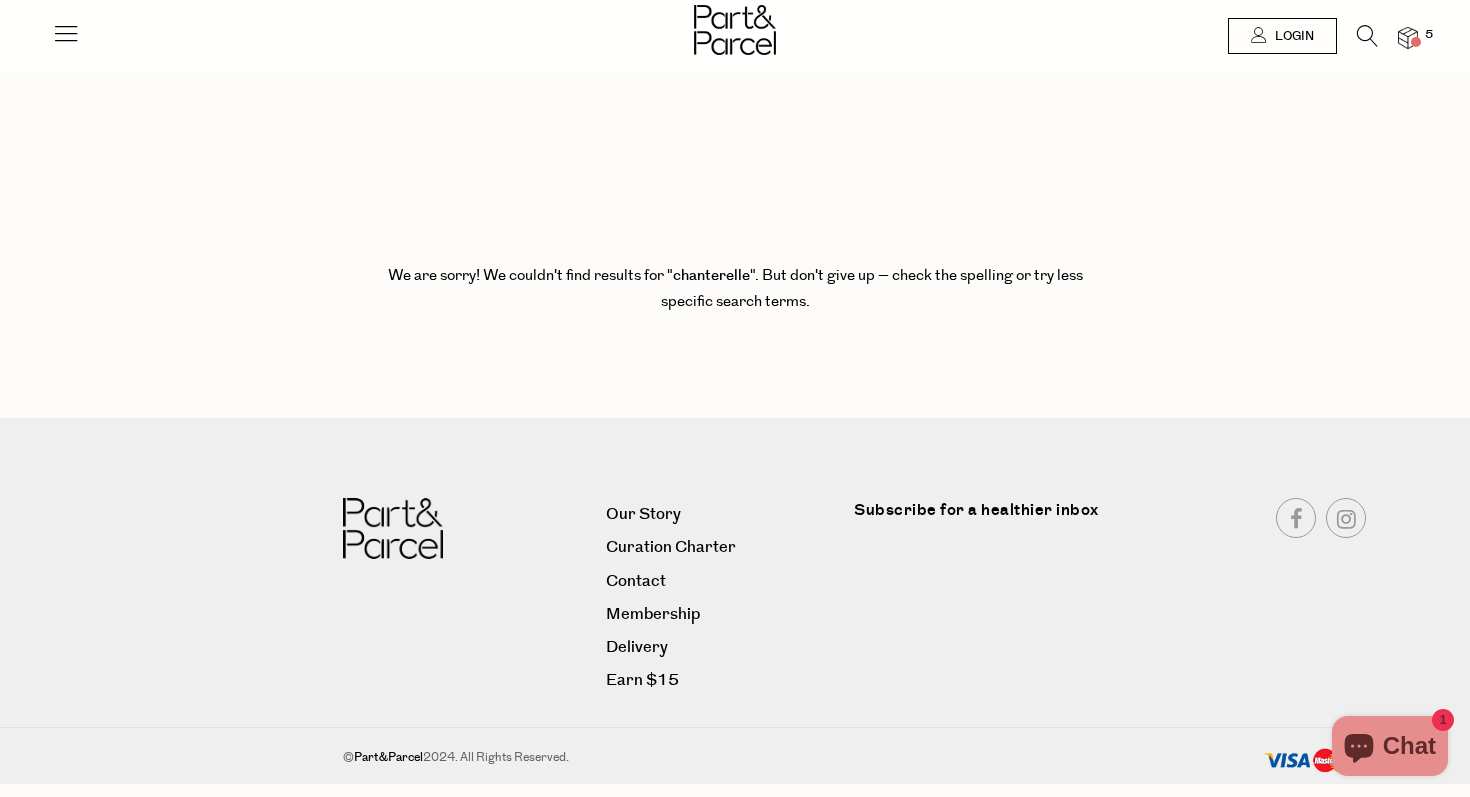 scroll, scrollTop: 0, scrollLeft: 0, axis: both 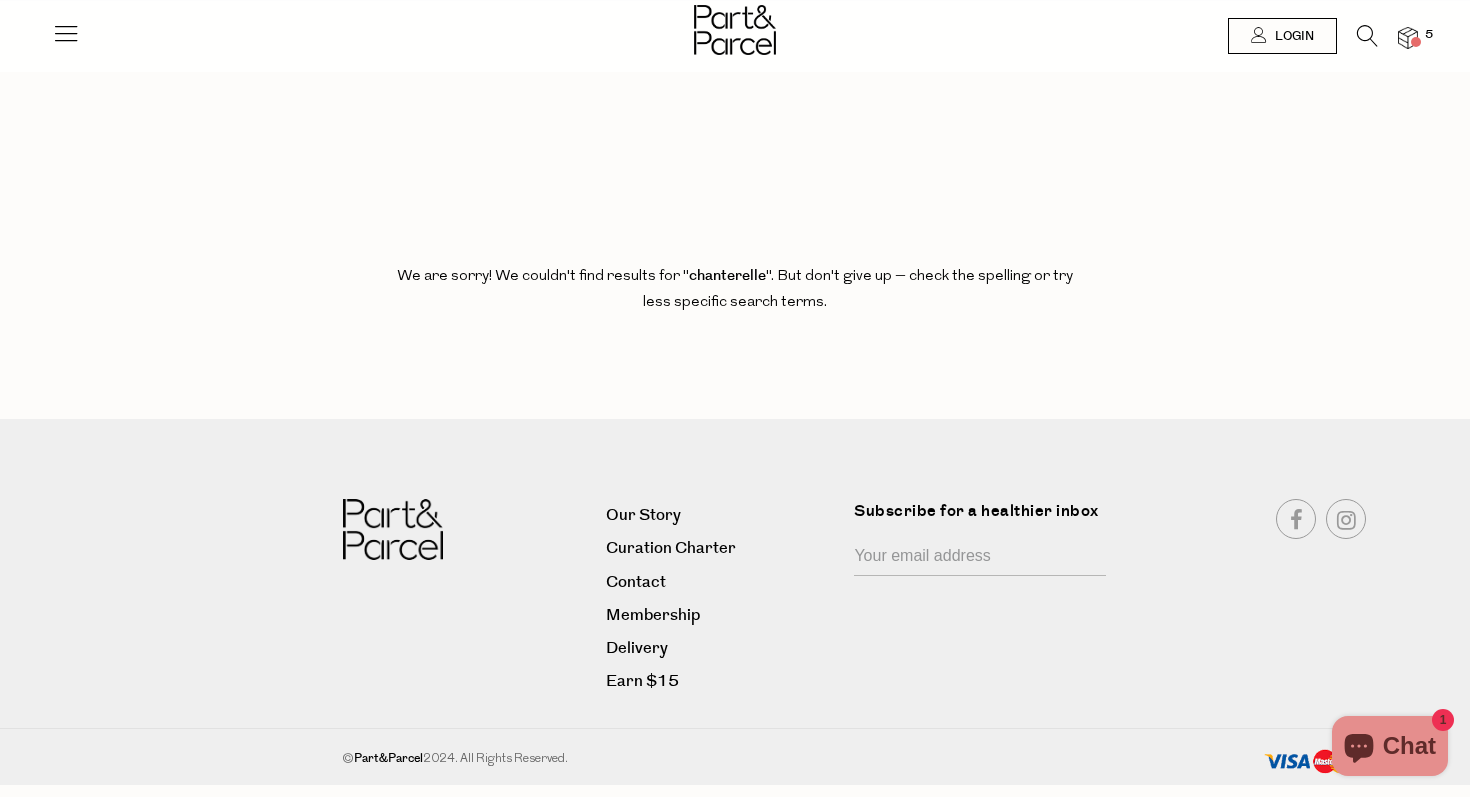 click at bounding box center [735, 30] 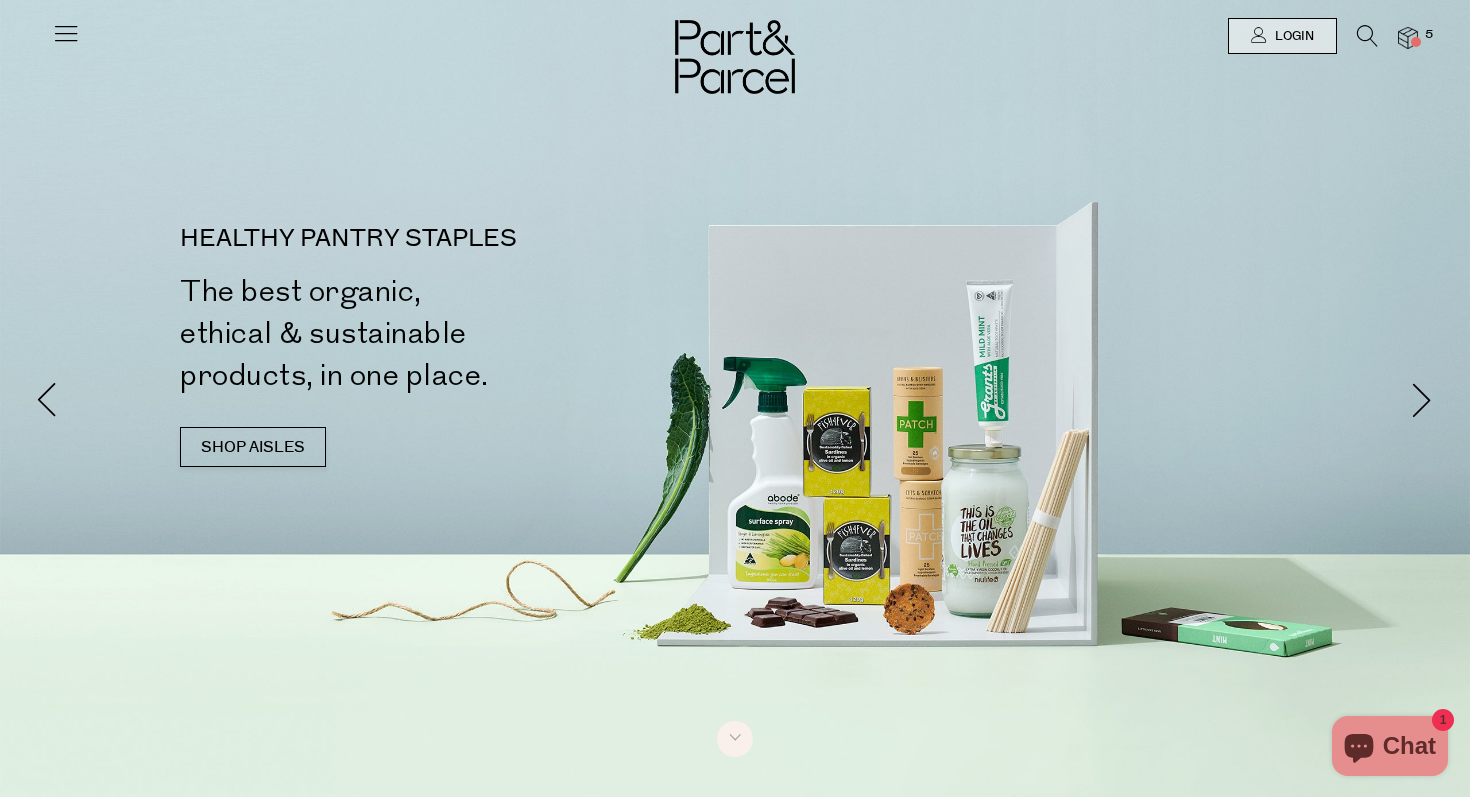 scroll, scrollTop: 0, scrollLeft: 0, axis: both 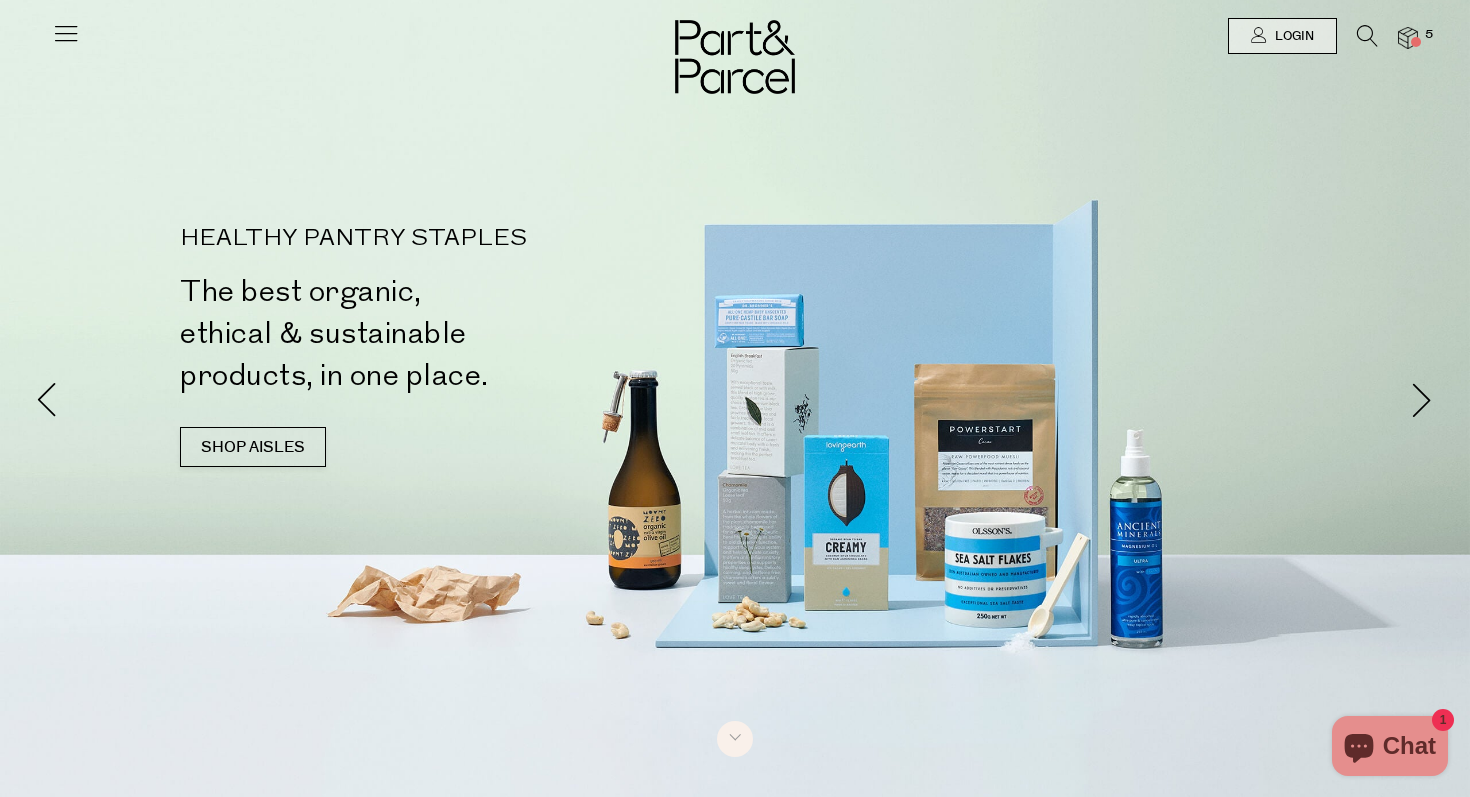 click on "5" at bounding box center (1398, 38) 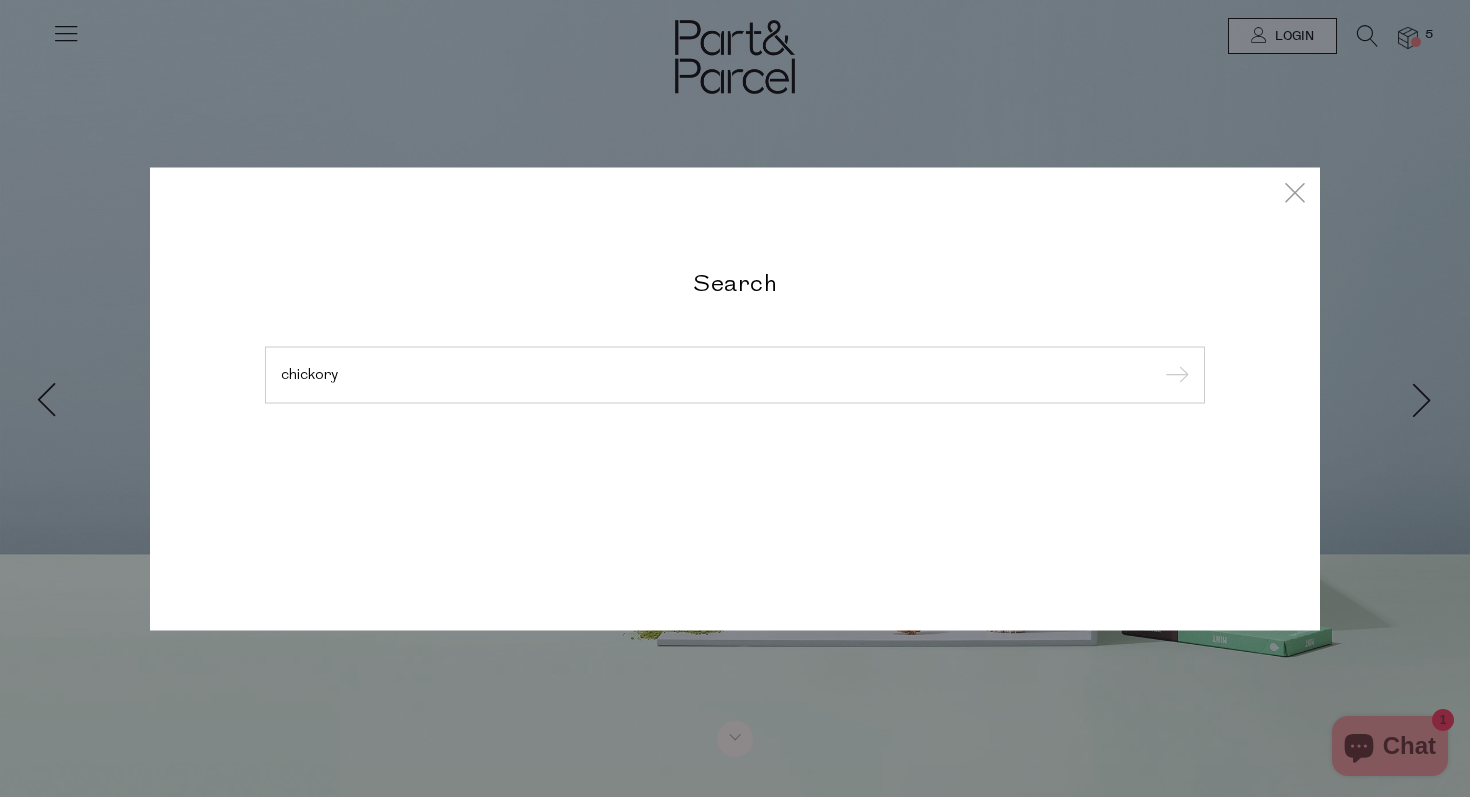 type on "chickory" 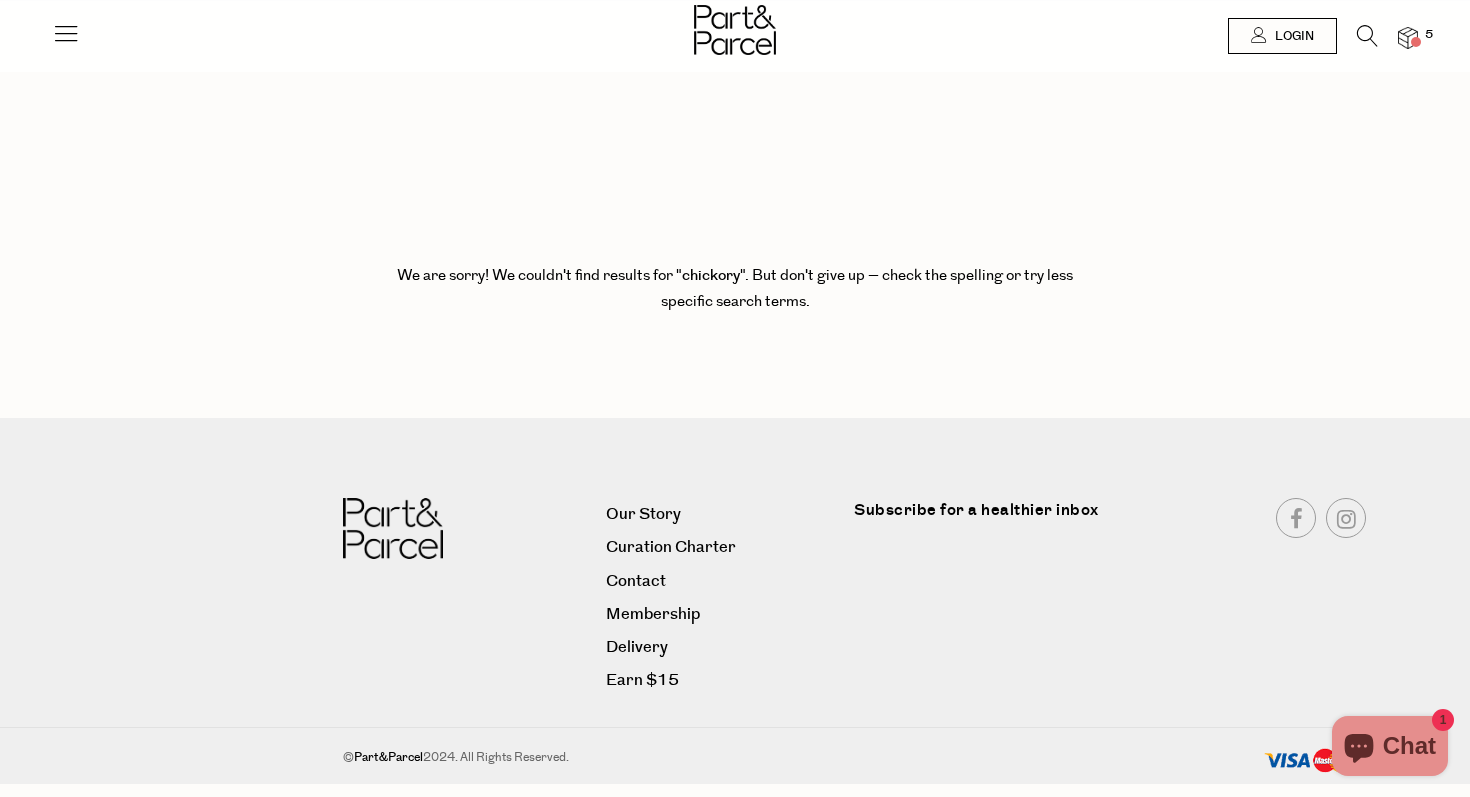 scroll, scrollTop: 0, scrollLeft: 0, axis: both 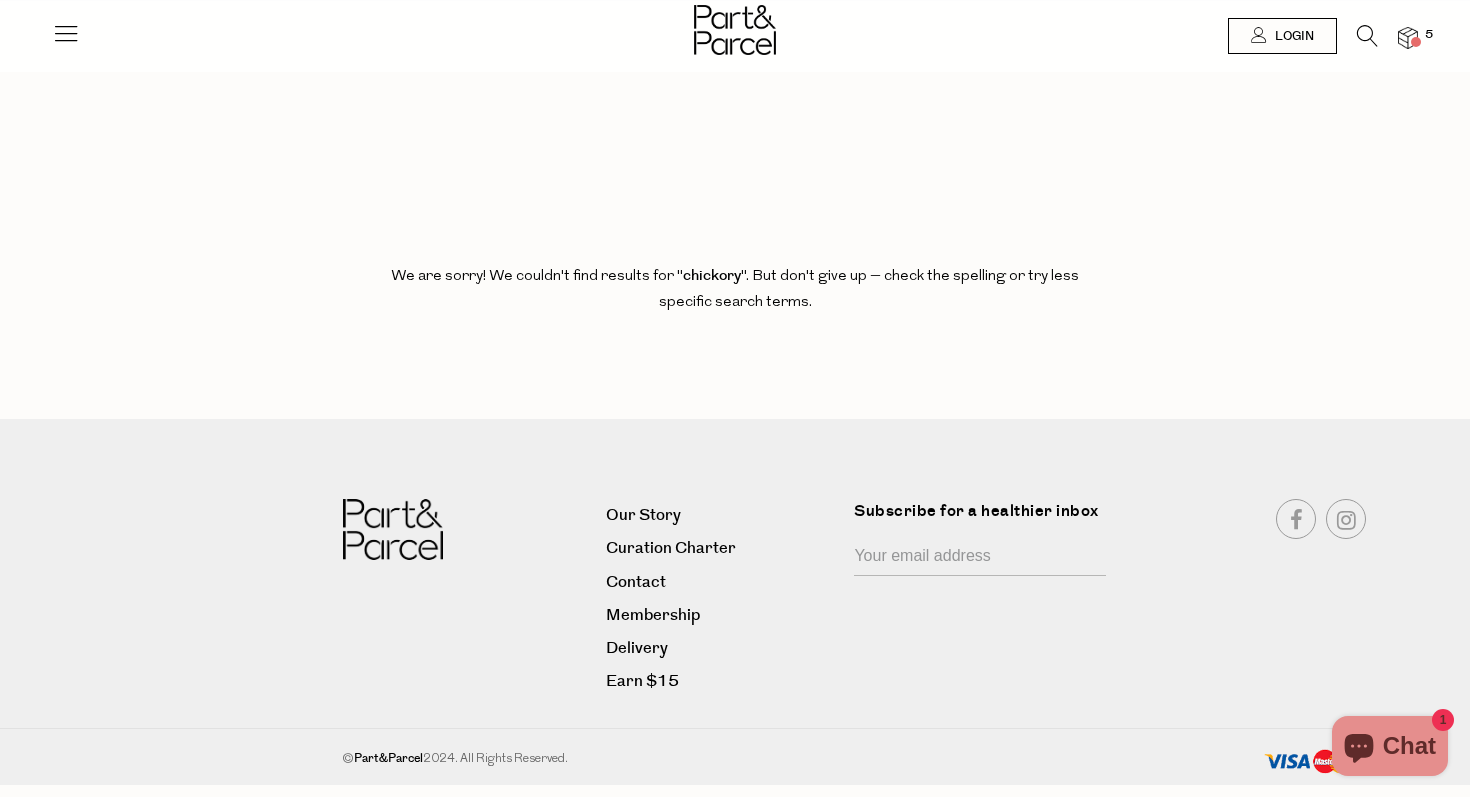 click at bounding box center (1367, 36) 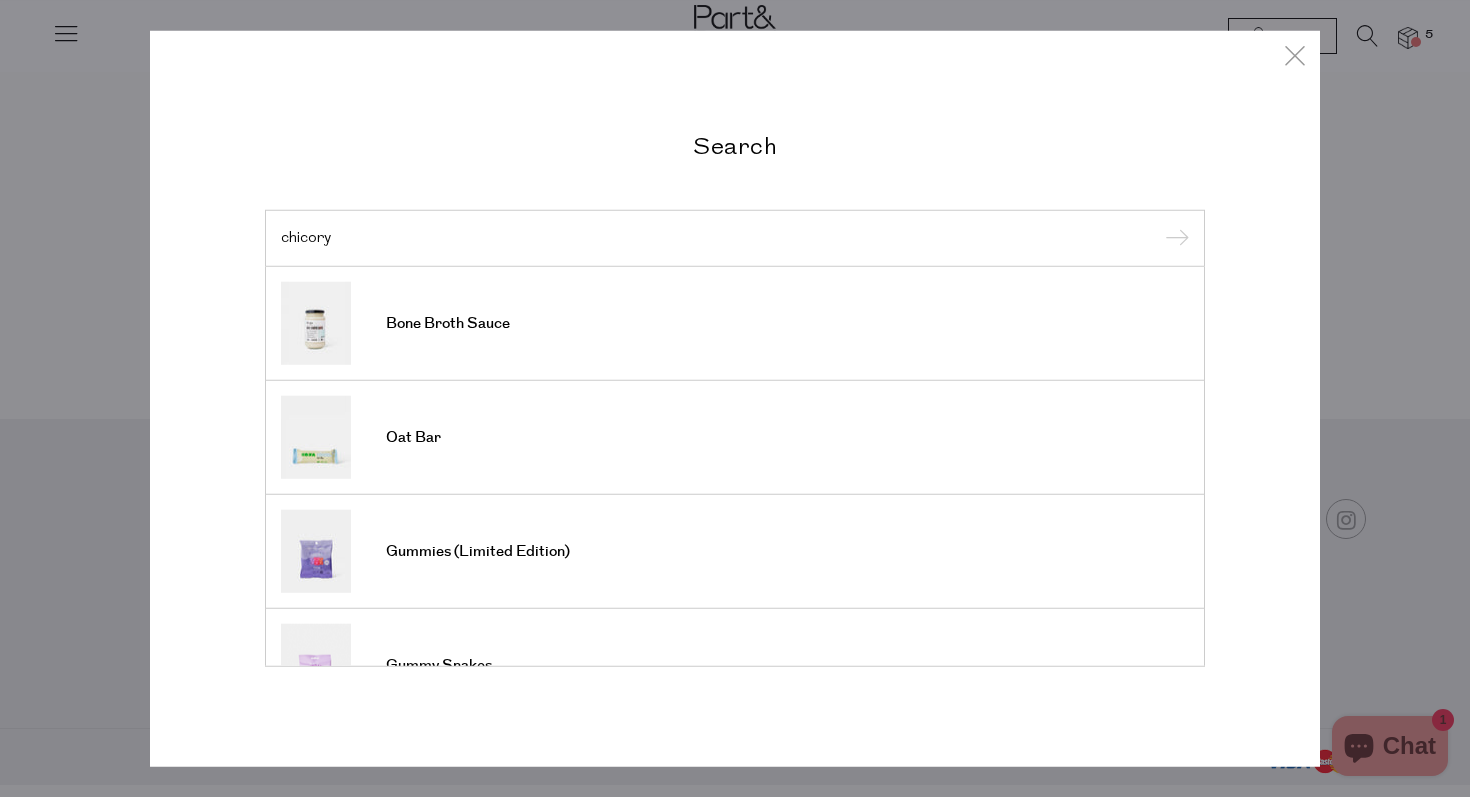type on "chicory" 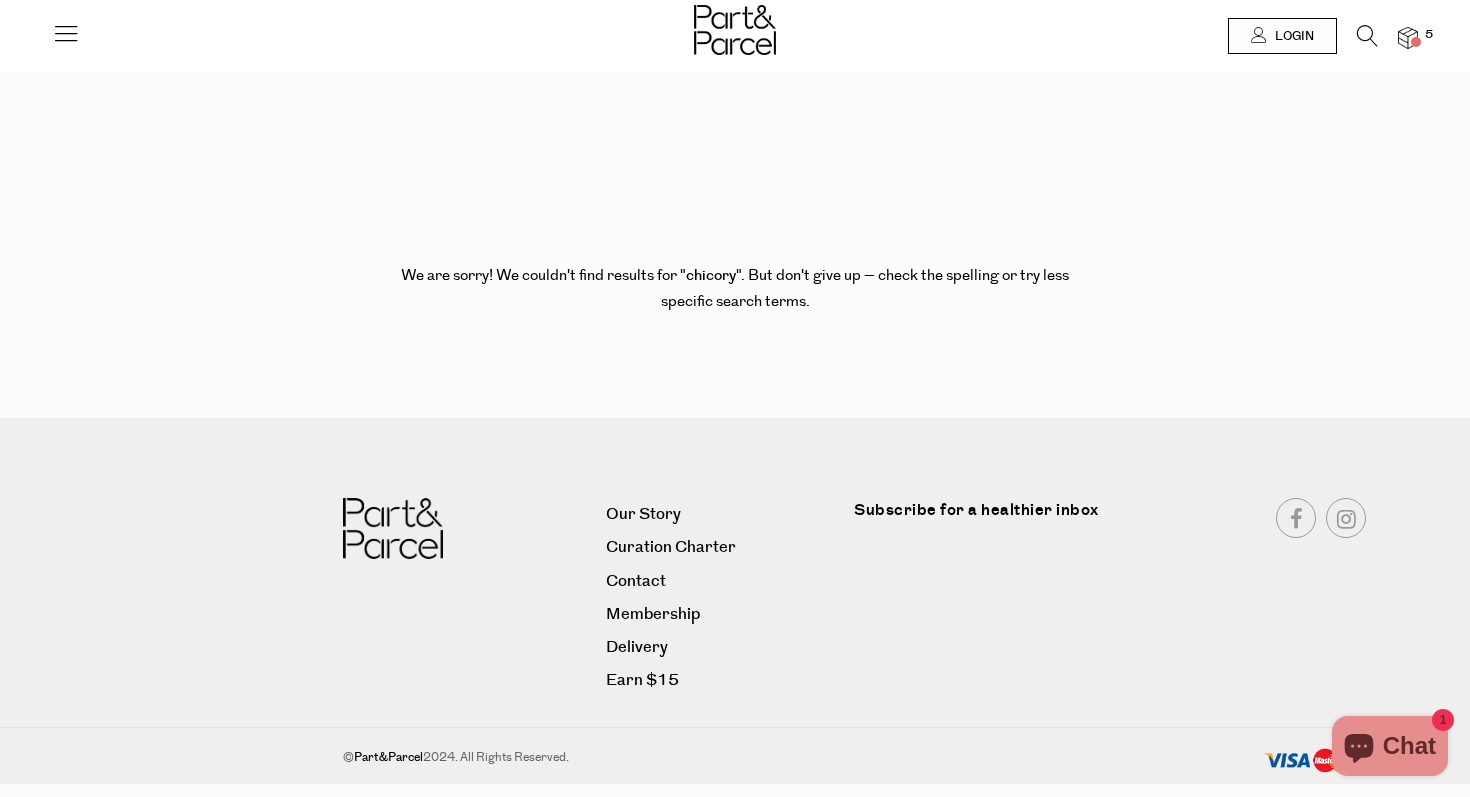 scroll, scrollTop: 0, scrollLeft: 0, axis: both 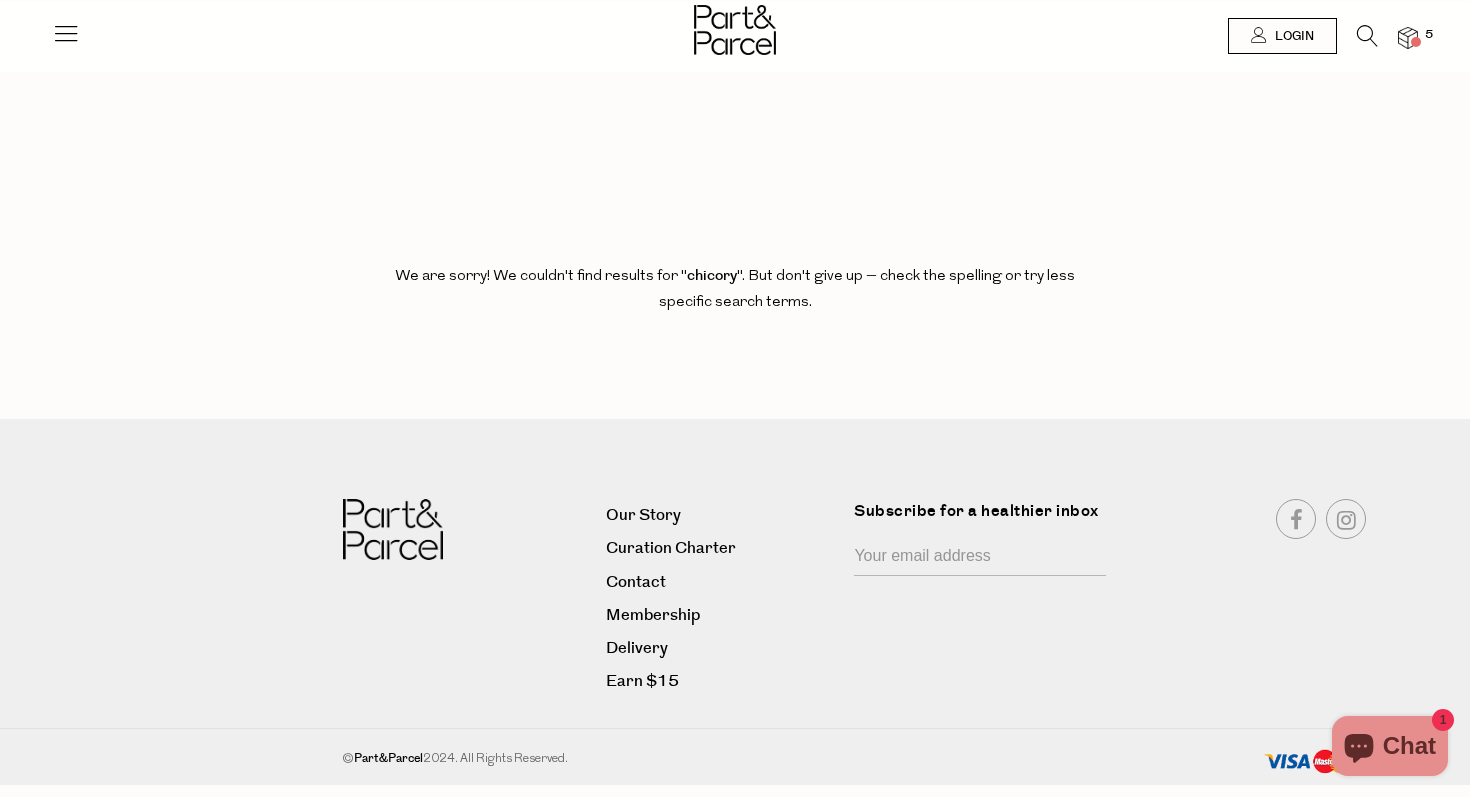 click at bounding box center (1367, 36) 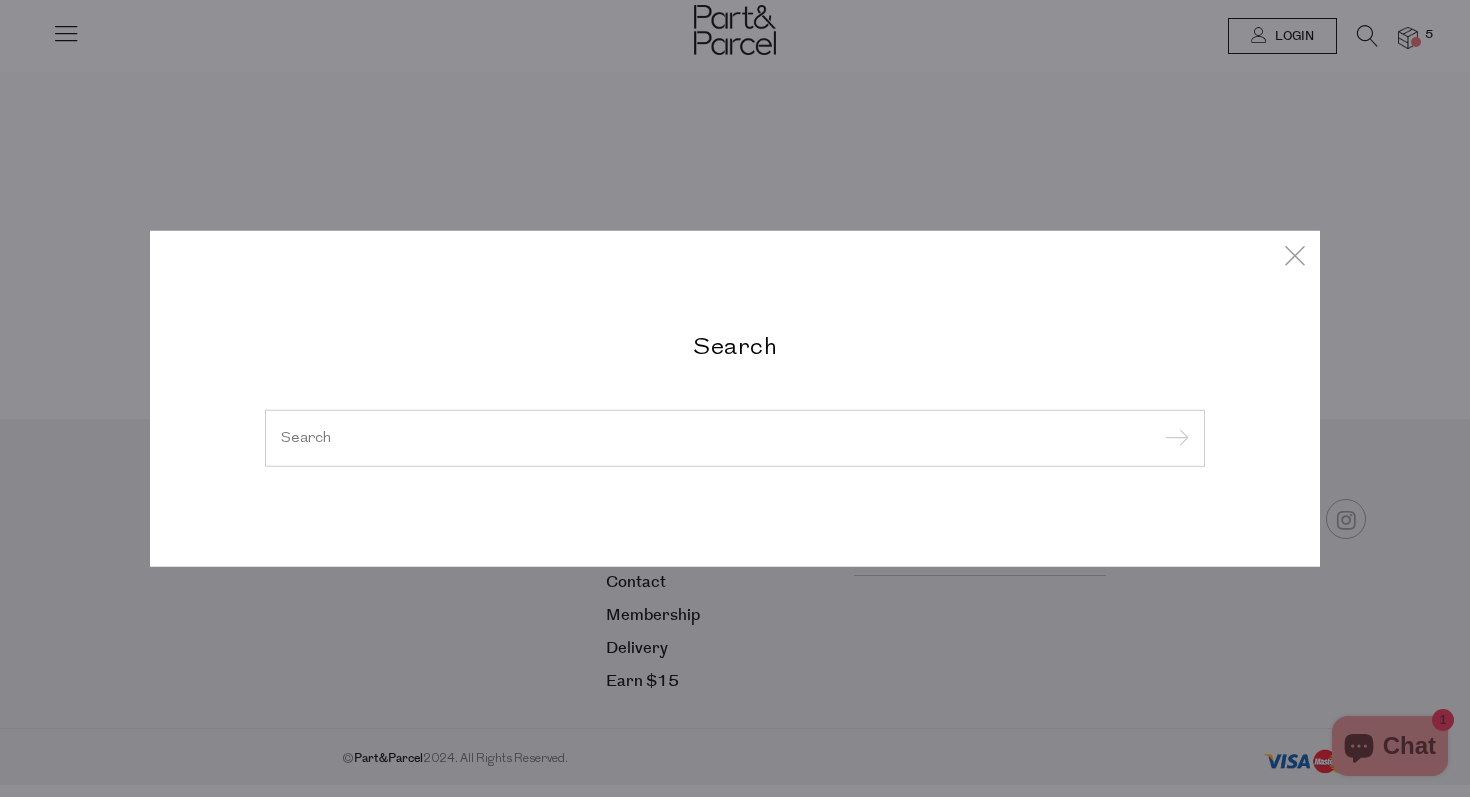 click at bounding box center (735, 438) 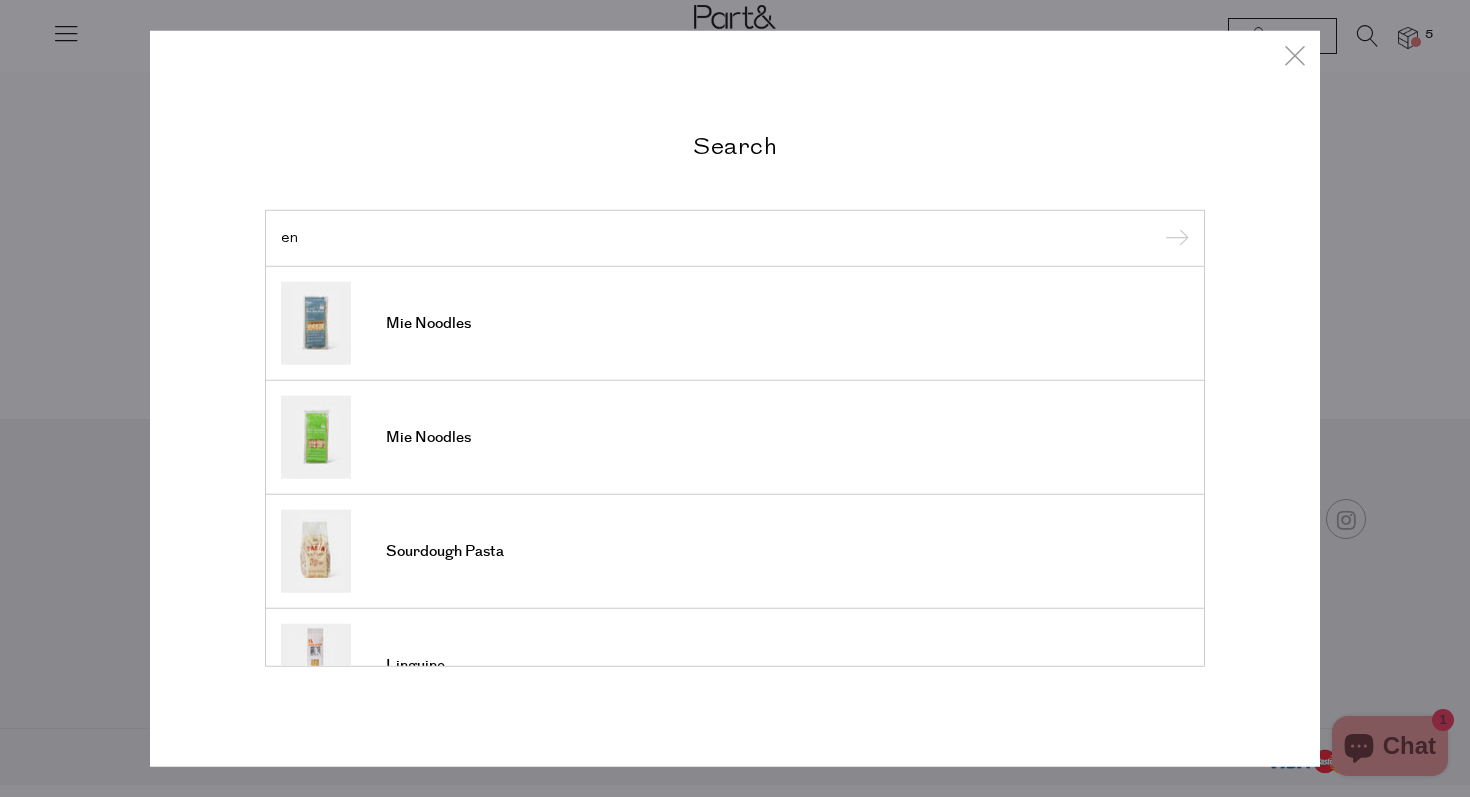 type on "e" 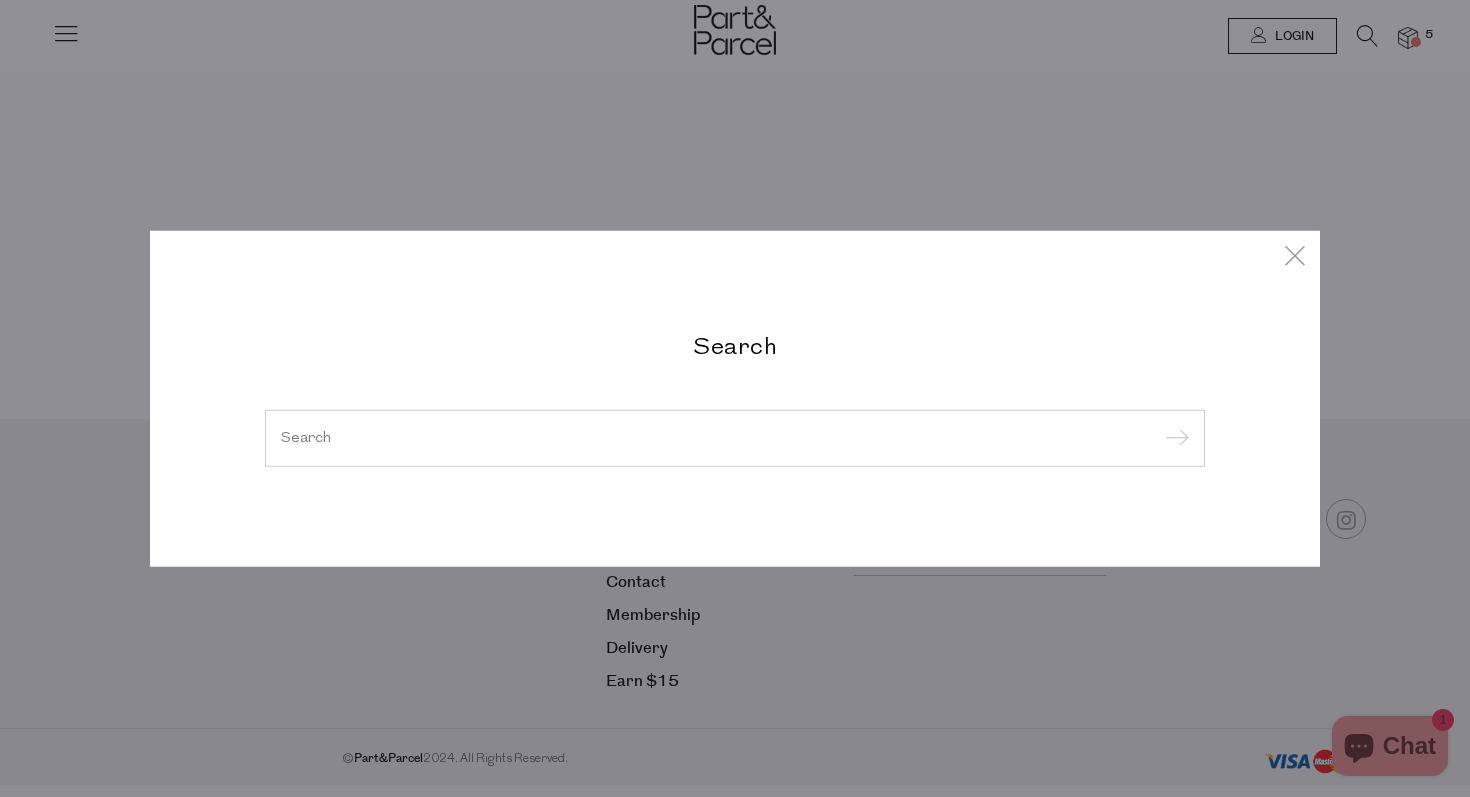 click at bounding box center (735, 437) 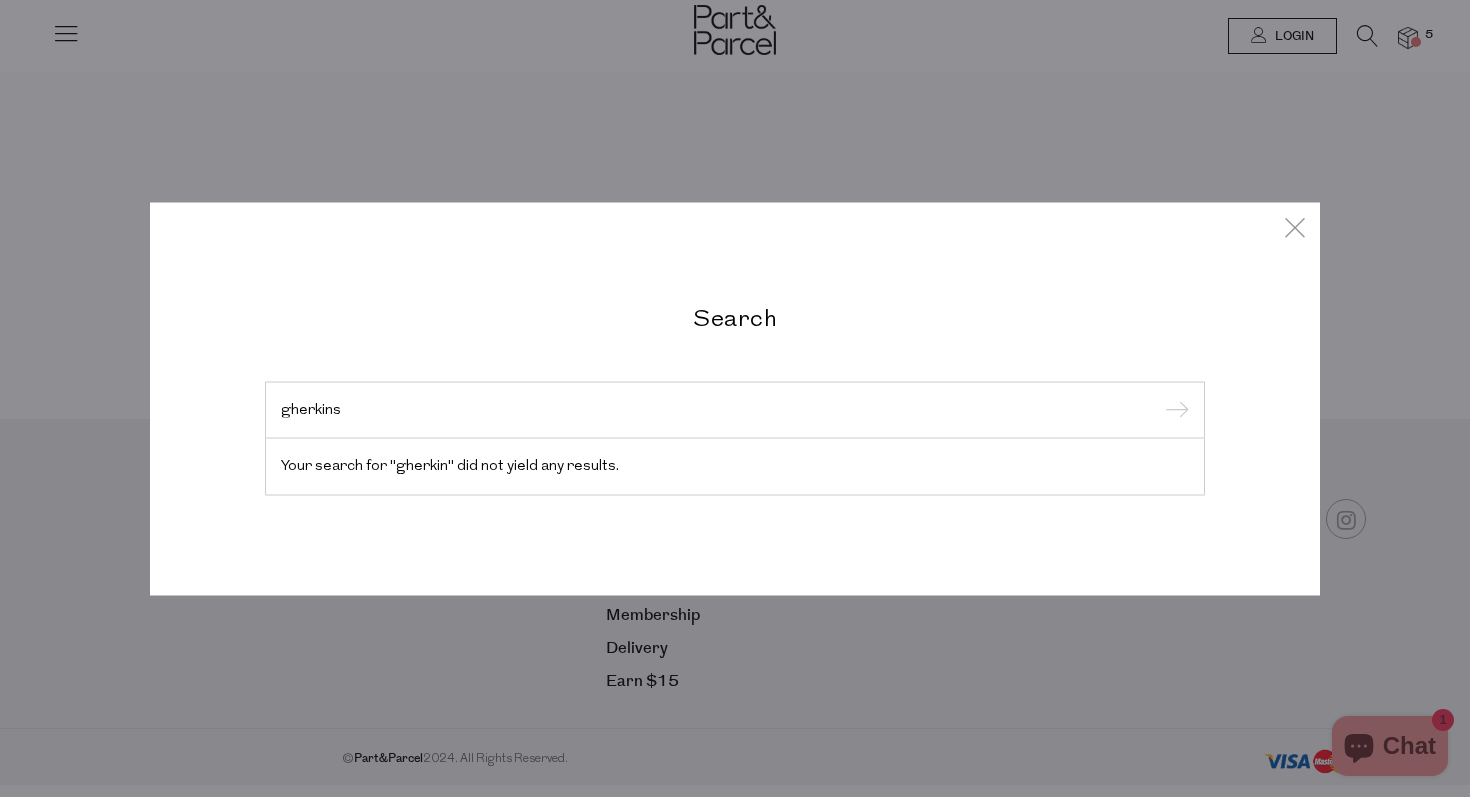type on "gherkins" 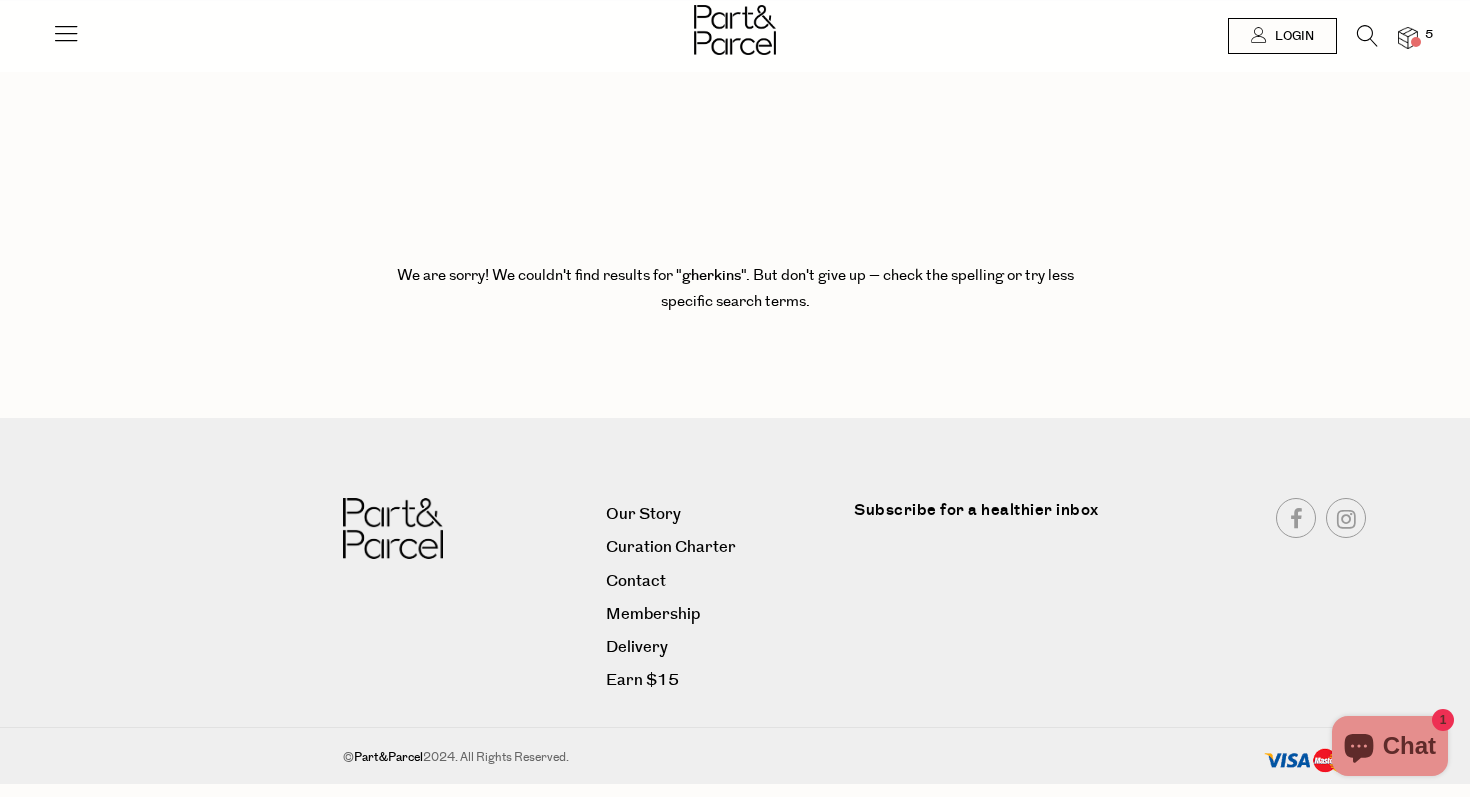 scroll, scrollTop: 0, scrollLeft: 0, axis: both 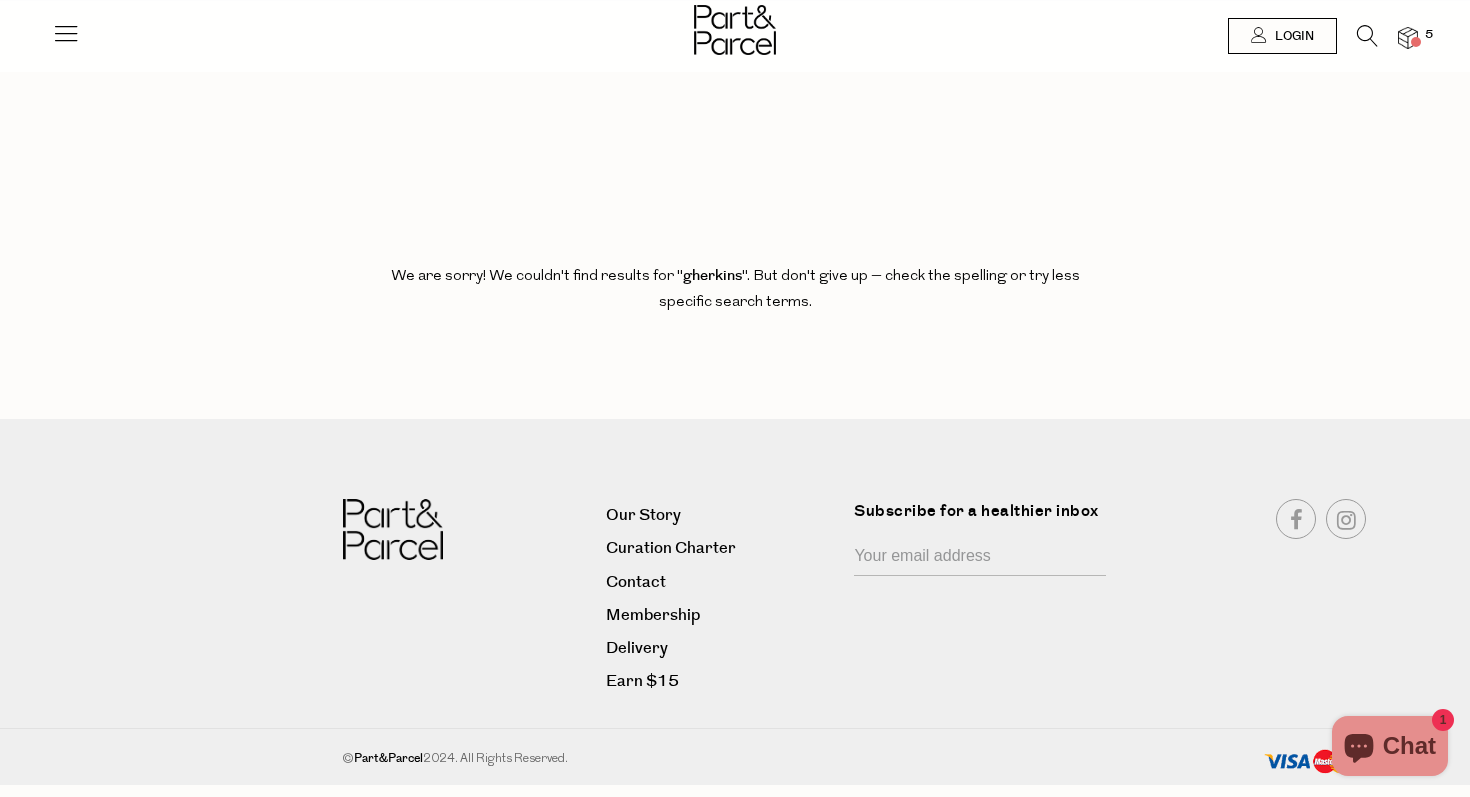 click at bounding box center [1367, 36] 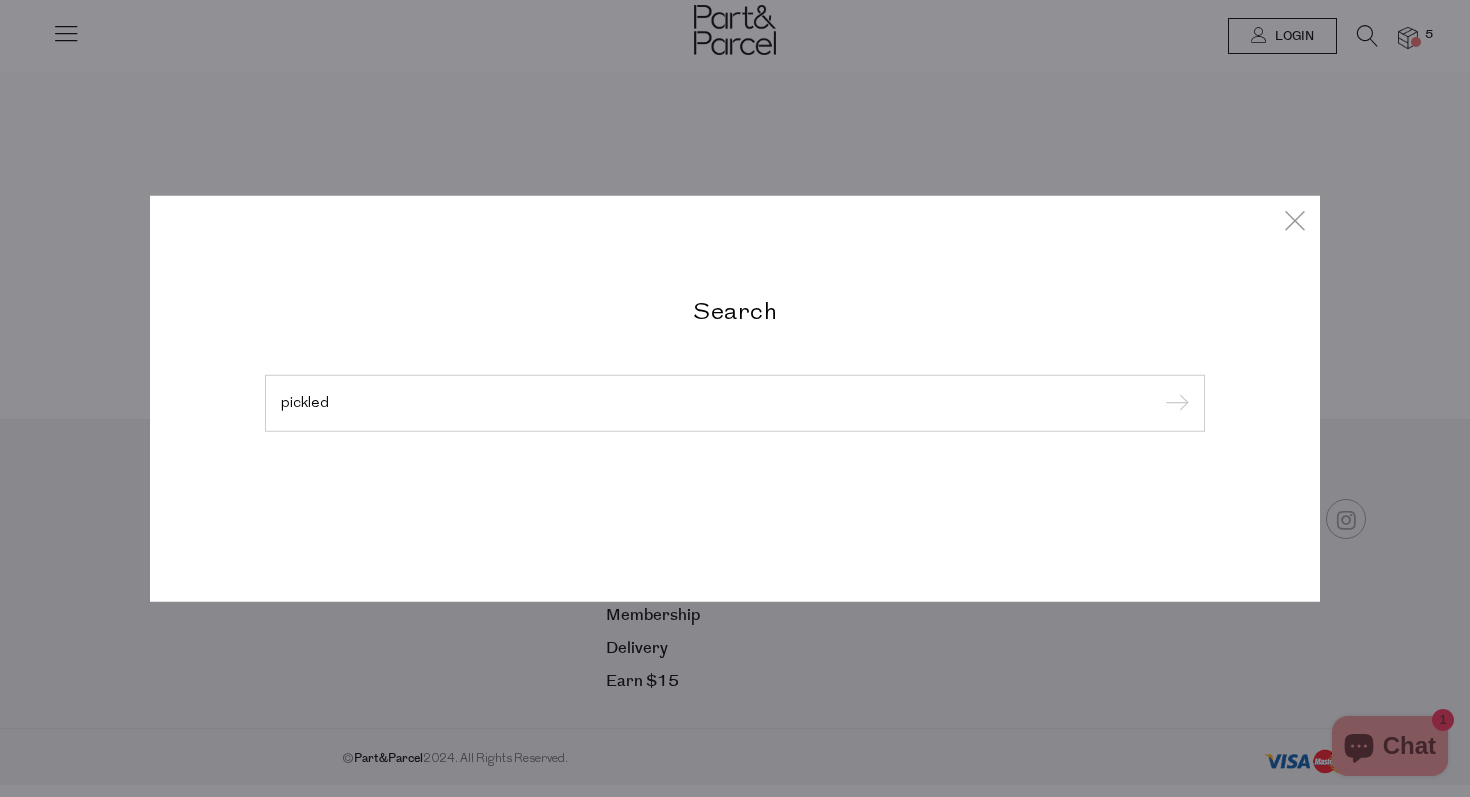 type on "pickled" 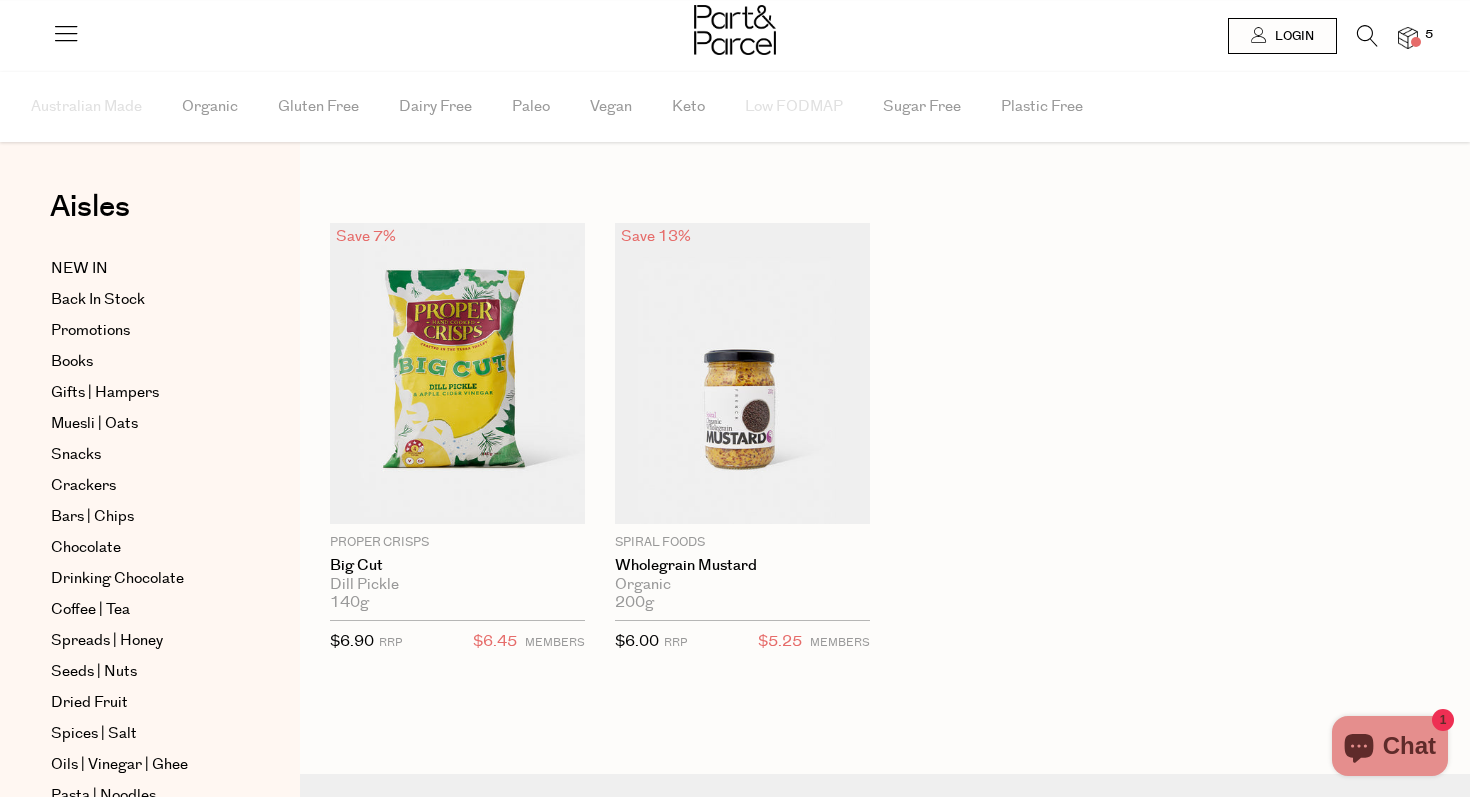 scroll, scrollTop: 0, scrollLeft: 0, axis: both 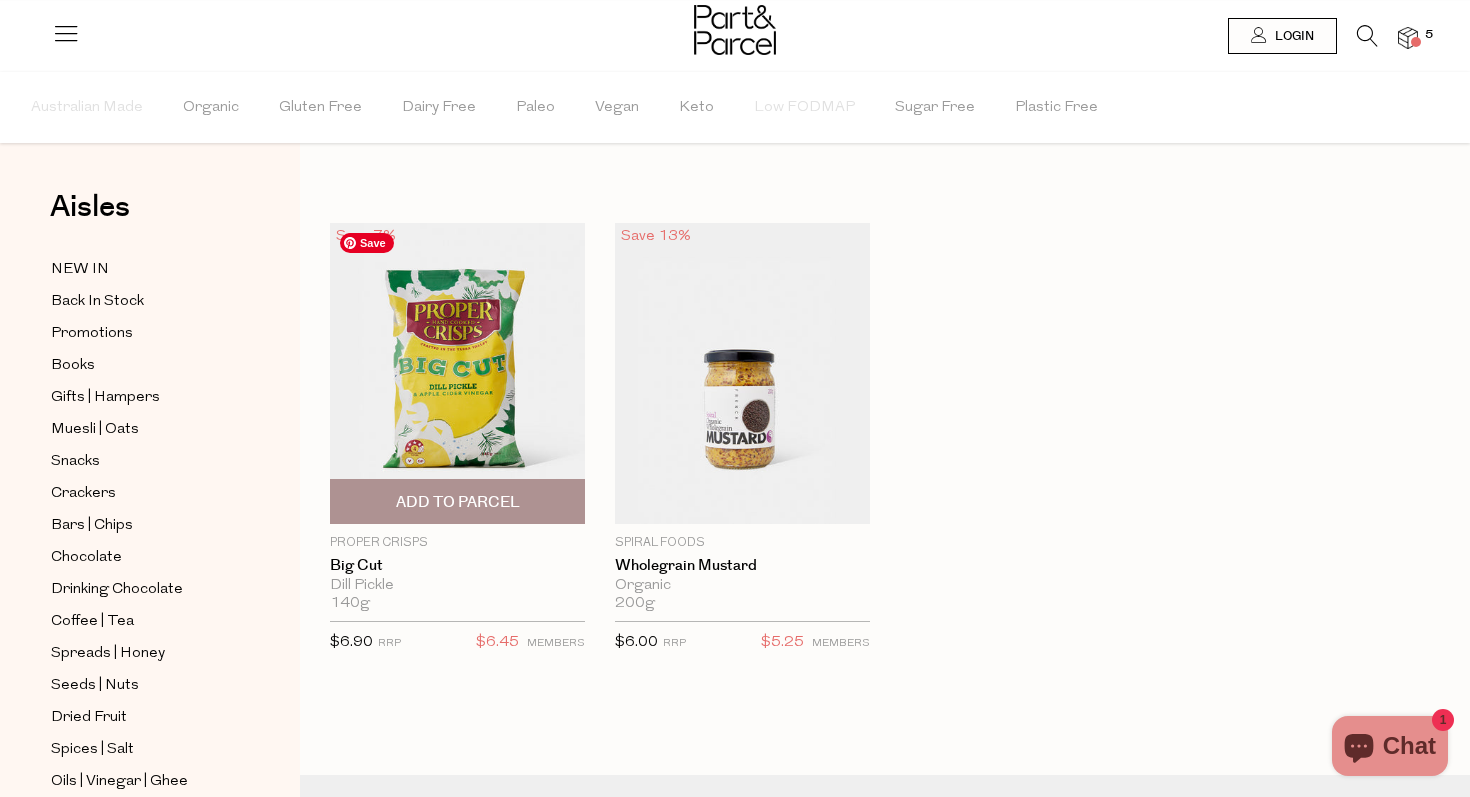 click at bounding box center [457, 373] 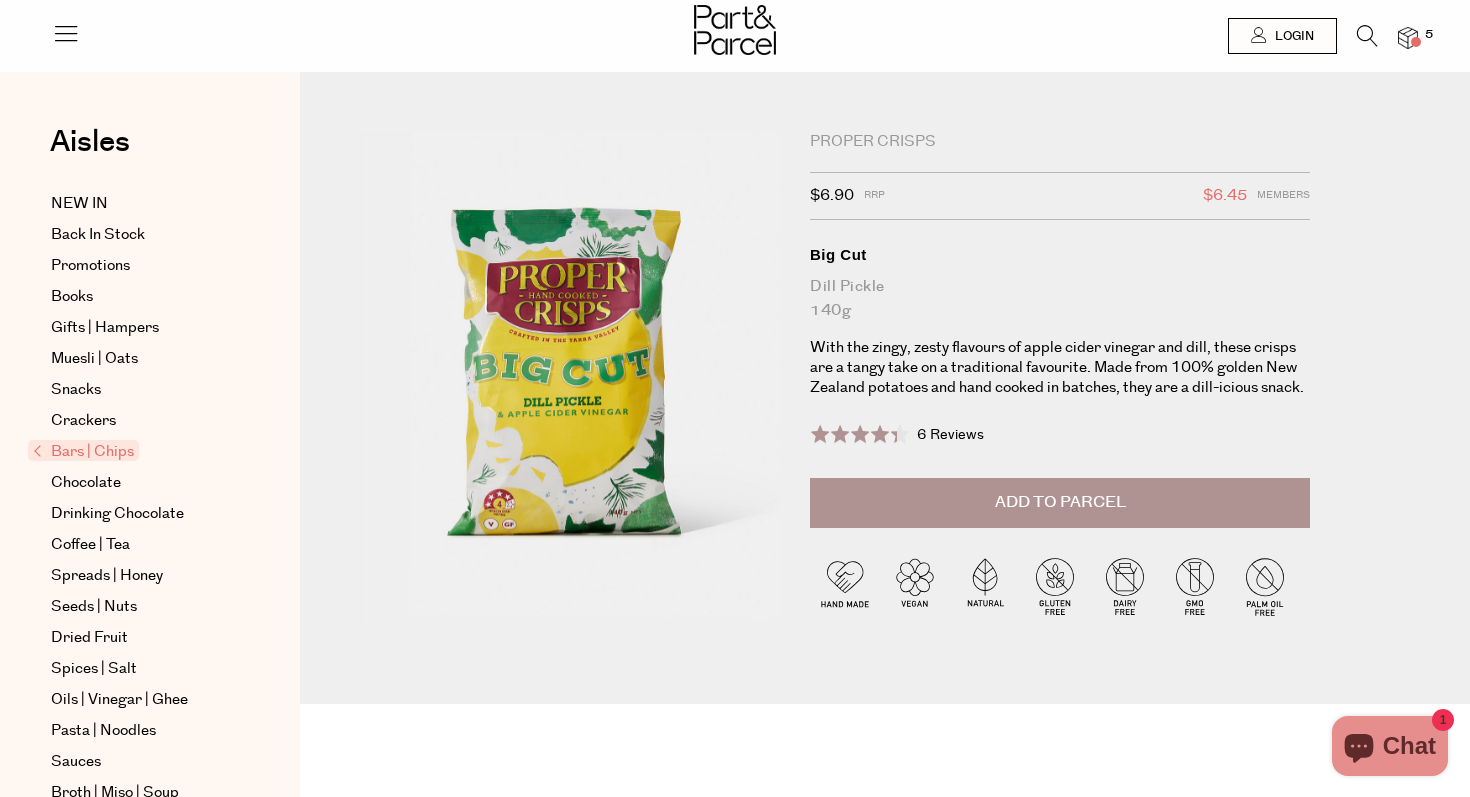 scroll, scrollTop: 0, scrollLeft: 0, axis: both 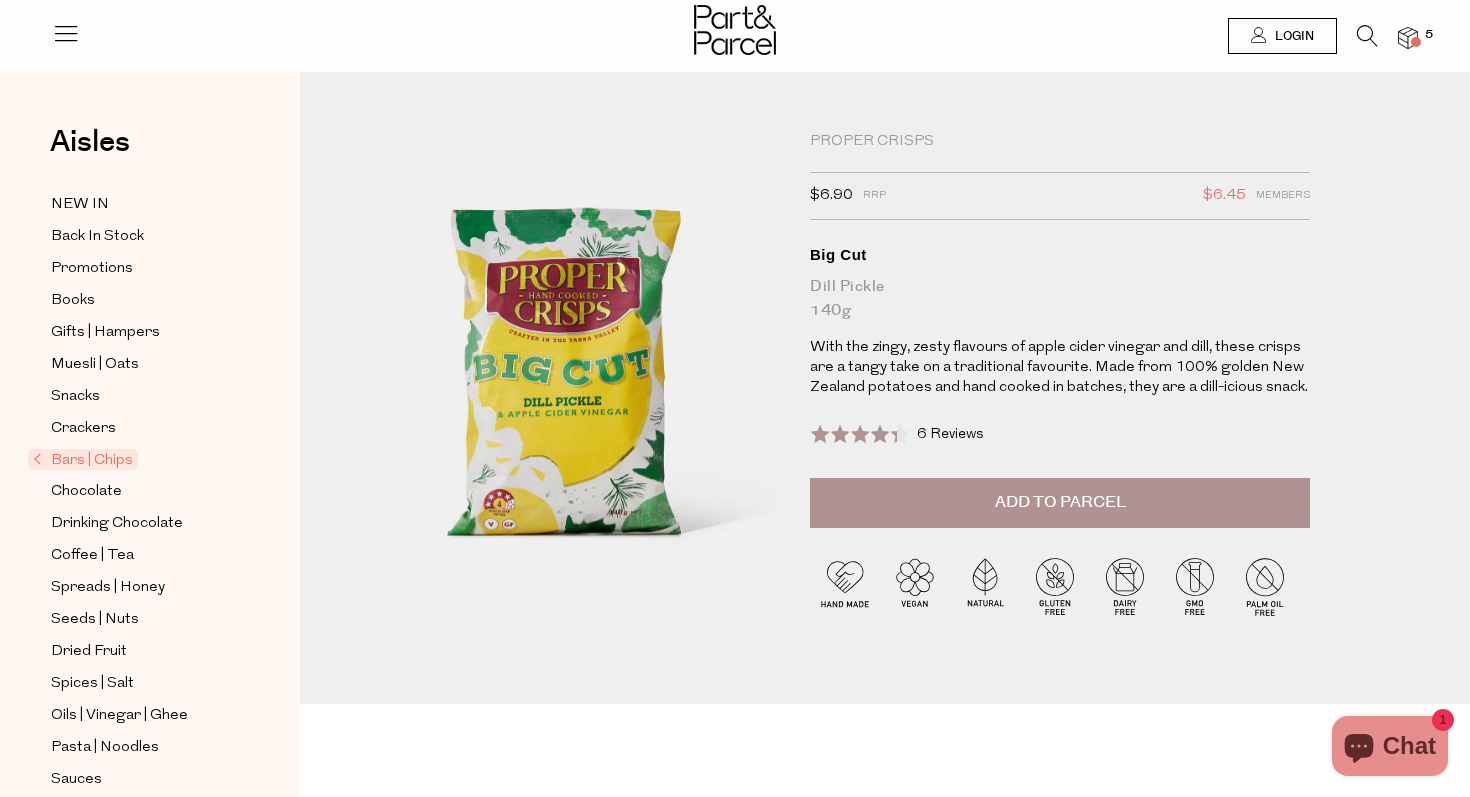 click at bounding box center (735, 30) 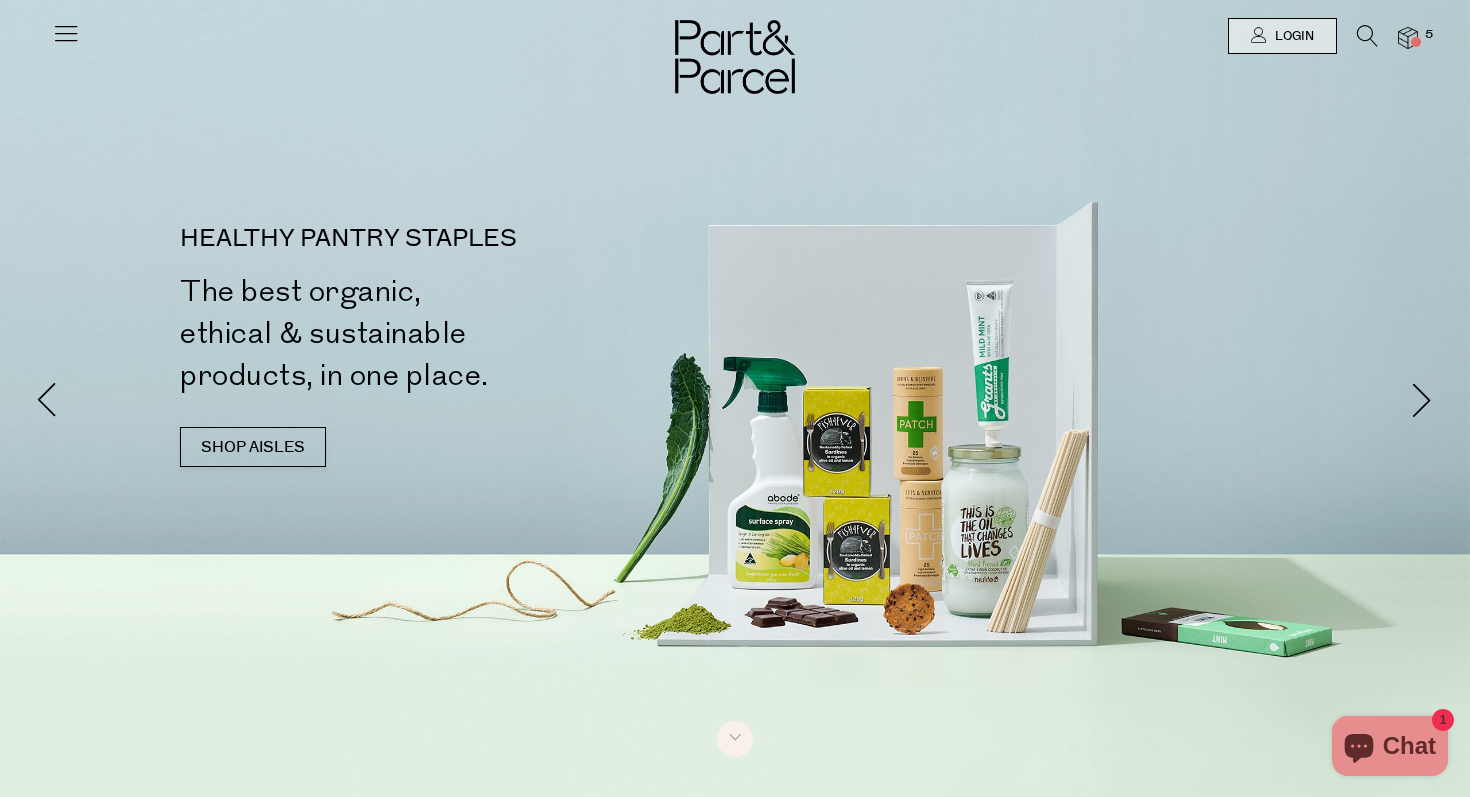 scroll, scrollTop: 0, scrollLeft: 0, axis: both 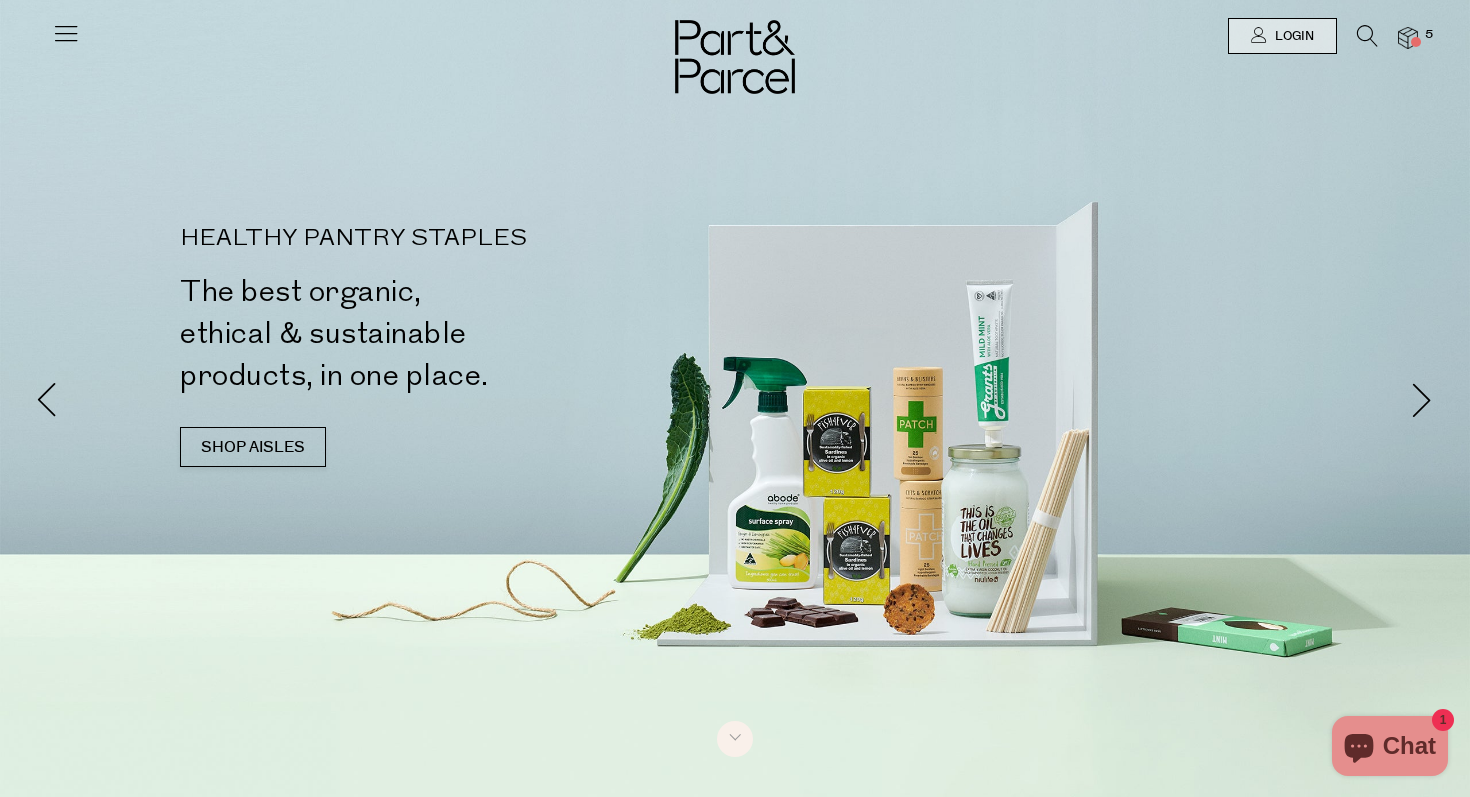 click at bounding box center (1367, 36) 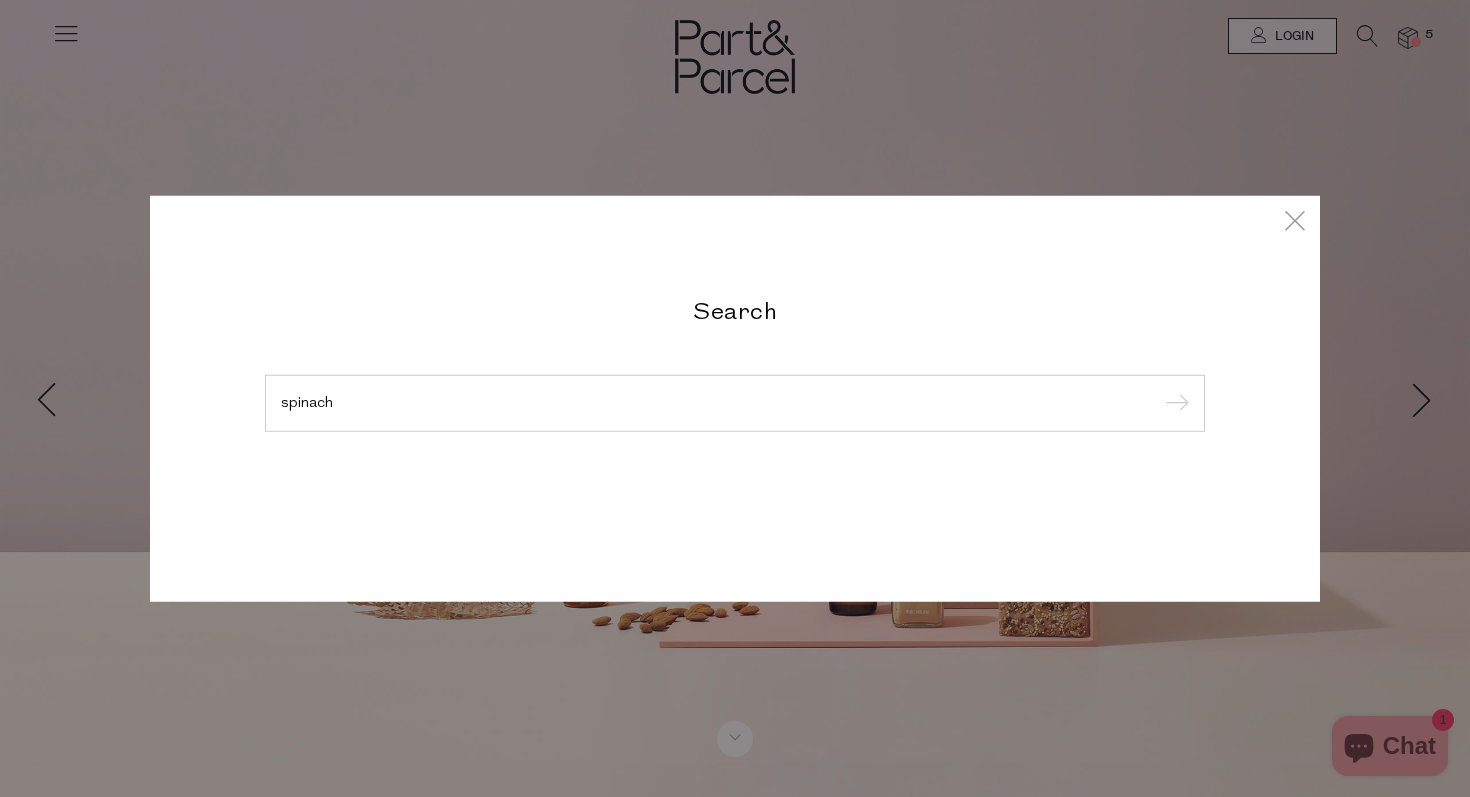 type on "spinach" 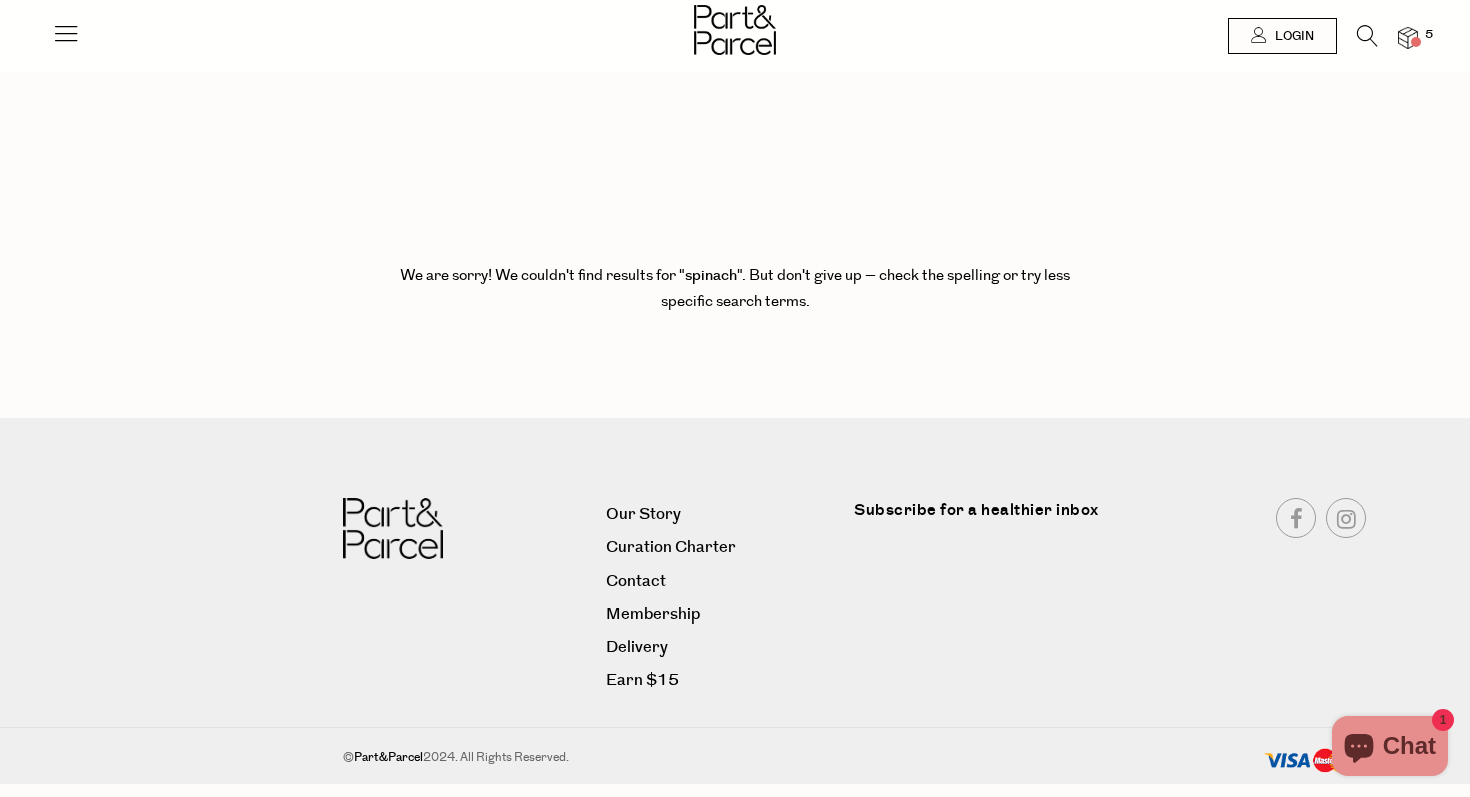 scroll, scrollTop: 0, scrollLeft: 0, axis: both 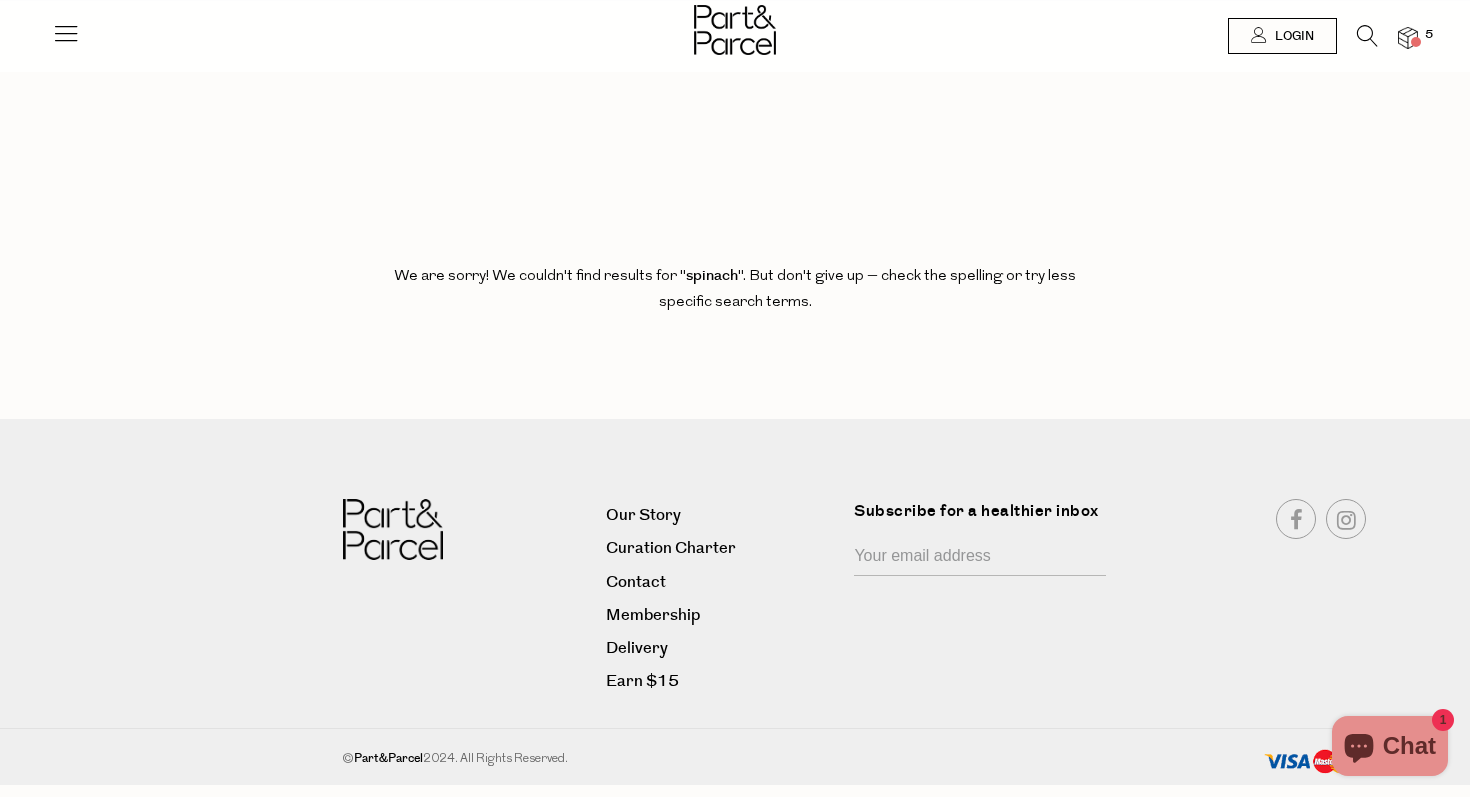 click at bounding box center (1367, 36) 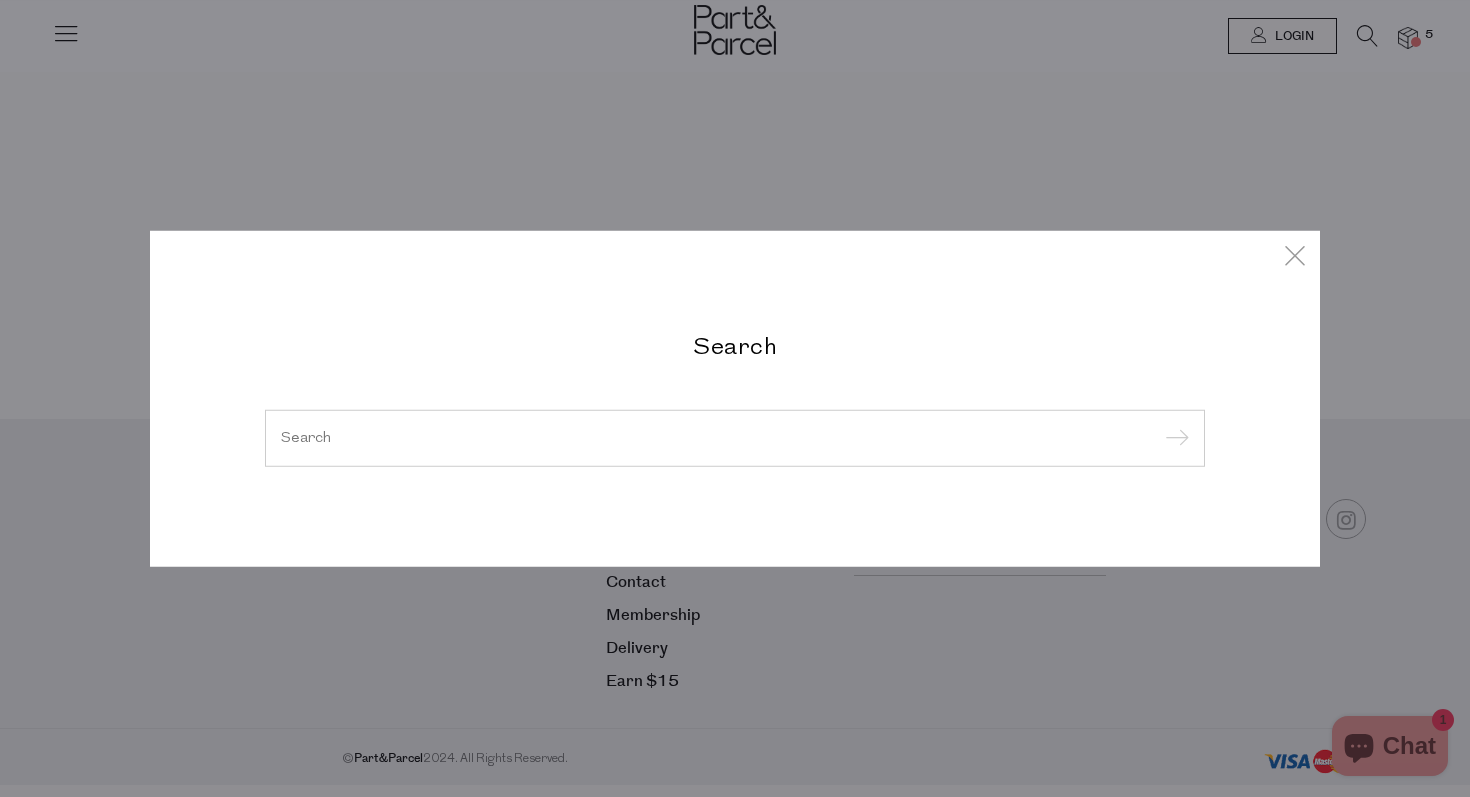click at bounding box center [735, 437] 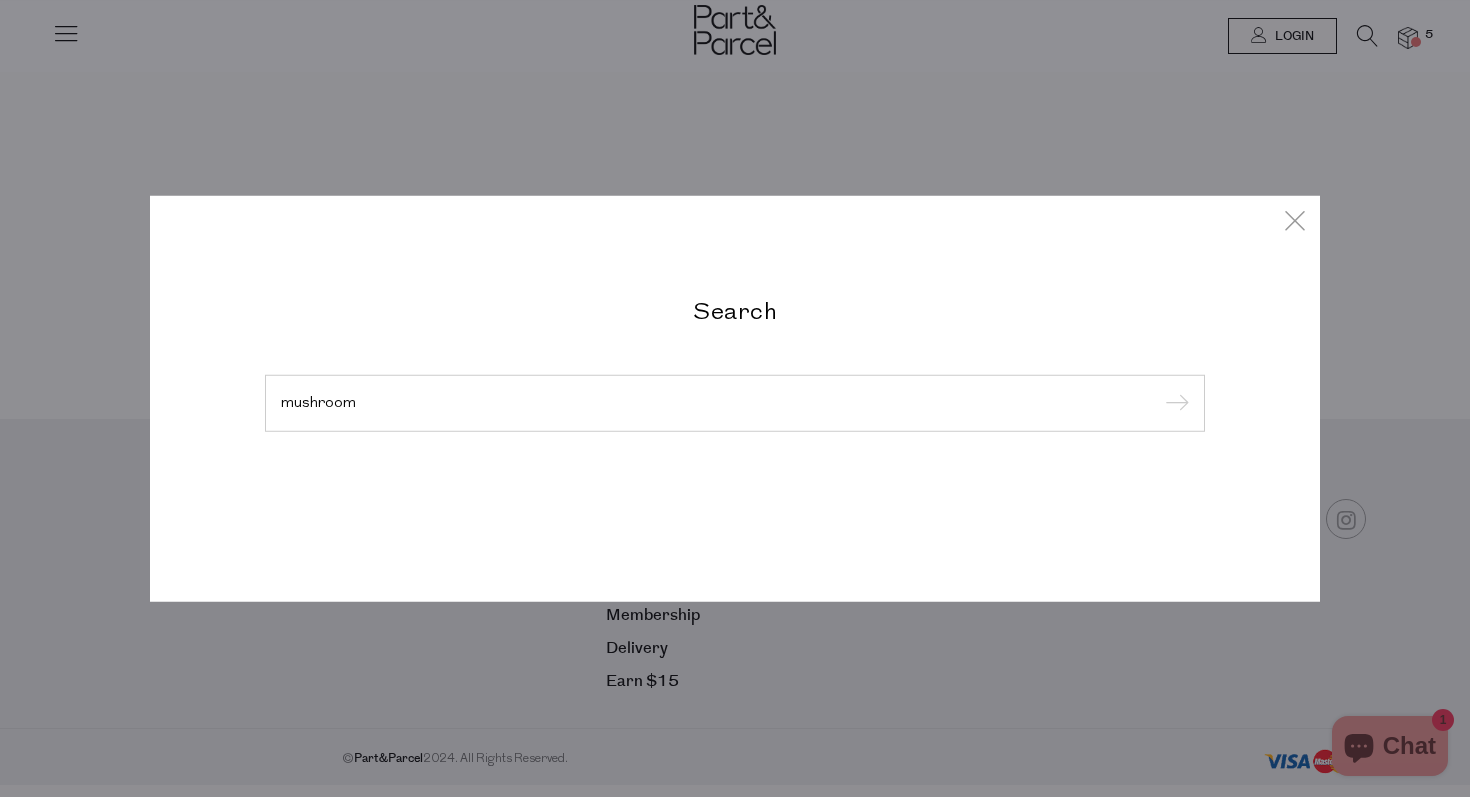 type on "mushroom" 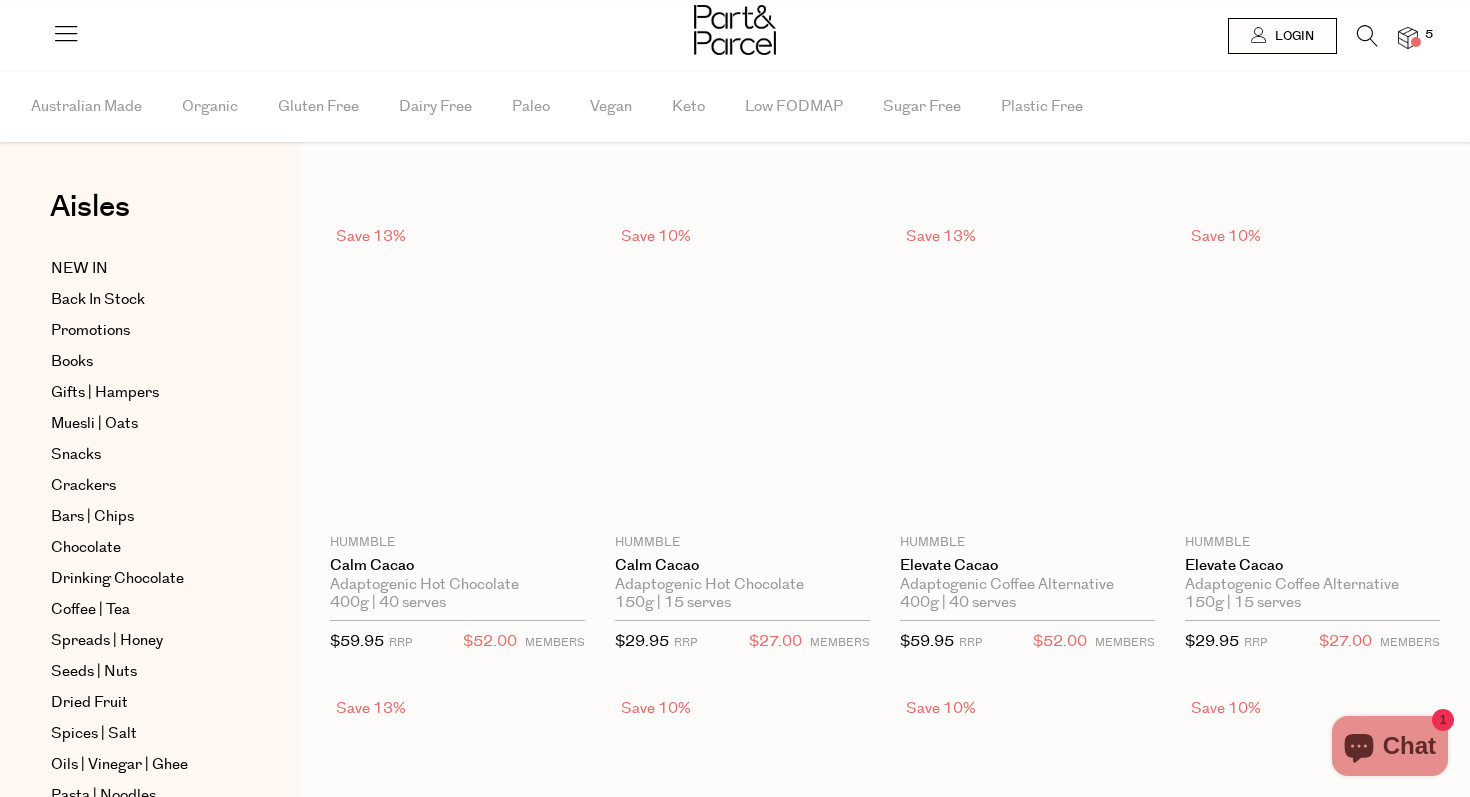 scroll, scrollTop: 0, scrollLeft: 0, axis: both 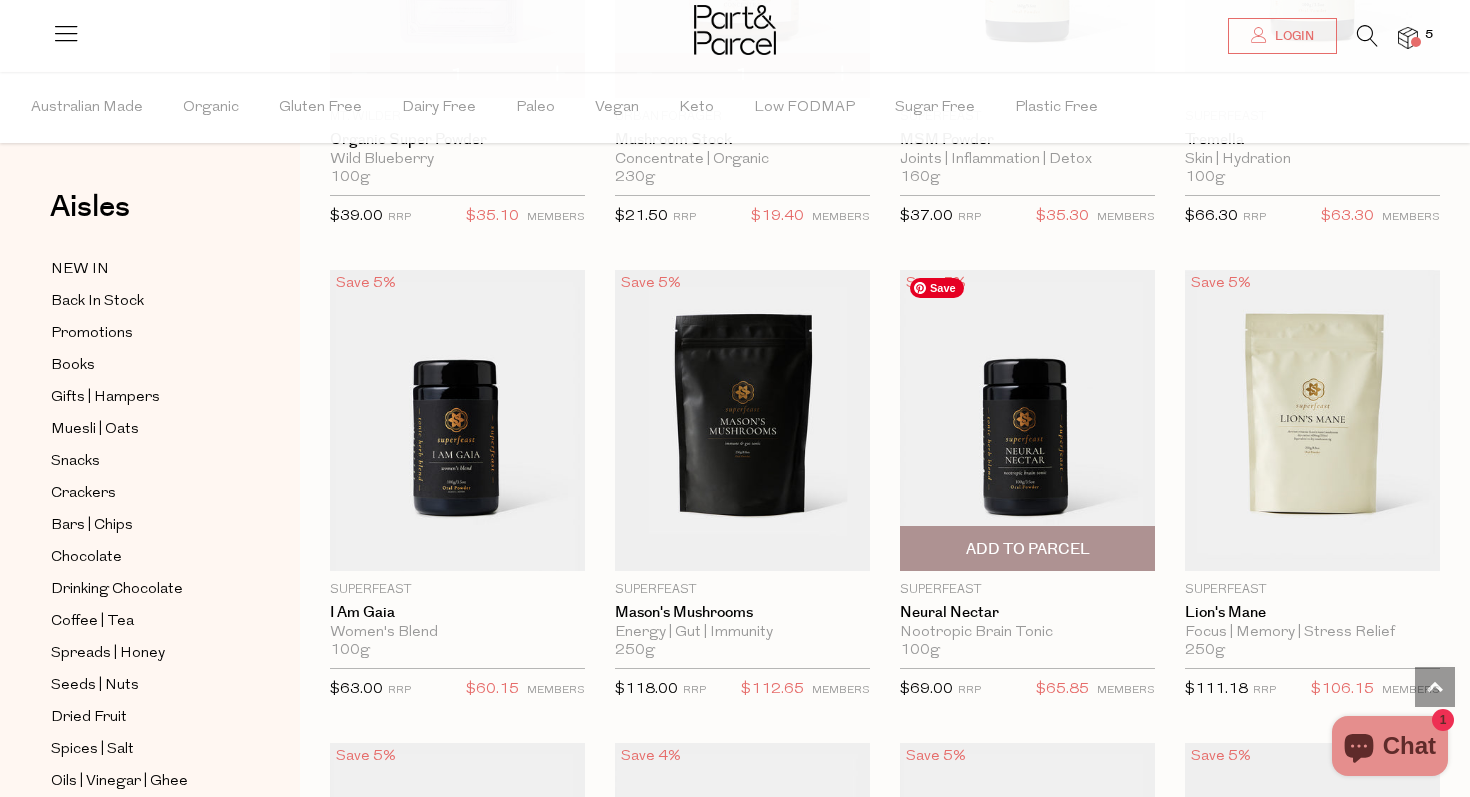 click at bounding box center (1027, 420) 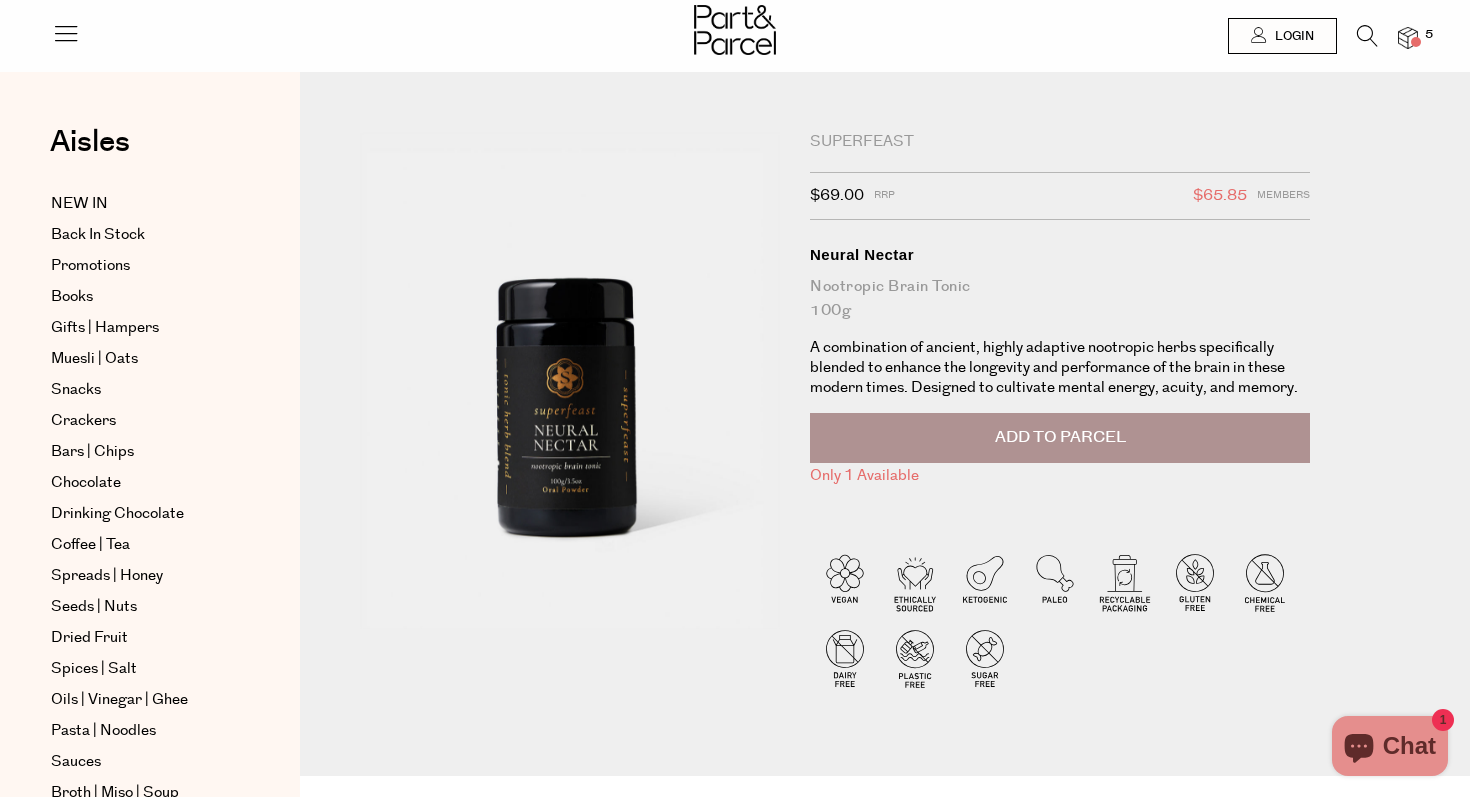 scroll, scrollTop: 0, scrollLeft: 0, axis: both 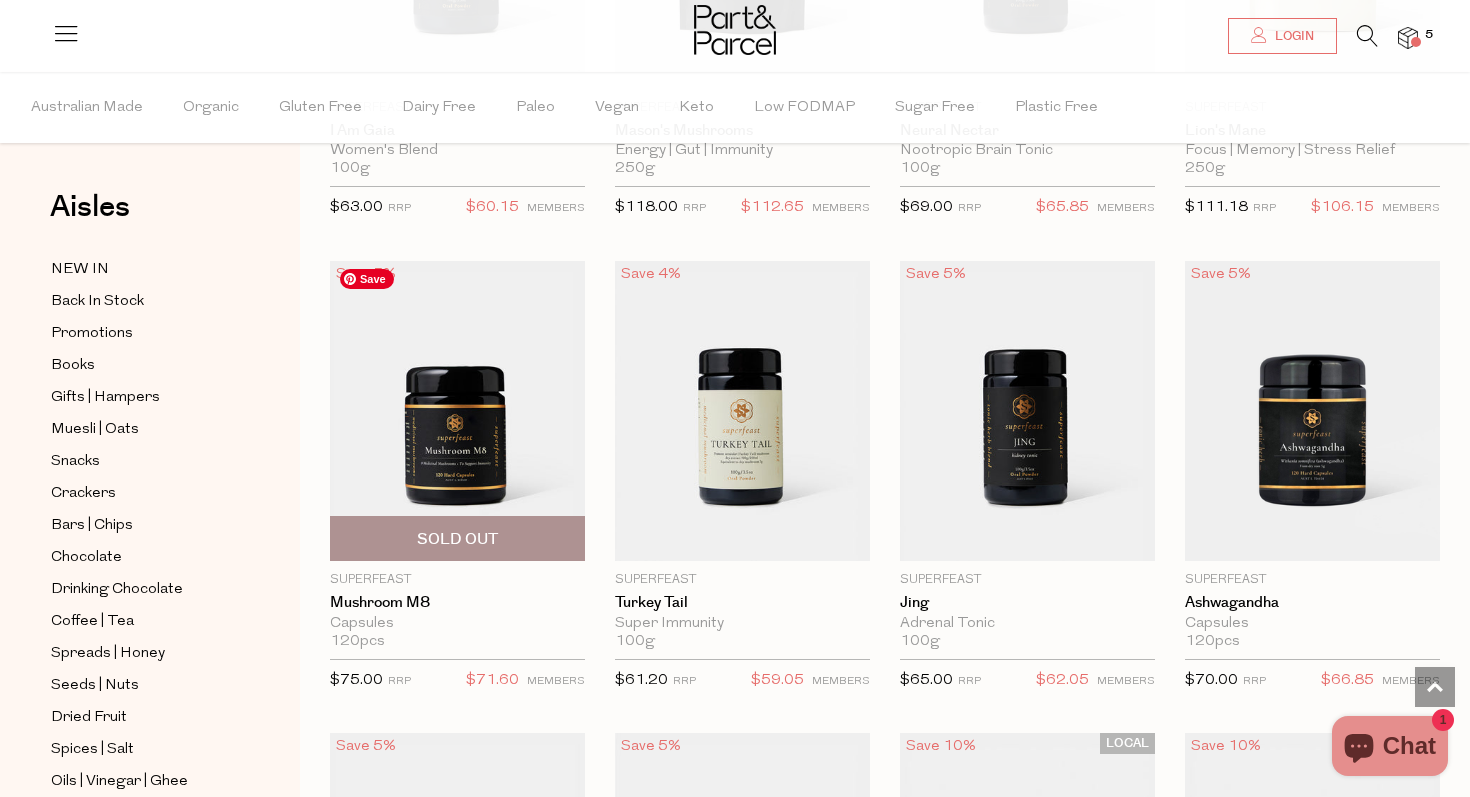 click at bounding box center (457, 410) 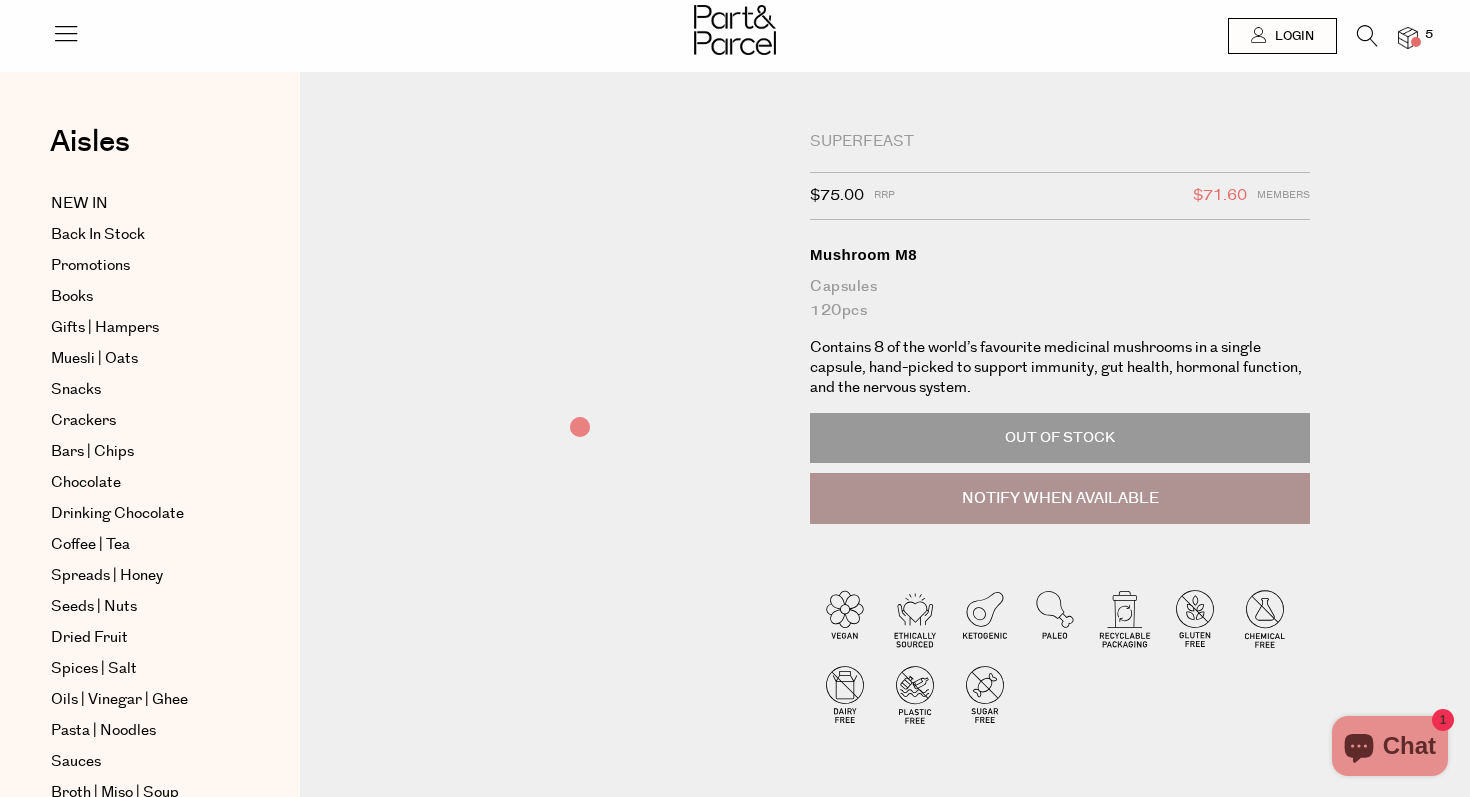 scroll, scrollTop: 0, scrollLeft: 0, axis: both 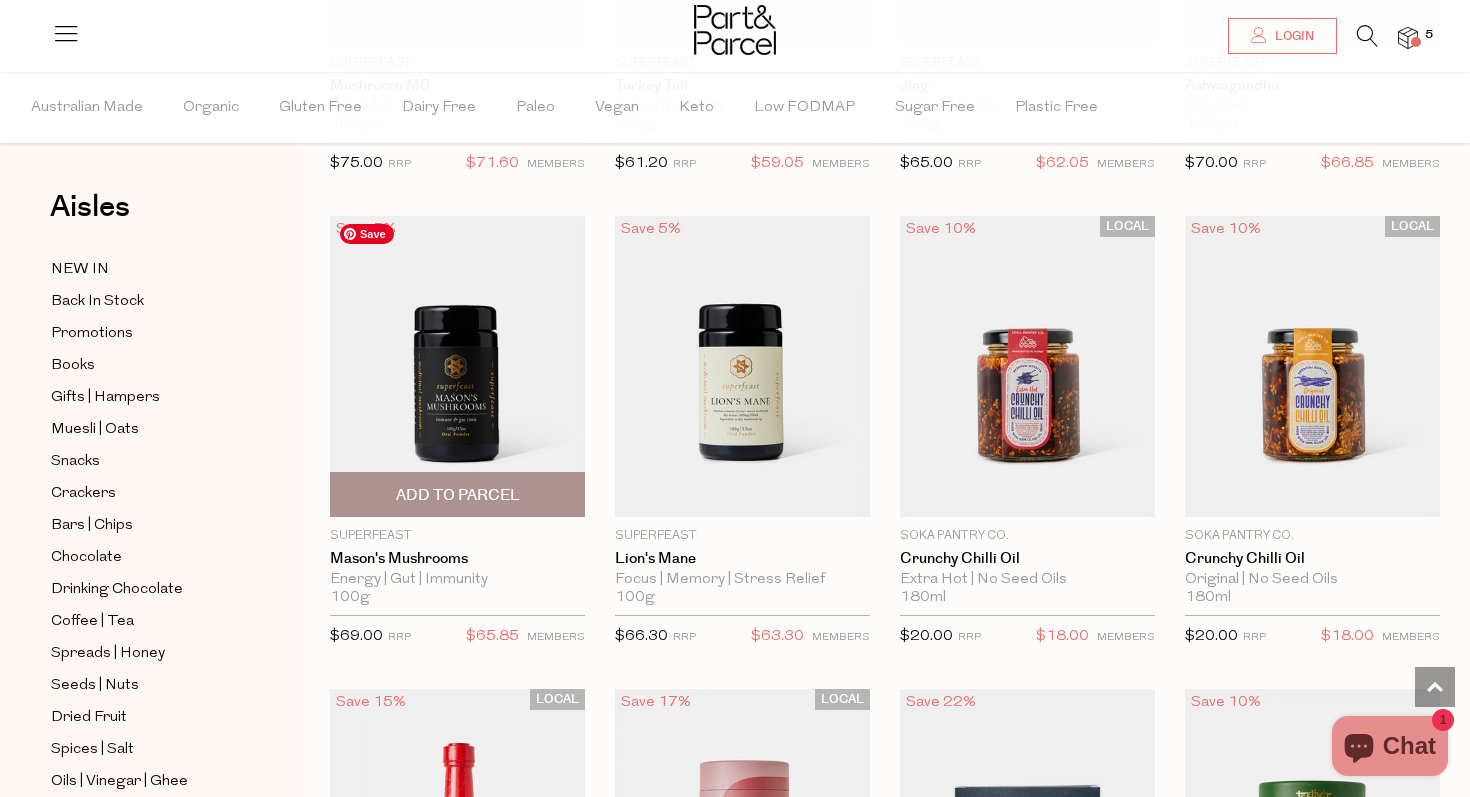 click at bounding box center [457, 366] 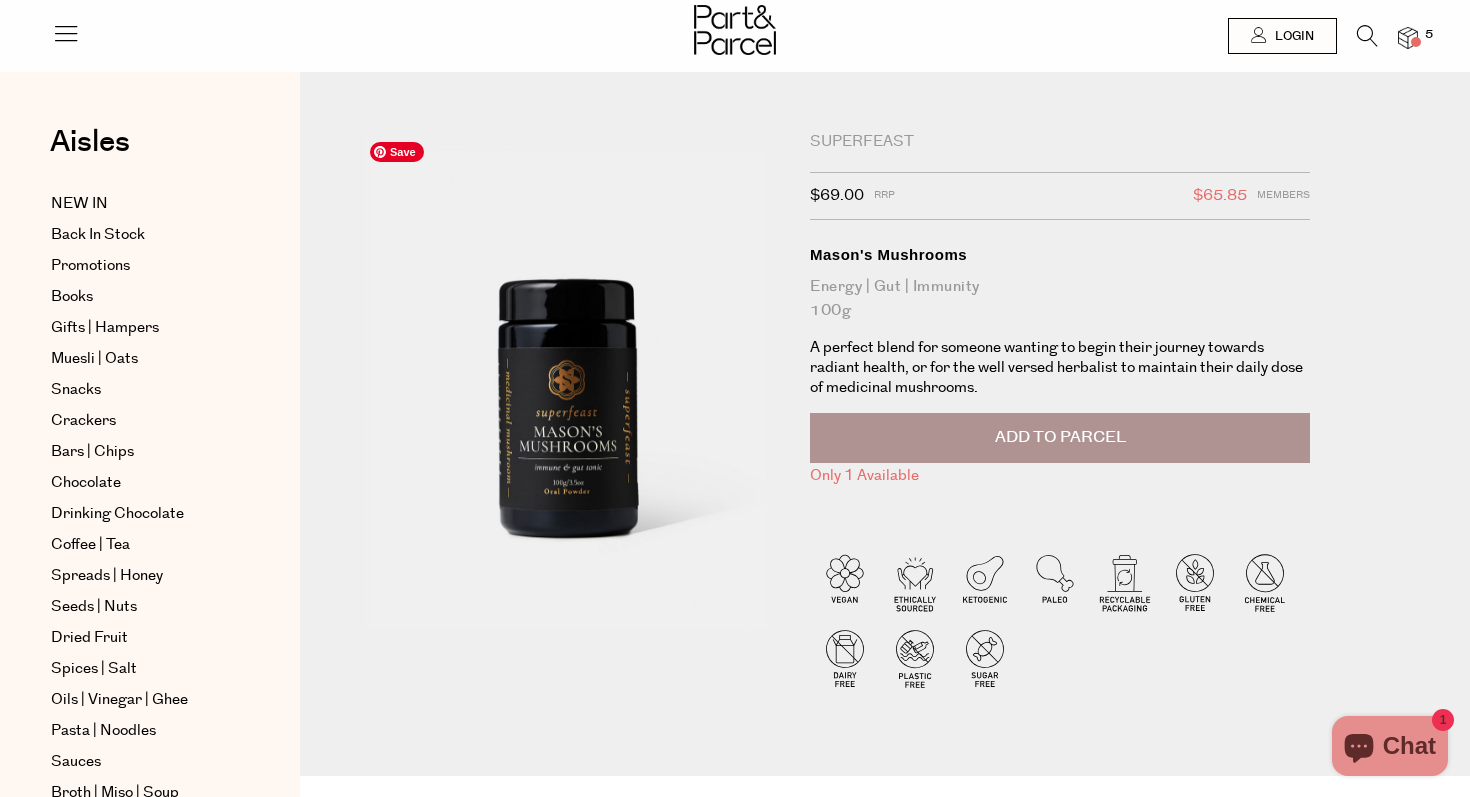 scroll, scrollTop: 0, scrollLeft: 0, axis: both 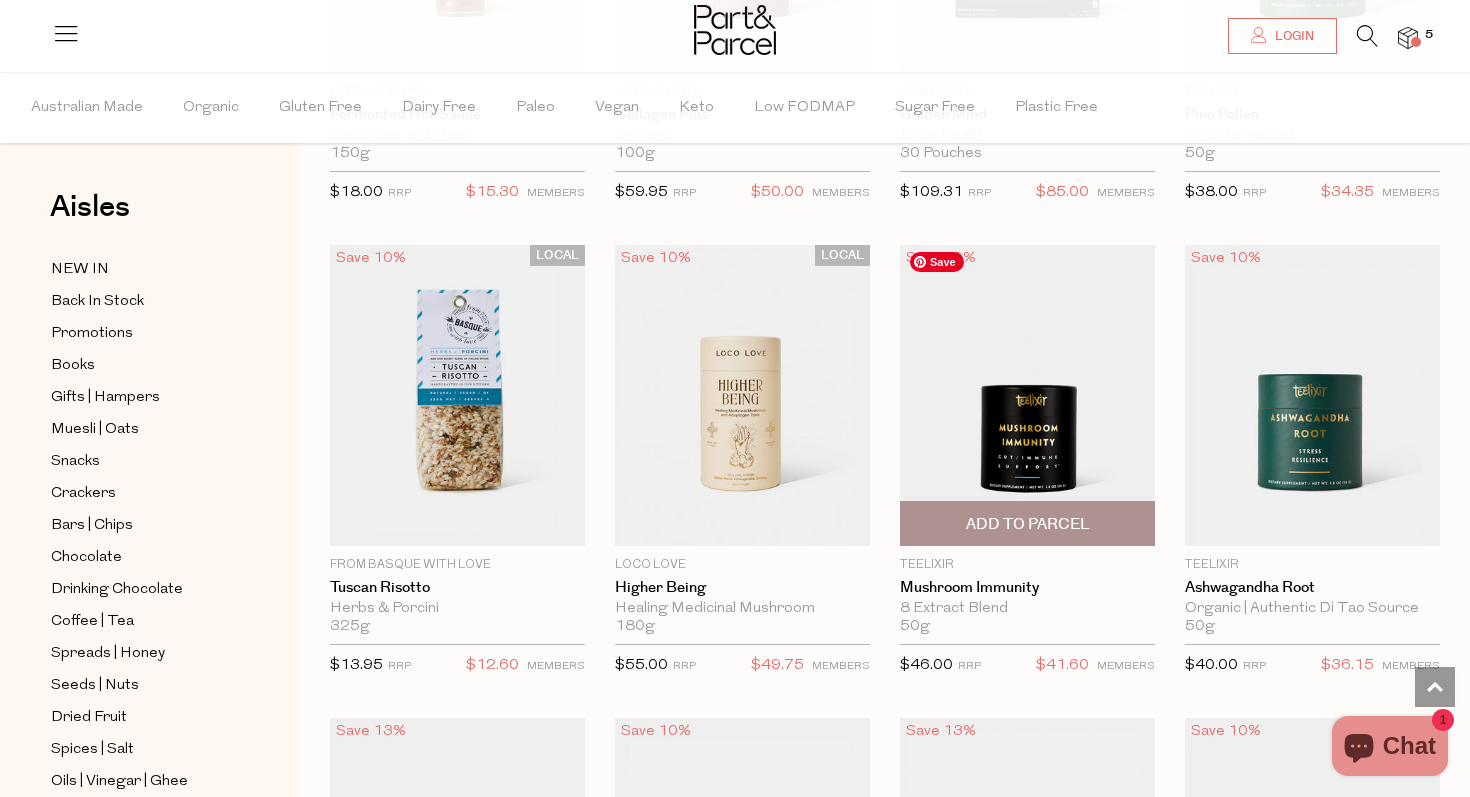 click at bounding box center (1027, 395) 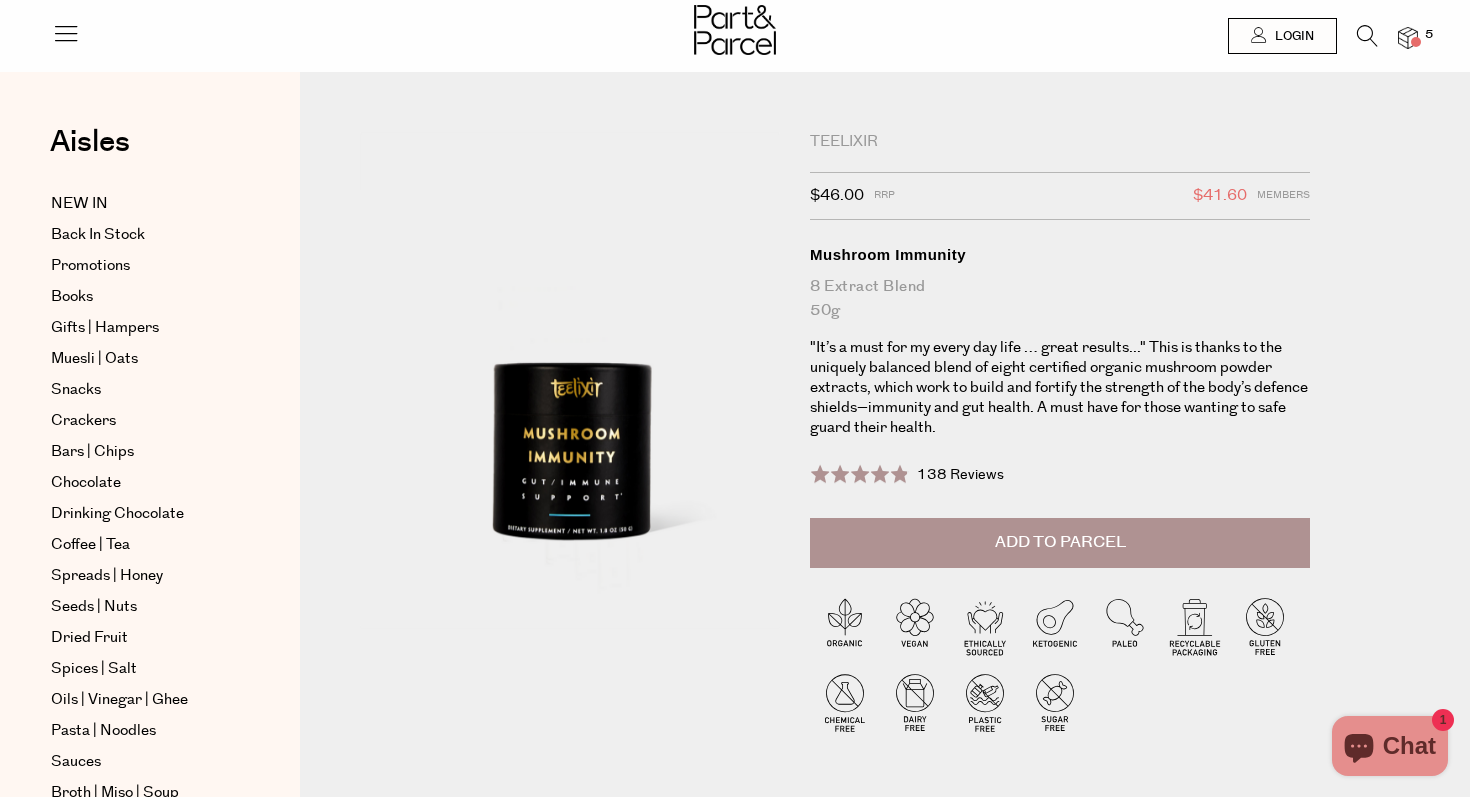 scroll, scrollTop: 0, scrollLeft: 0, axis: both 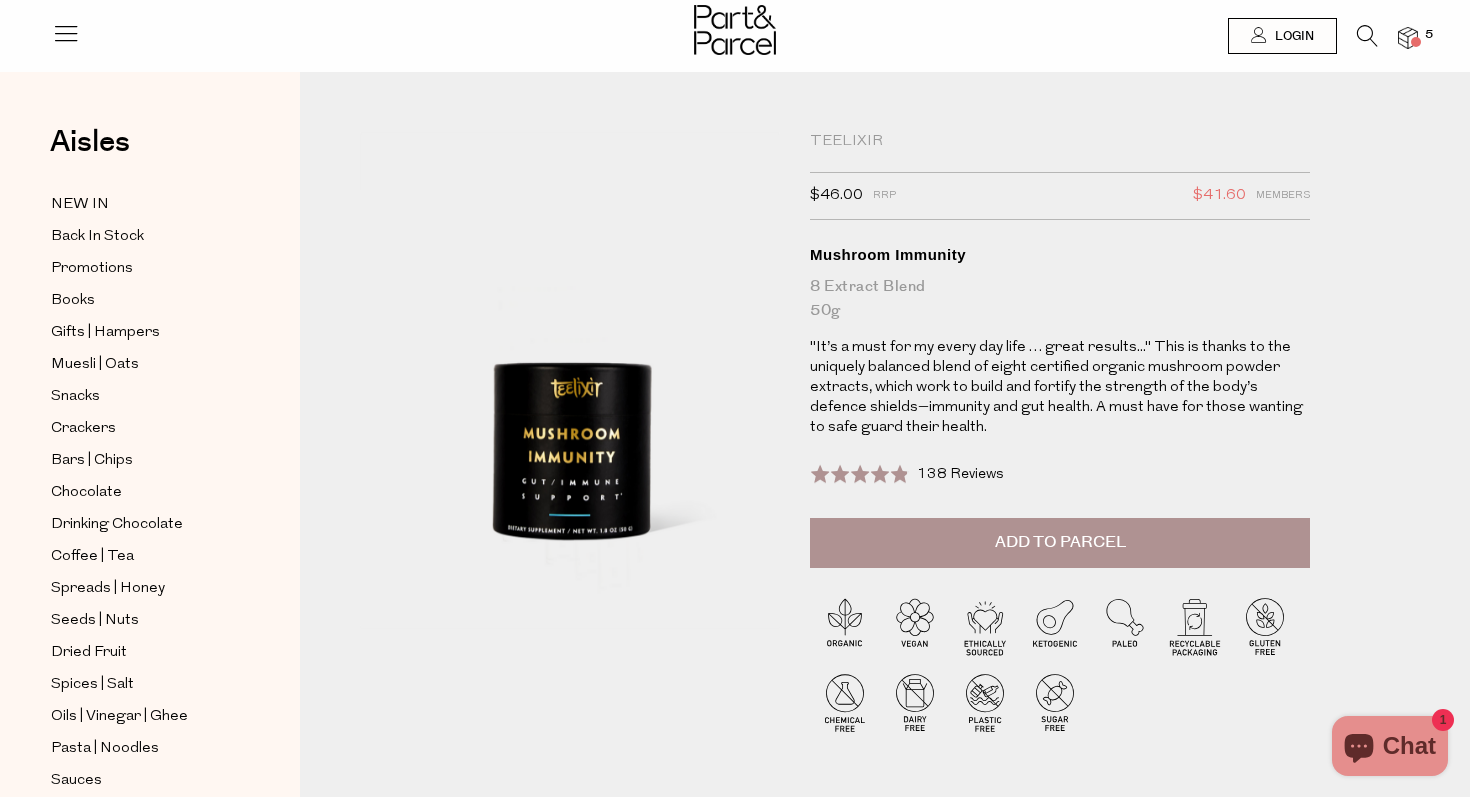 click on "Add to Parcel" at bounding box center [1060, 542] 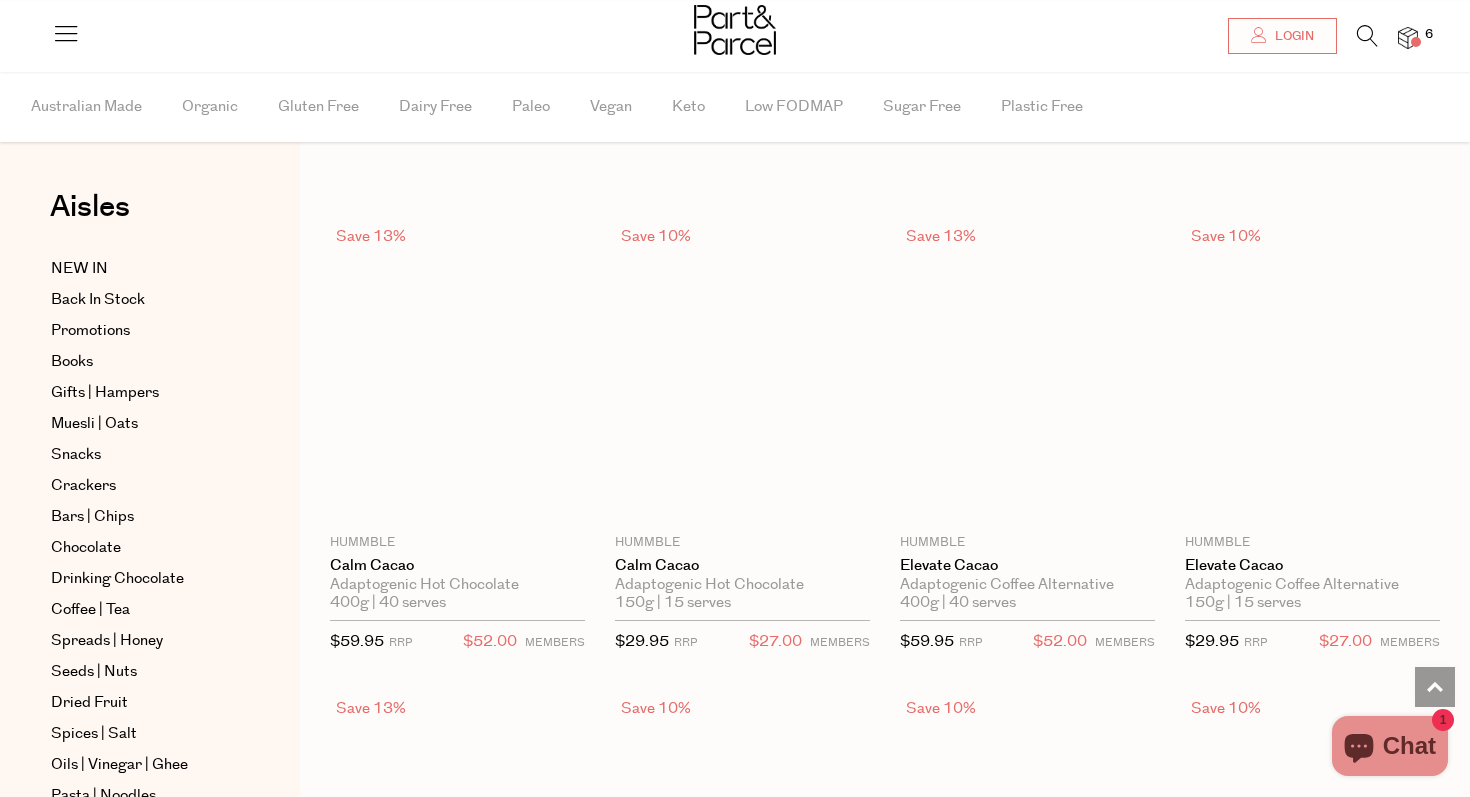 scroll, scrollTop: 1579, scrollLeft: 0, axis: vertical 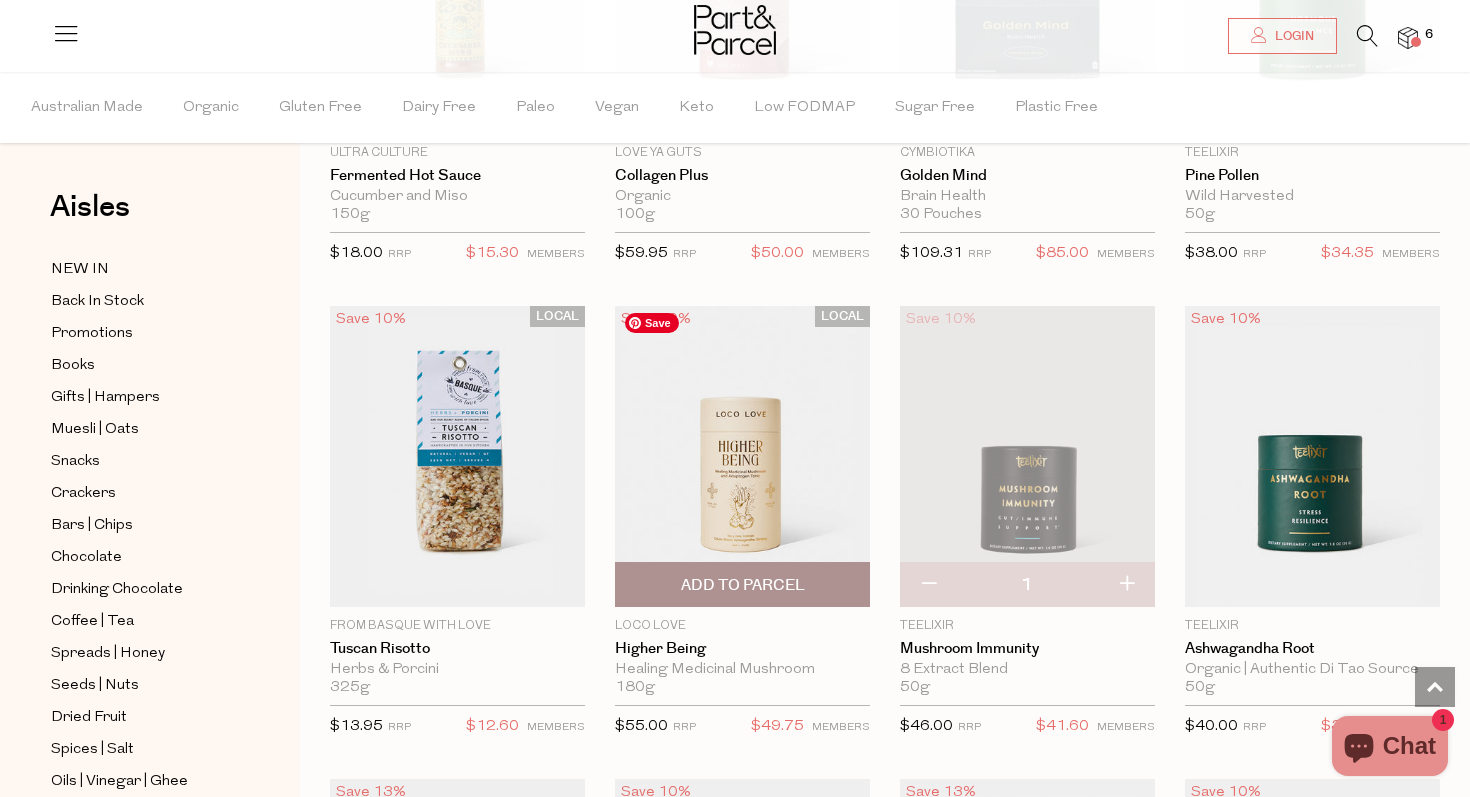 click at bounding box center [742, 456] 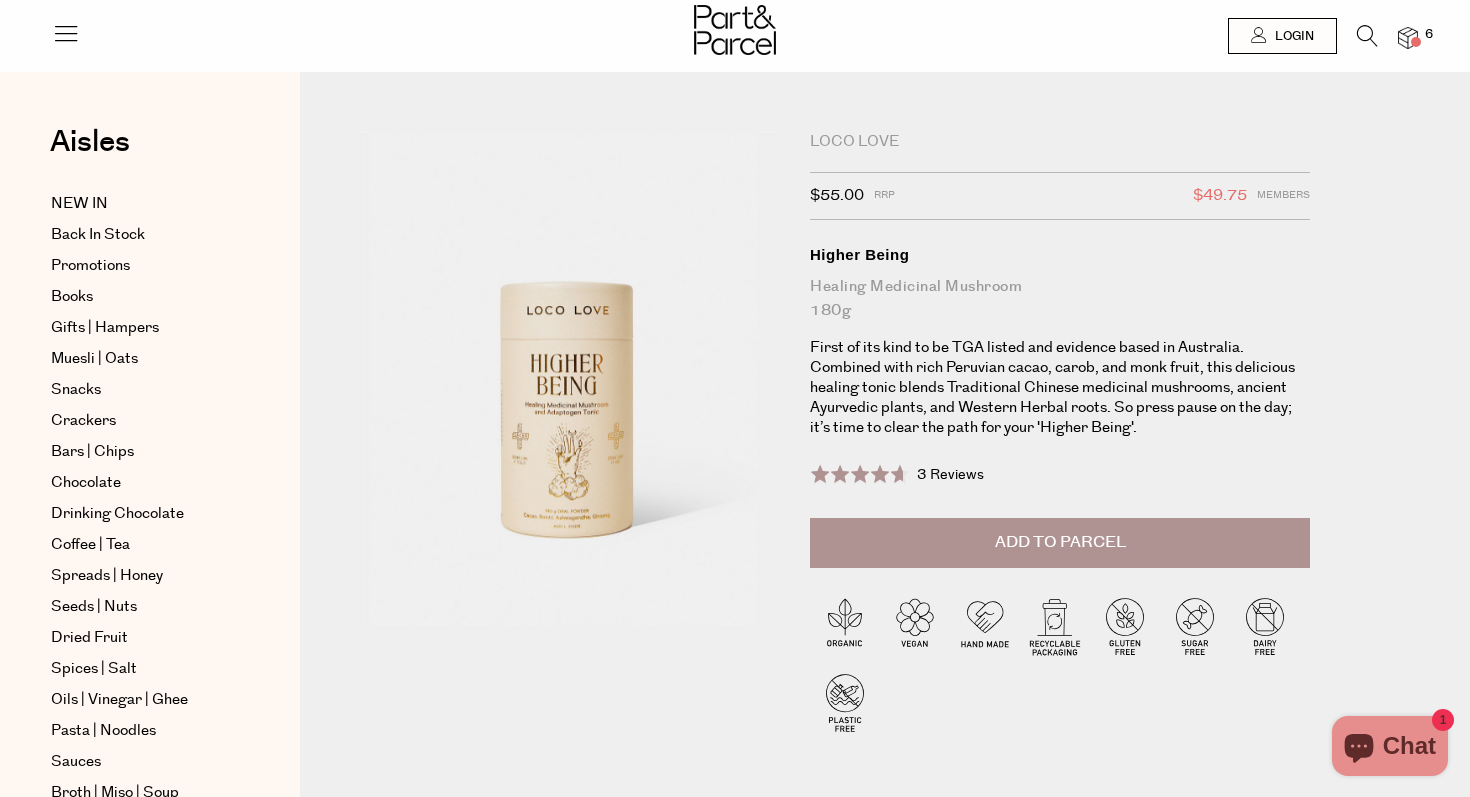 scroll, scrollTop: 0, scrollLeft: 0, axis: both 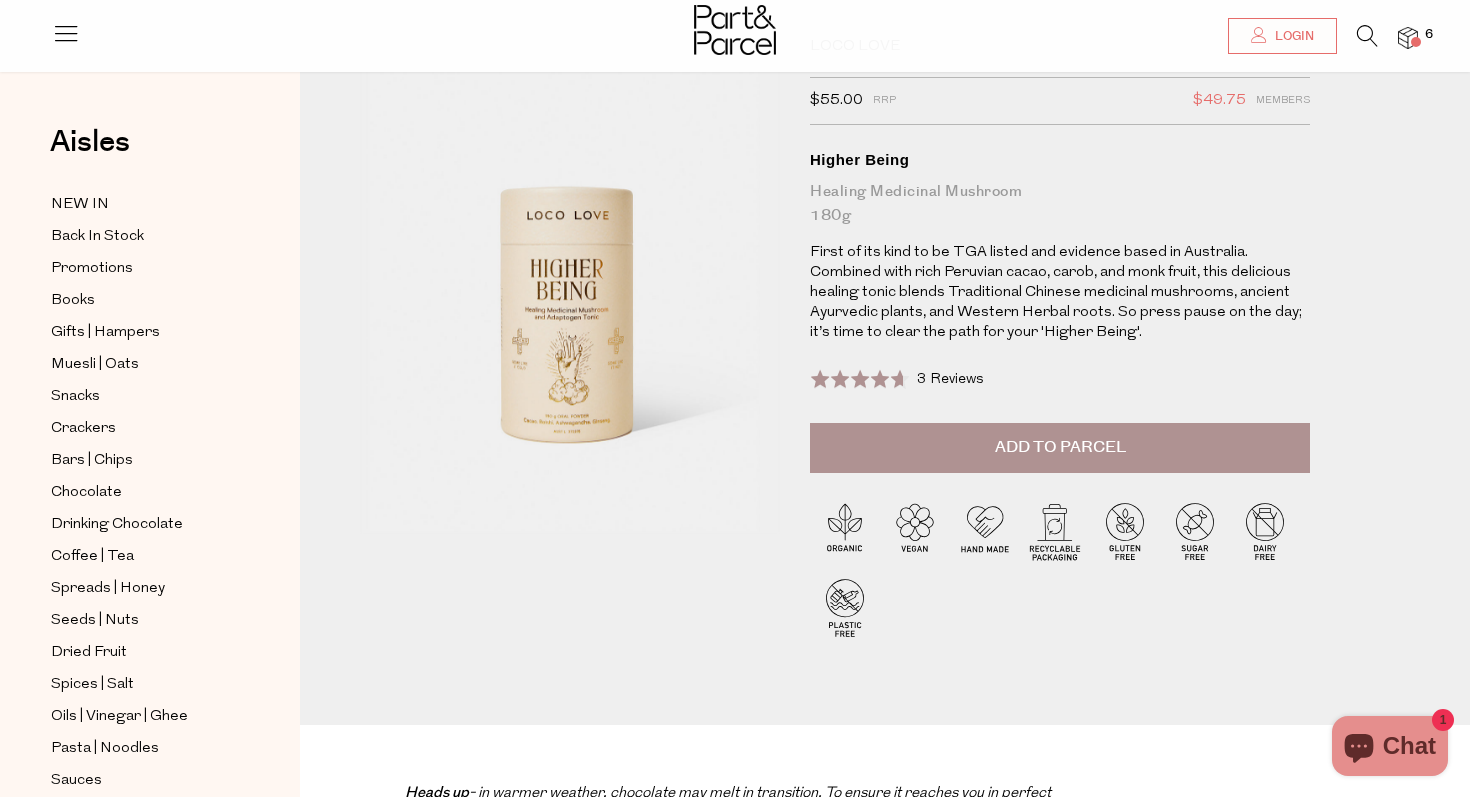 click on "Add to Parcel" at bounding box center [1060, 447] 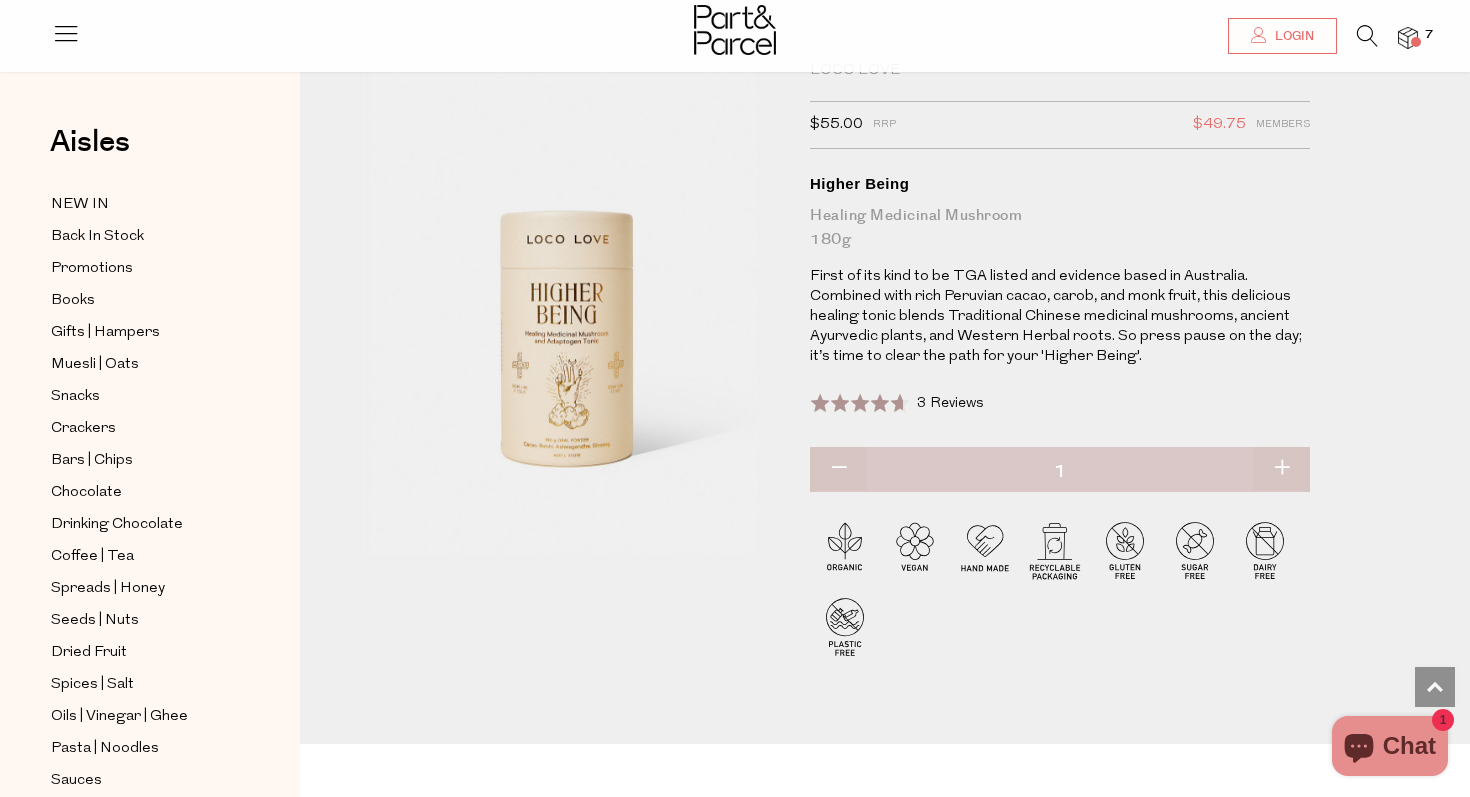 scroll, scrollTop: 0, scrollLeft: 0, axis: both 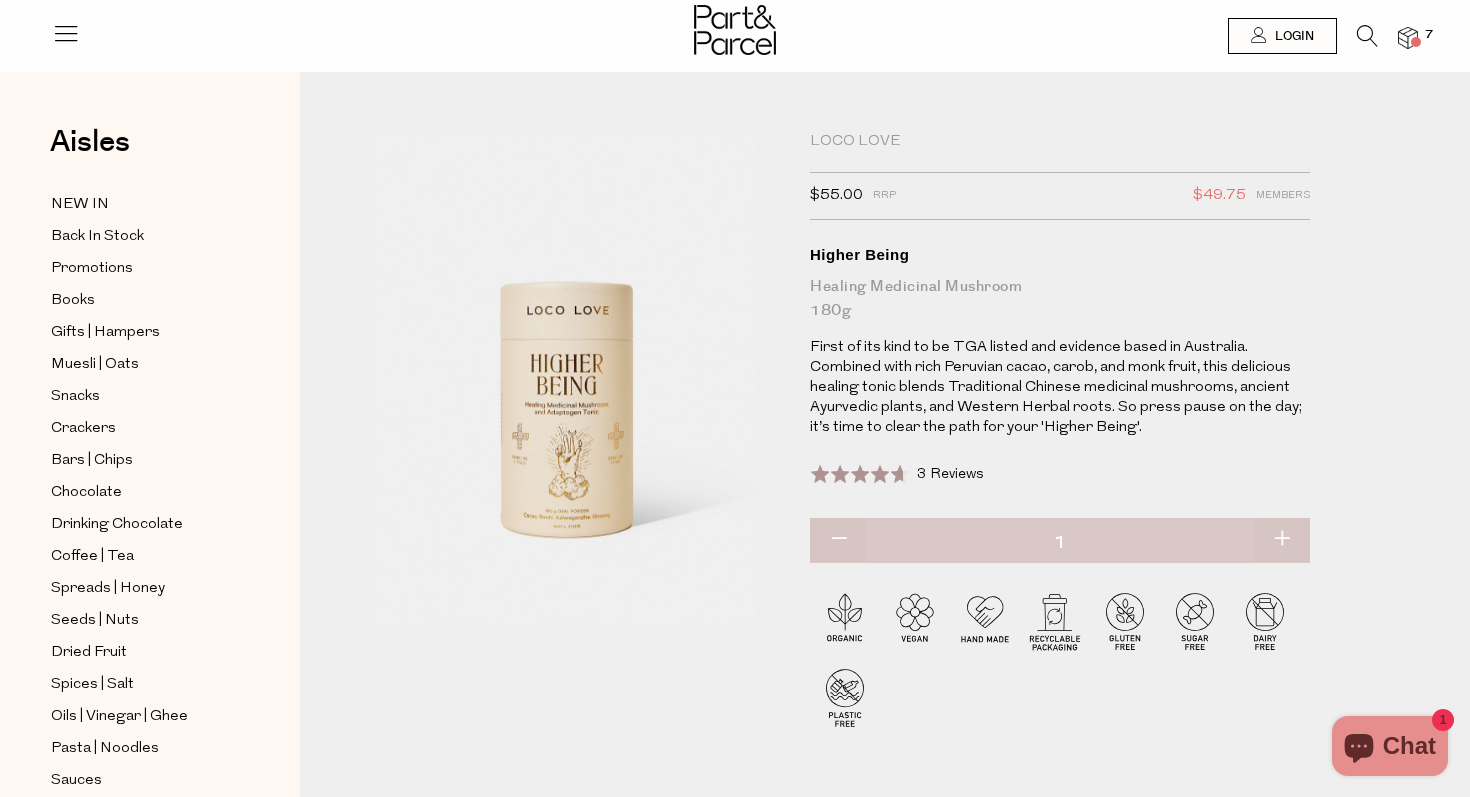 click at bounding box center (1408, 38) 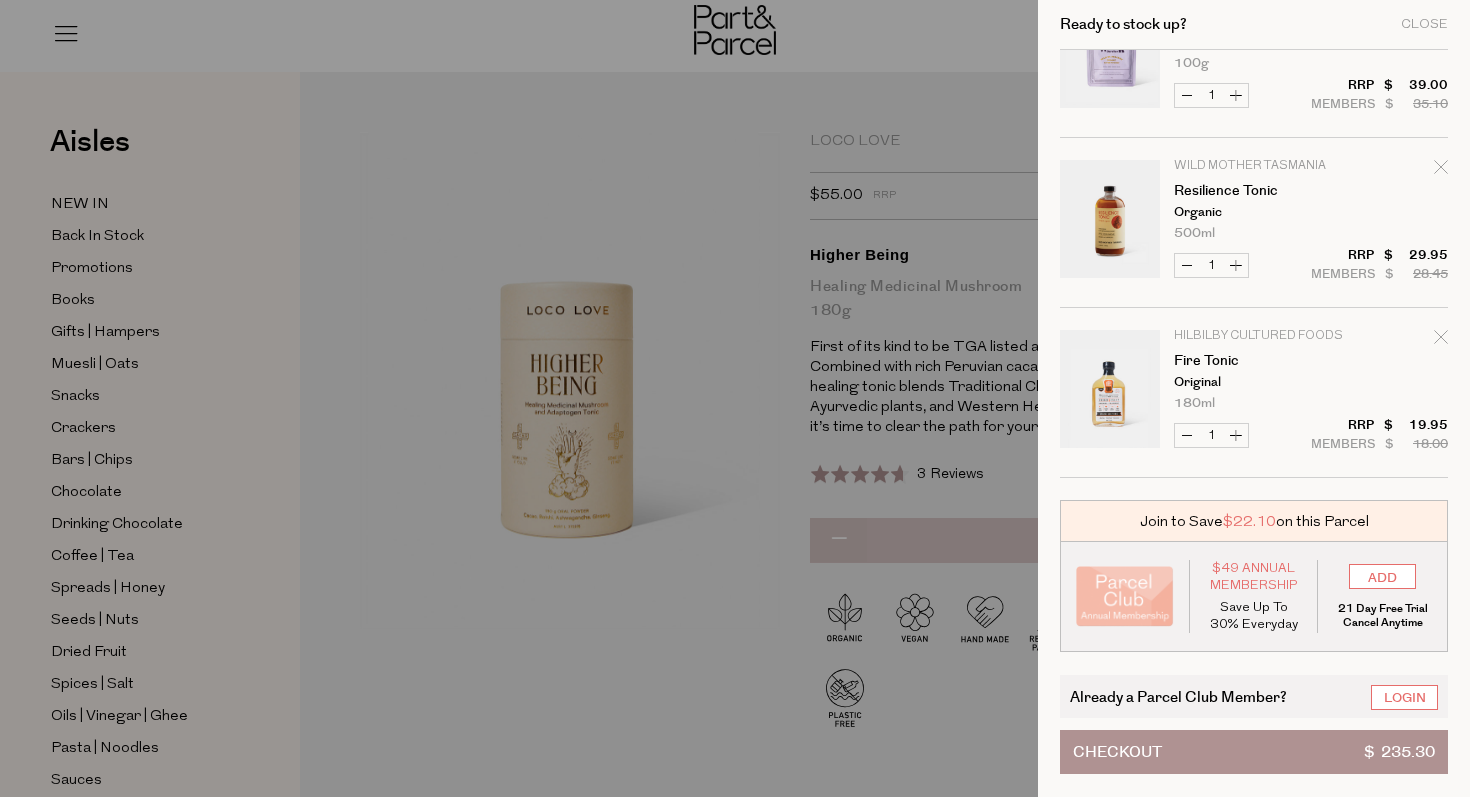 scroll, scrollTop: 0, scrollLeft: 0, axis: both 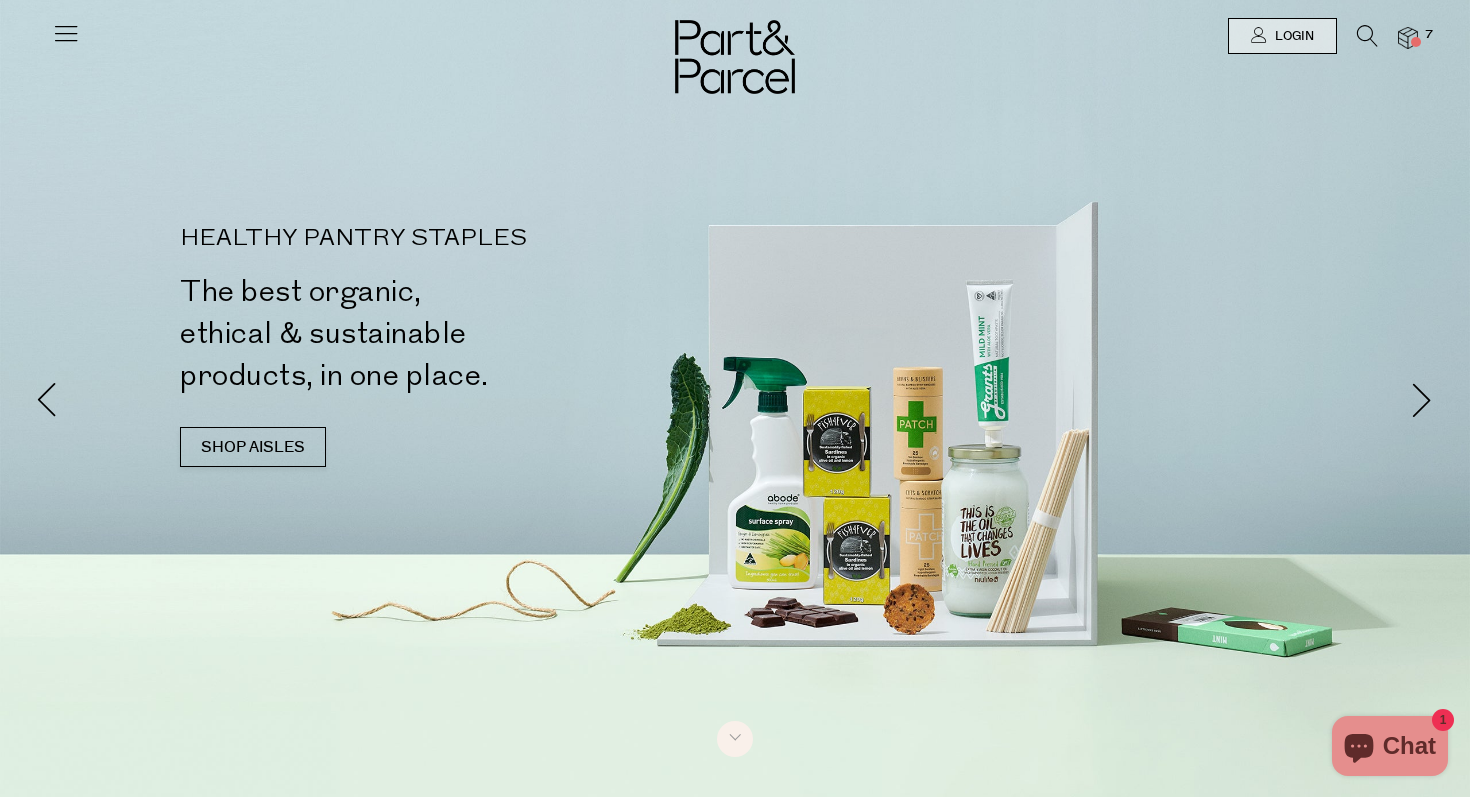 click at bounding box center [1367, 36] 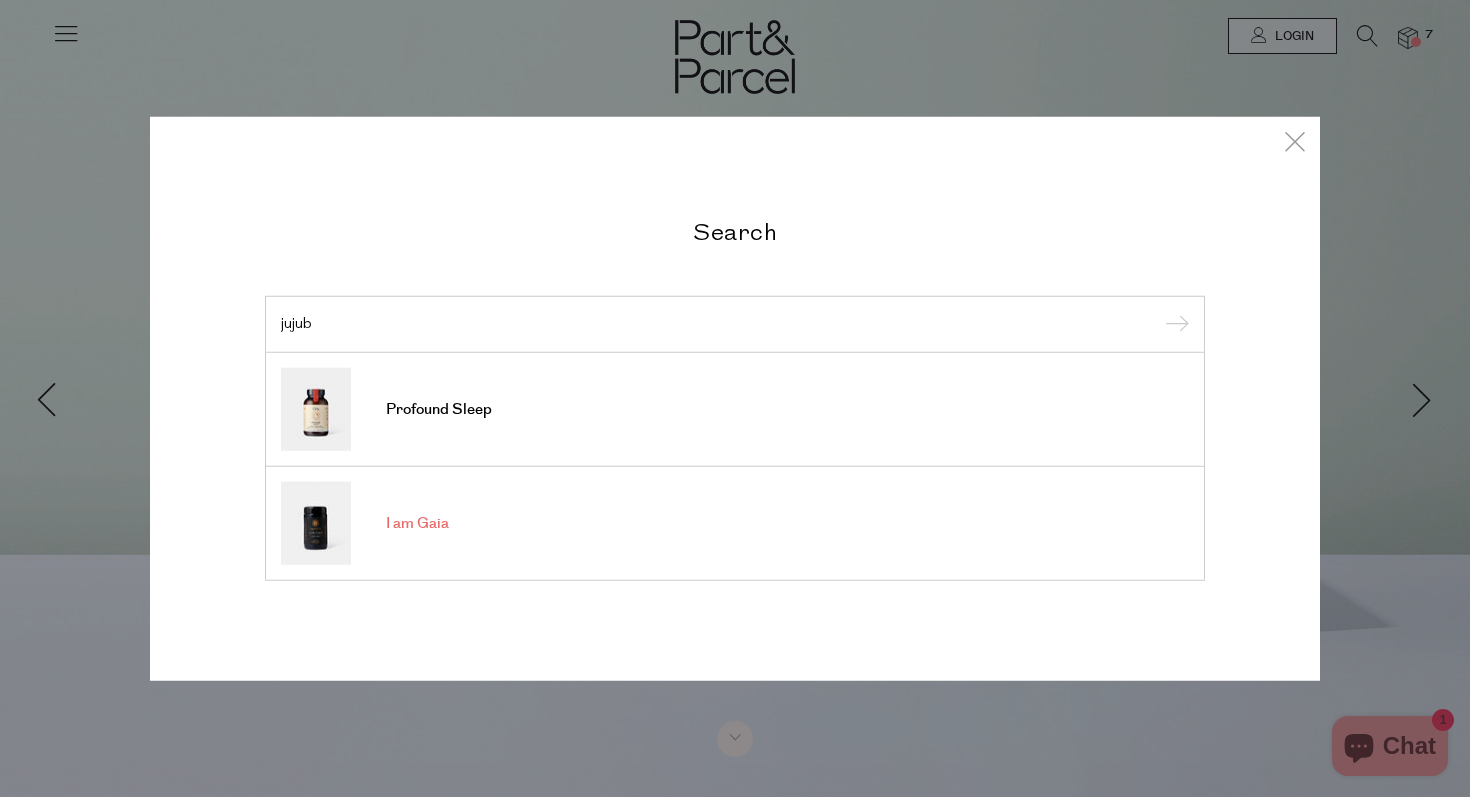 type on "jujub" 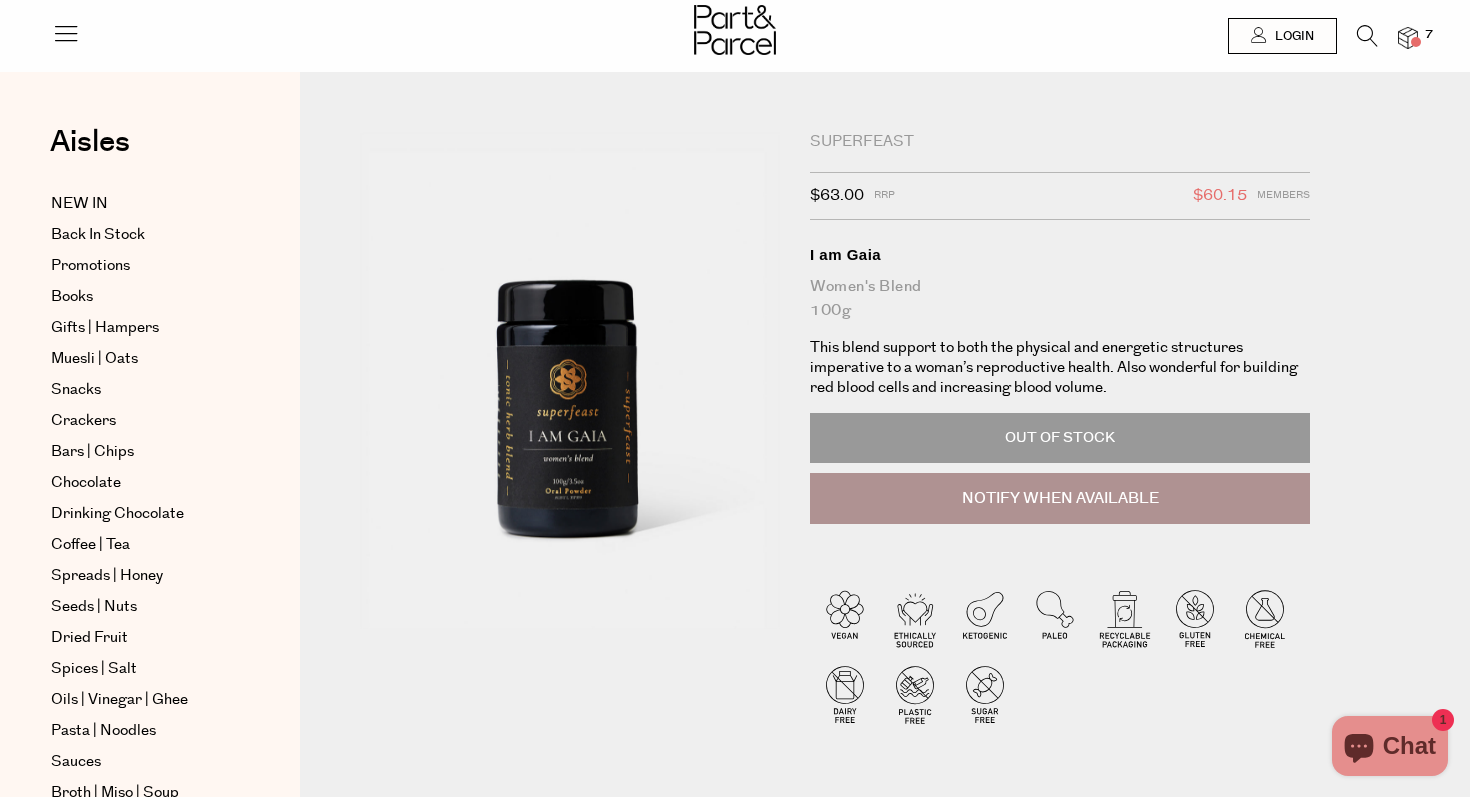 scroll, scrollTop: 0, scrollLeft: 0, axis: both 